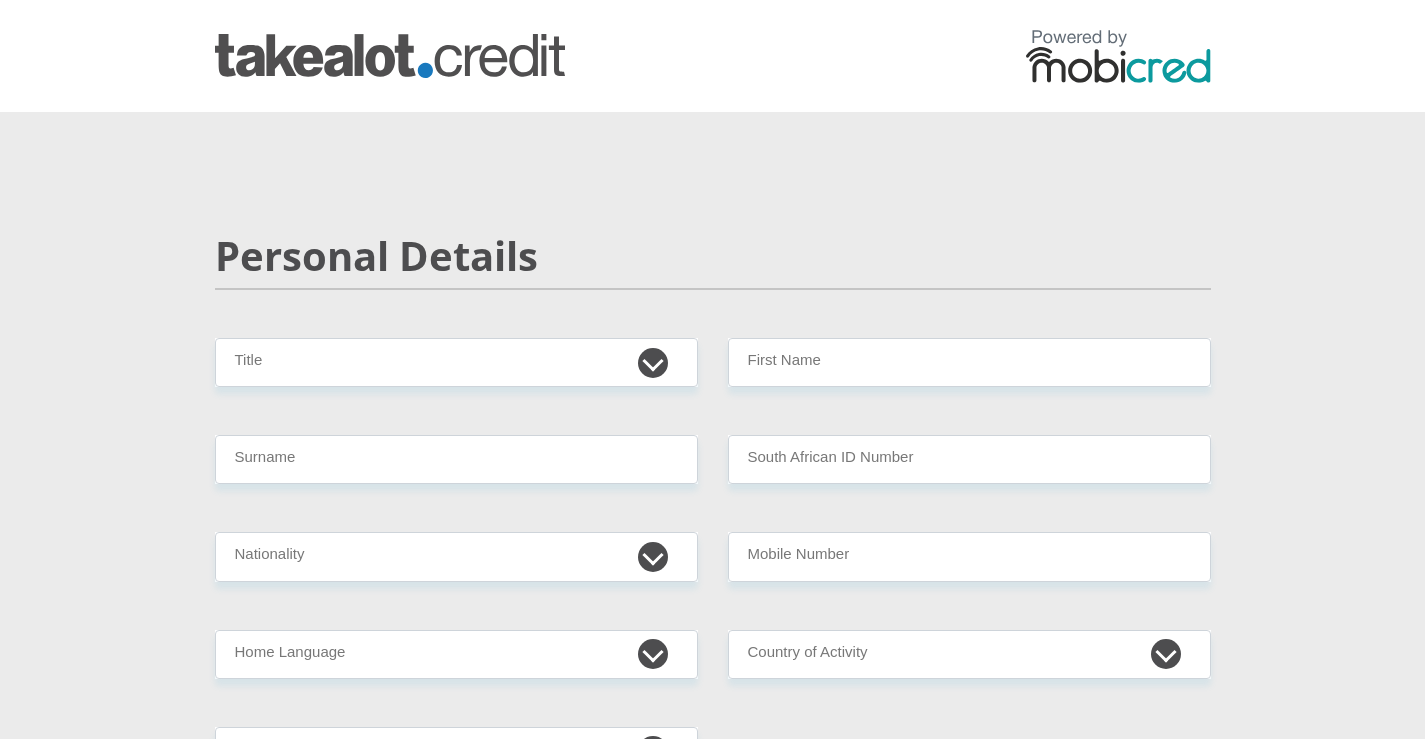 scroll, scrollTop: 0, scrollLeft: 0, axis: both 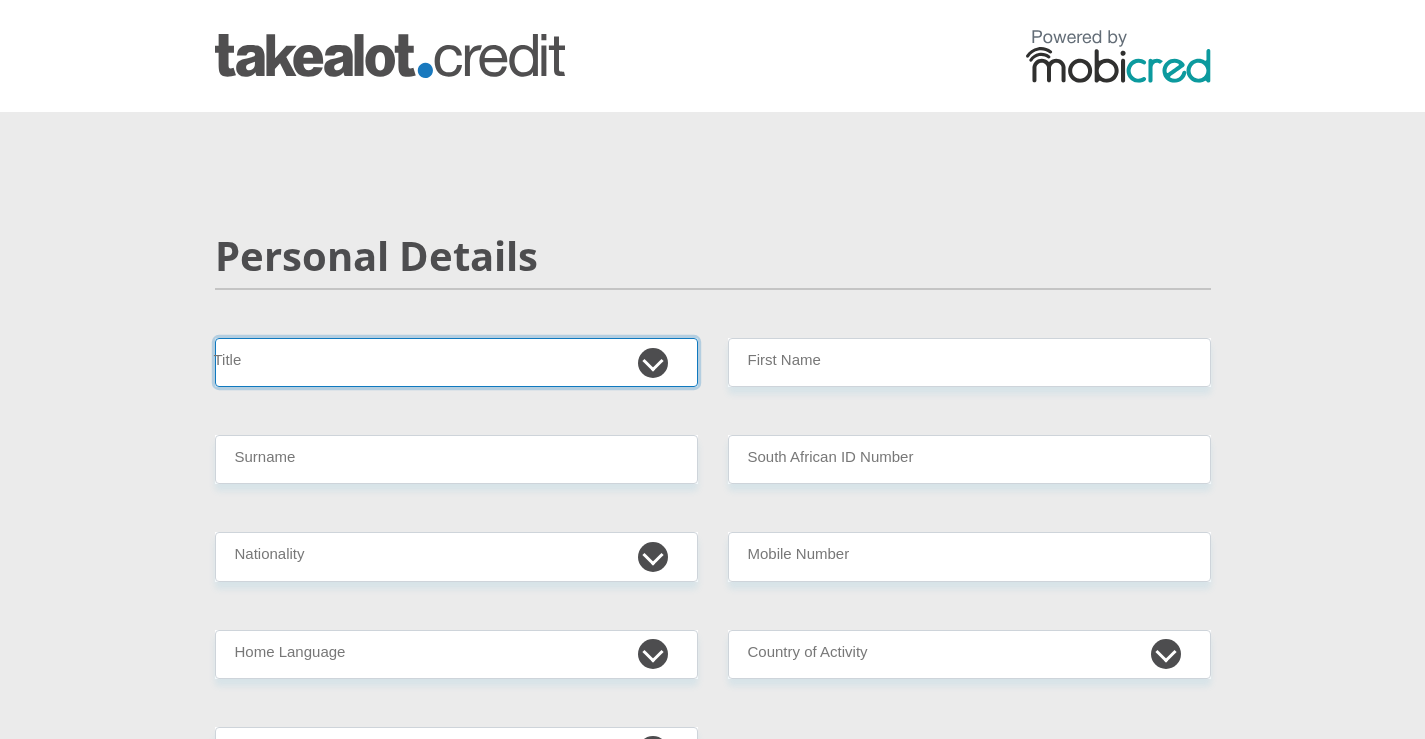 click on "Mr
Ms
Mrs
Dr
Other" at bounding box center (456, 362) 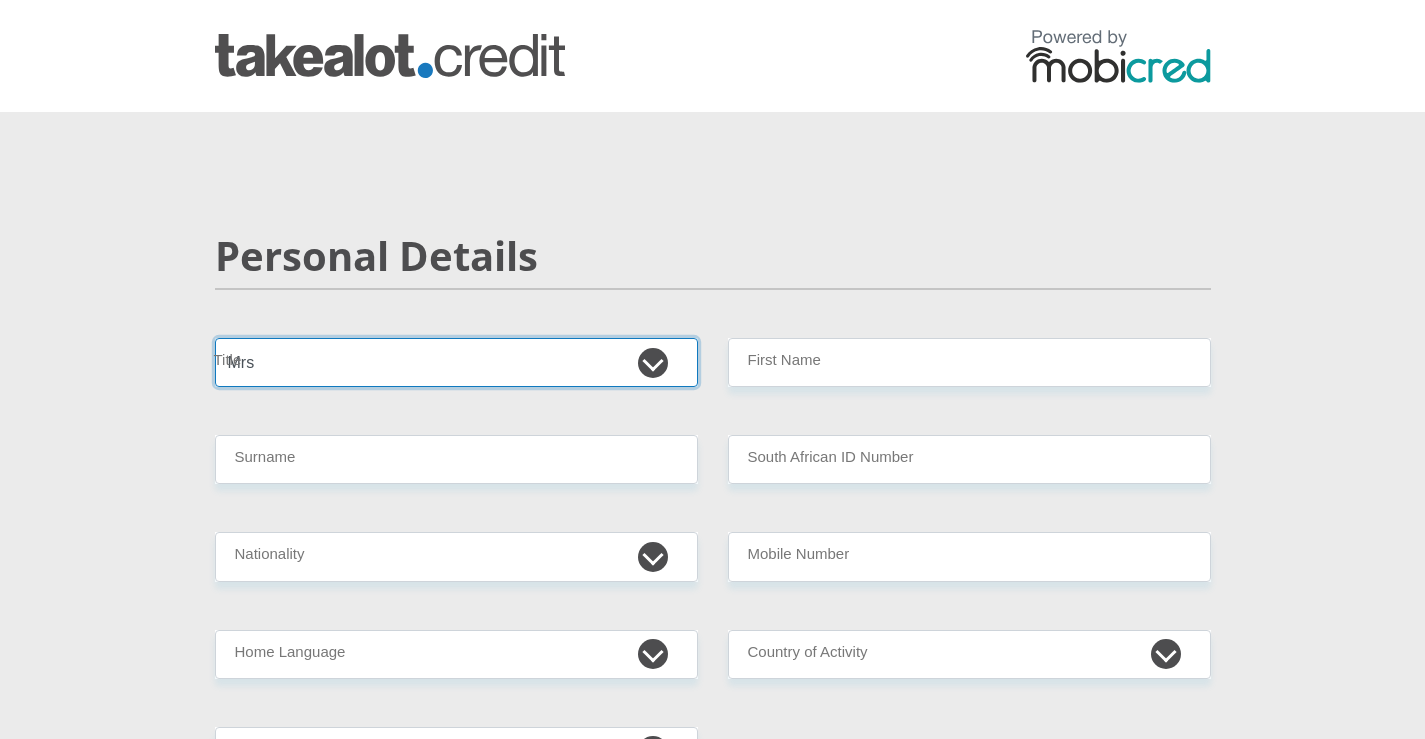 click on "Mr
Ms
Mrs
Dr
Other" at bounding box center [456, 362] 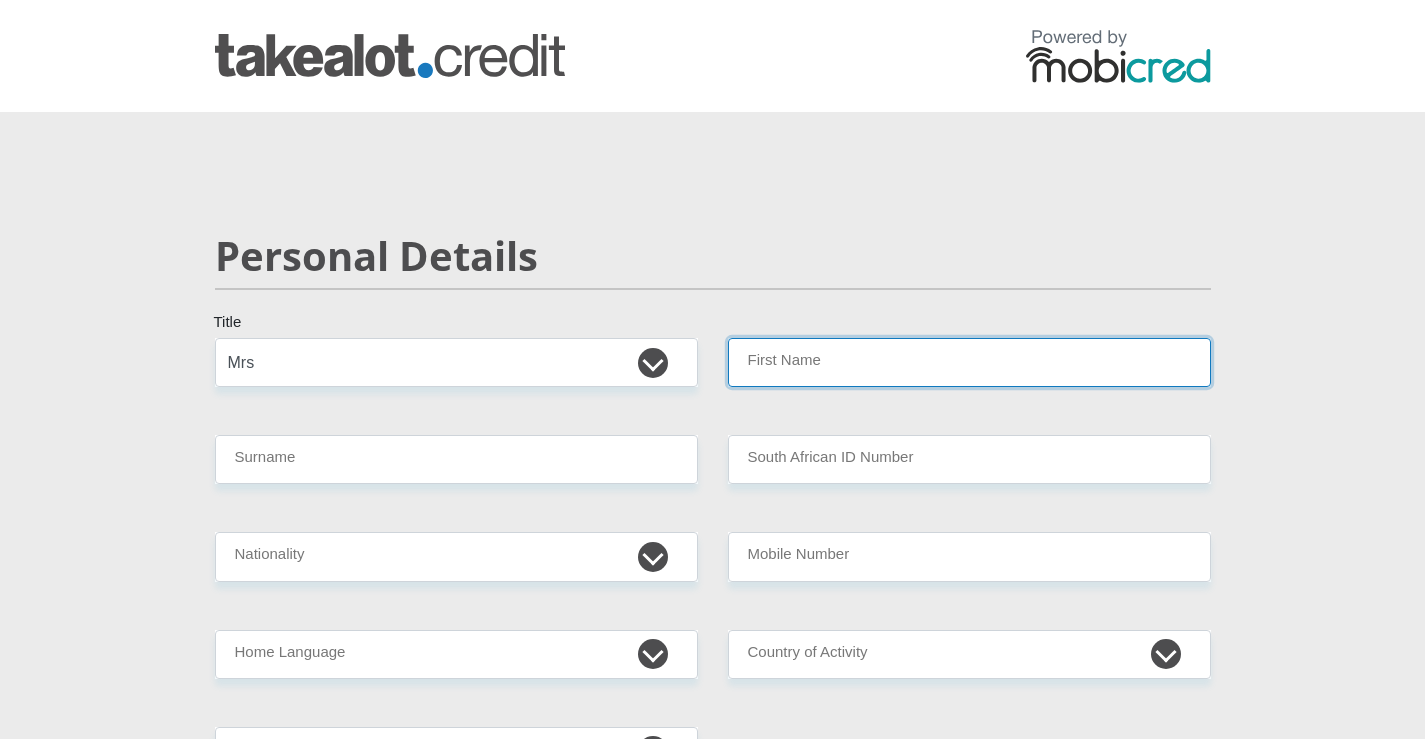 click on "First Name" at bounding box center (969, 362) 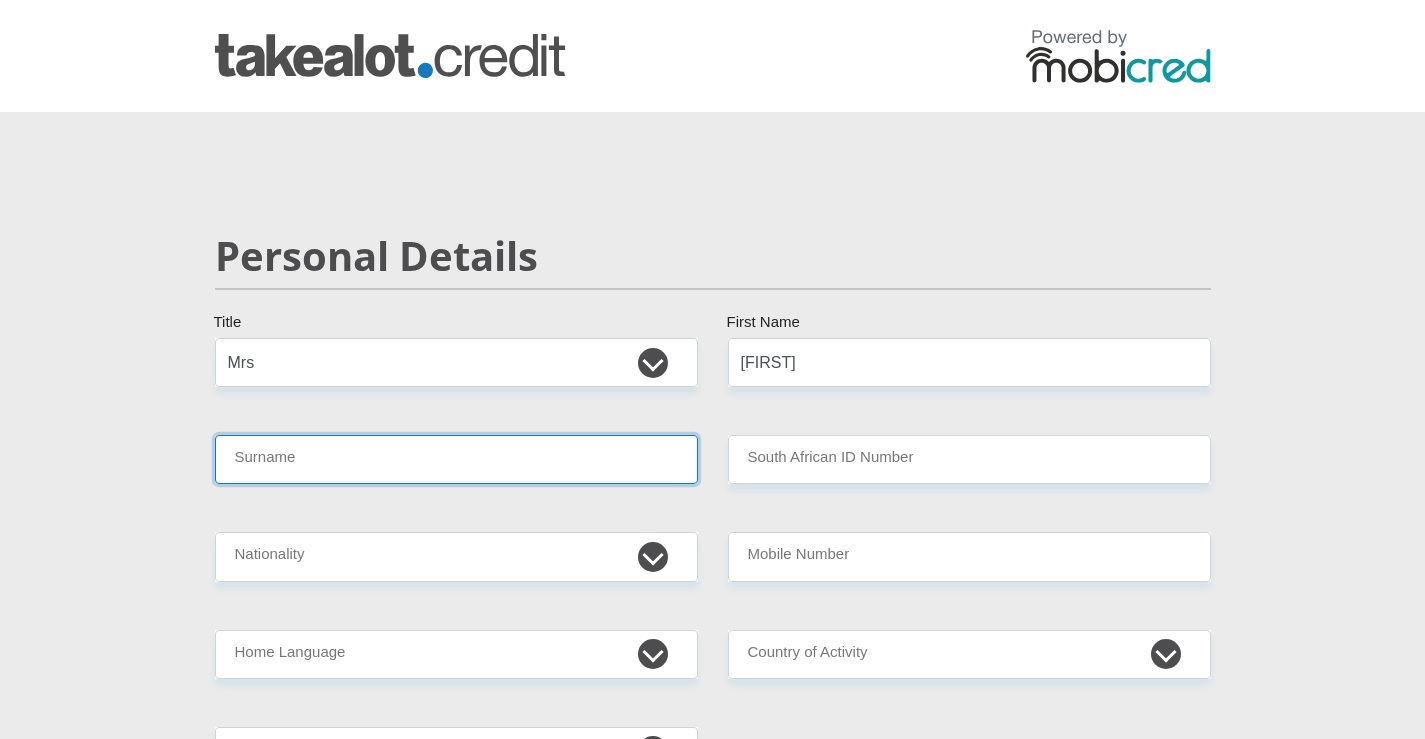 type on "vanRooyen" 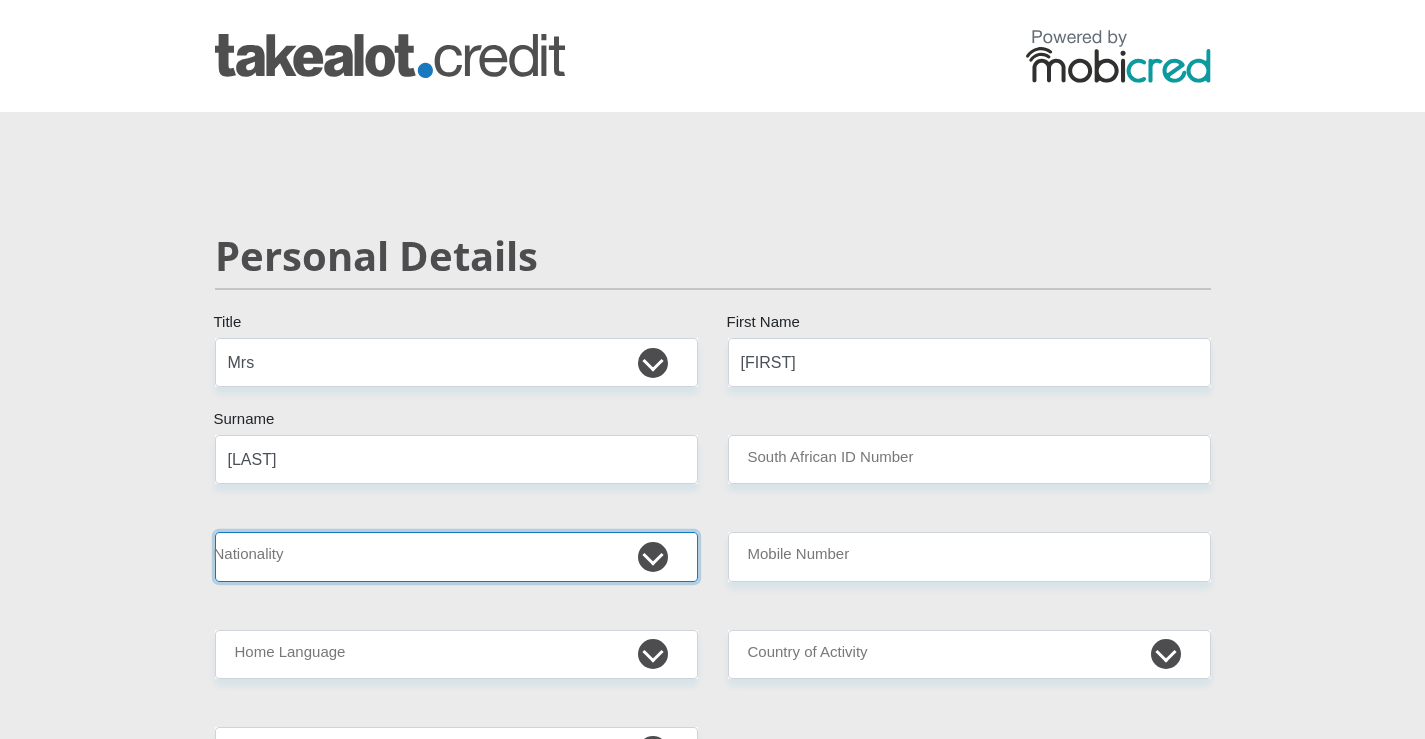 select on "ZAF" 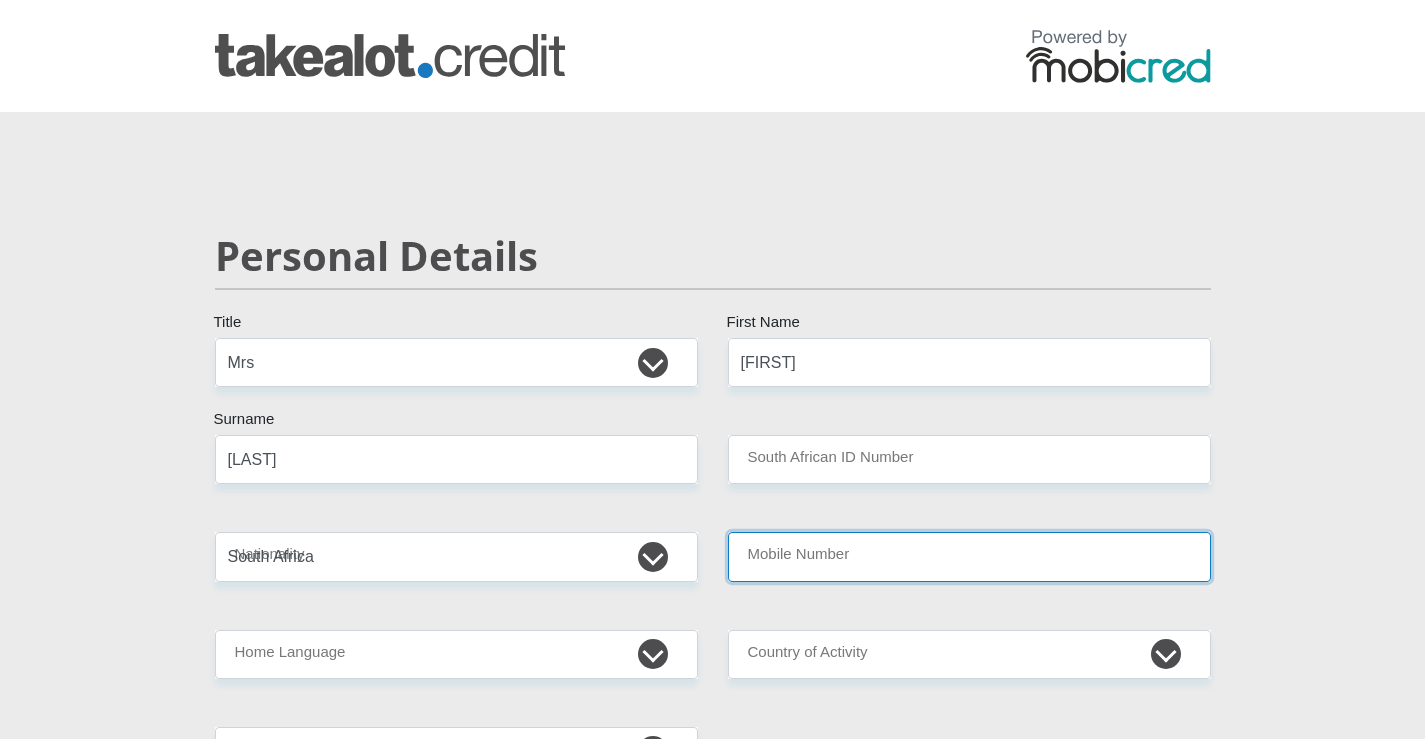type on "0724953873" 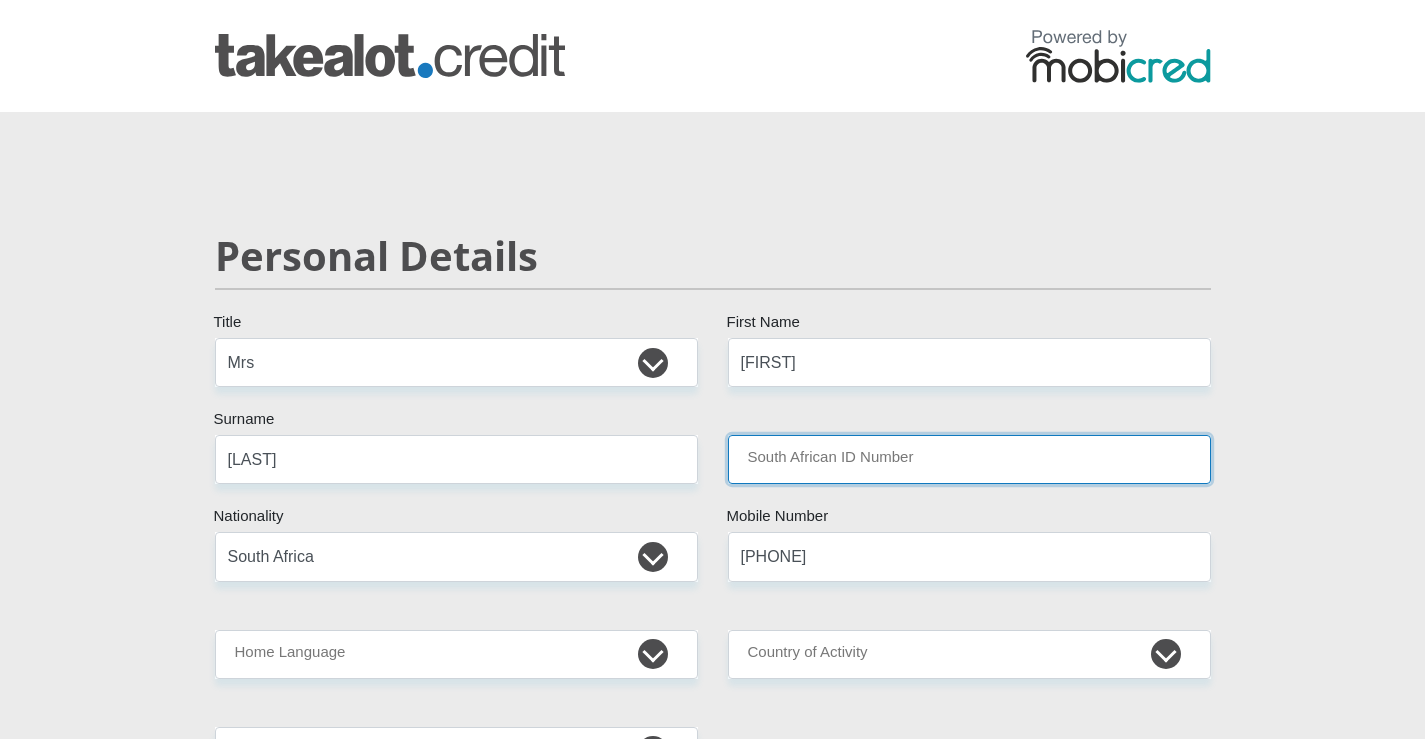 click on "South African ID Number" at bounding box center [969, 459] 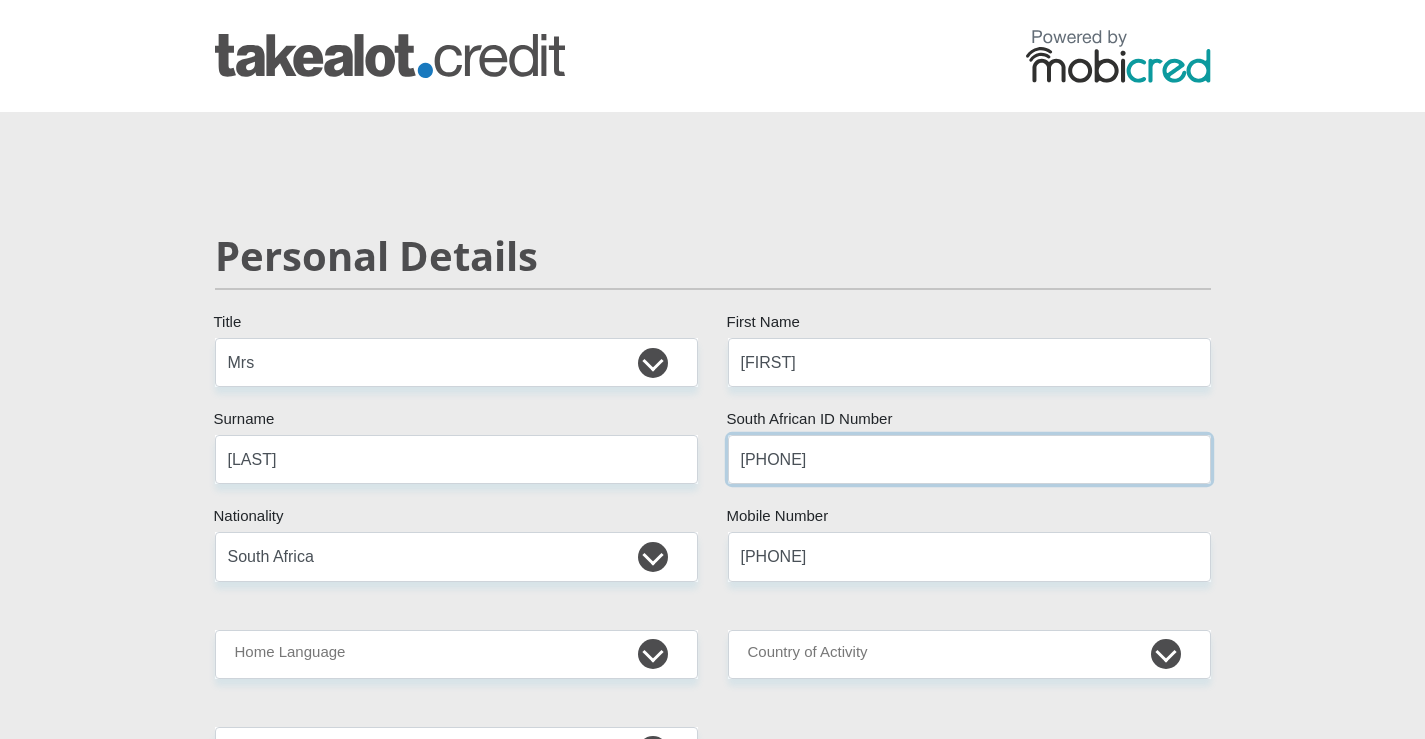 type on "8811120051083" 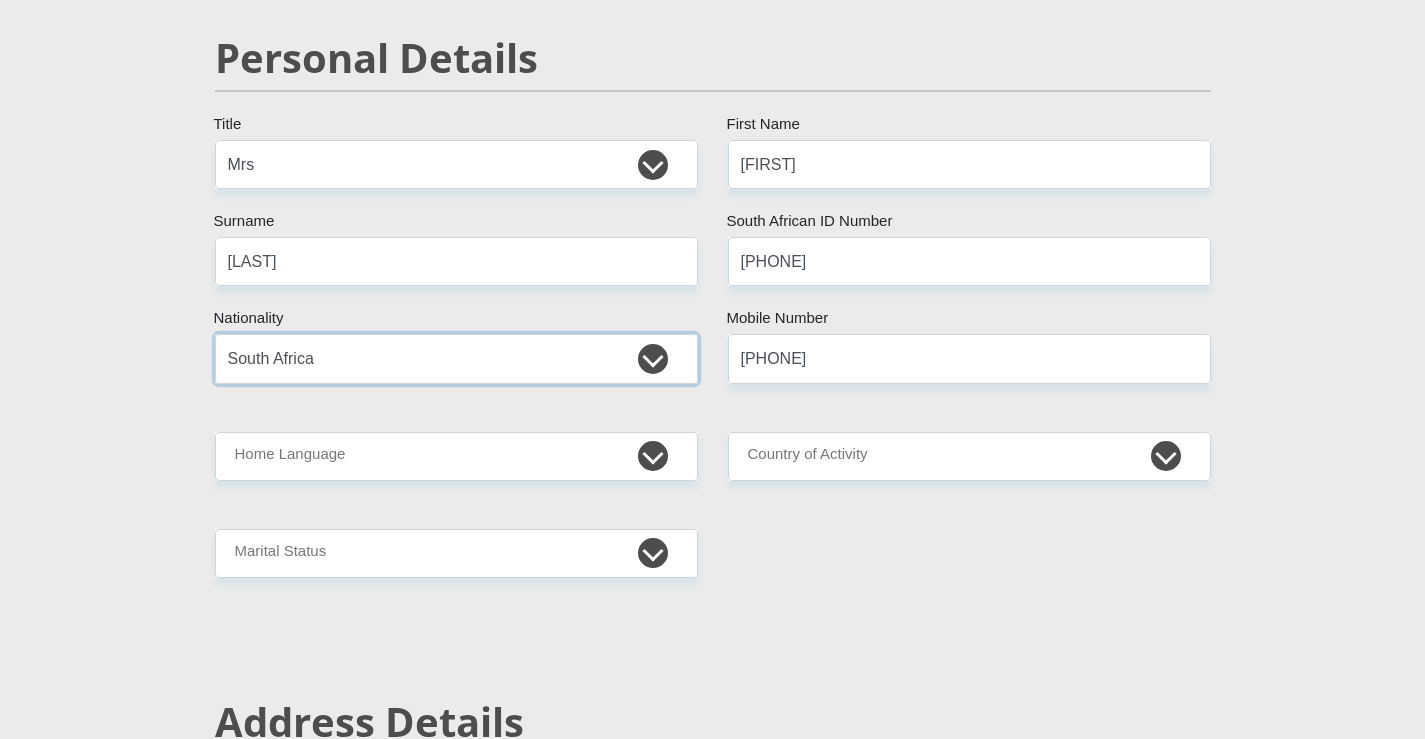 scroll, scrollTop: 200, scrollLeft: 0, axis: vertical 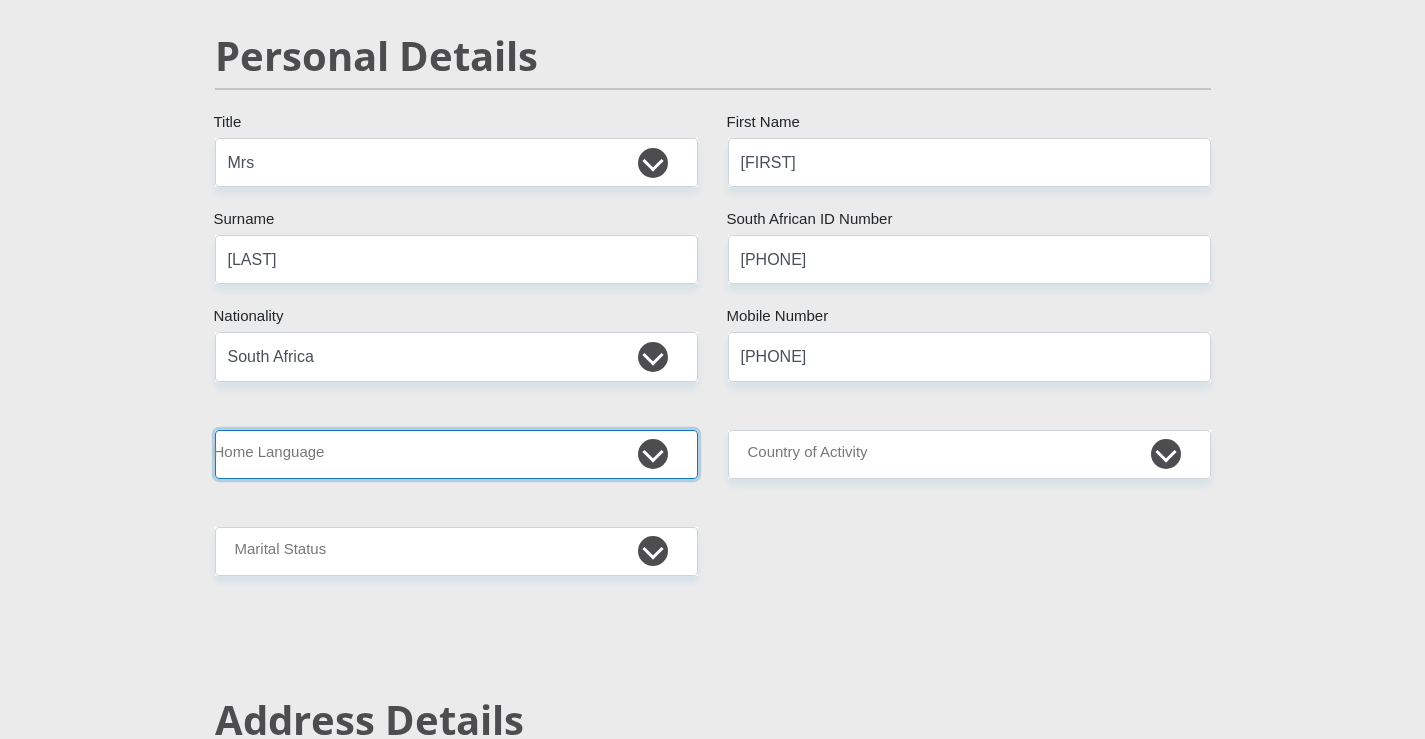 click on "Afrikaans
English
Sepedi
South Ndebele
Southern Sotho
Swati
Tsonga
Tswana
Venda
Xhosa
Zulu
Other" at bounding box center [456, 454] 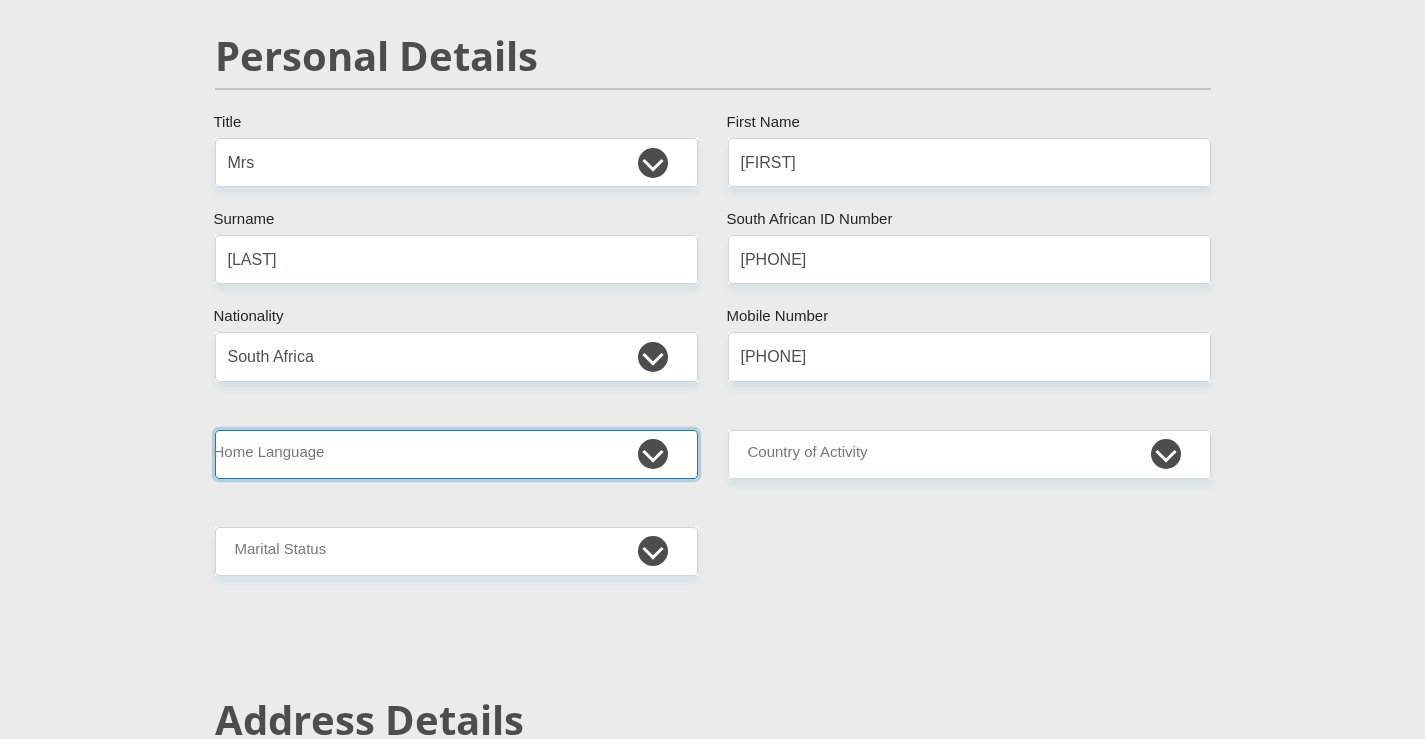 select on "afr" 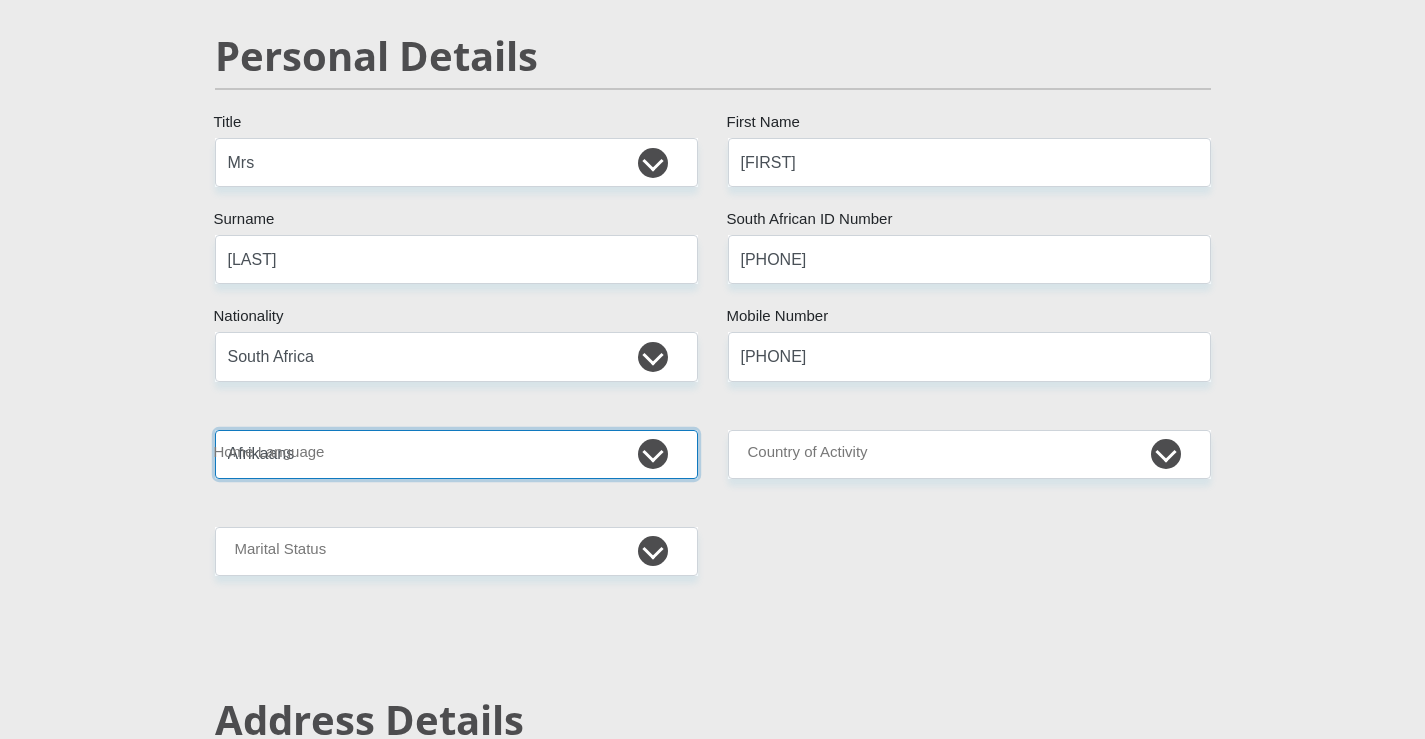 click on "Afrikaans
English
Sepedi
South Ndebele
Southern Sotho
Swati
Tsonga
Tswana
Venda
Xhosa
Zulu
Other" at bounding box center [456, 454] 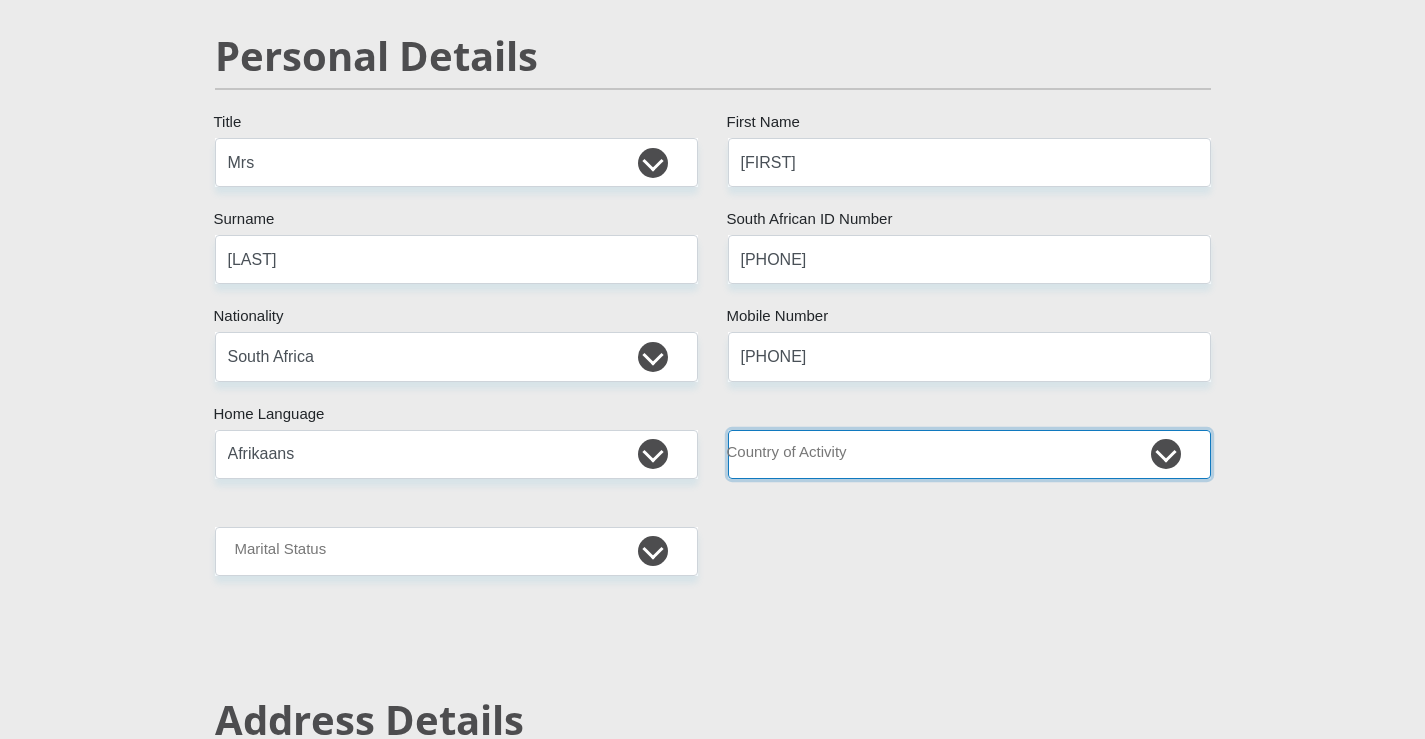 click on "South Africa
Afghanistan
Aland Islands
Albania
Algeria
America Samoa
American Virgin Islands
Andorra
Angola
Anguilla
Antarctica
Antigua and Barbuda
Argentina
Armenia
Aruba
Ascension Island
Australia
Austria
Azerbaijan
Chad" at bounding box center [969, 454] 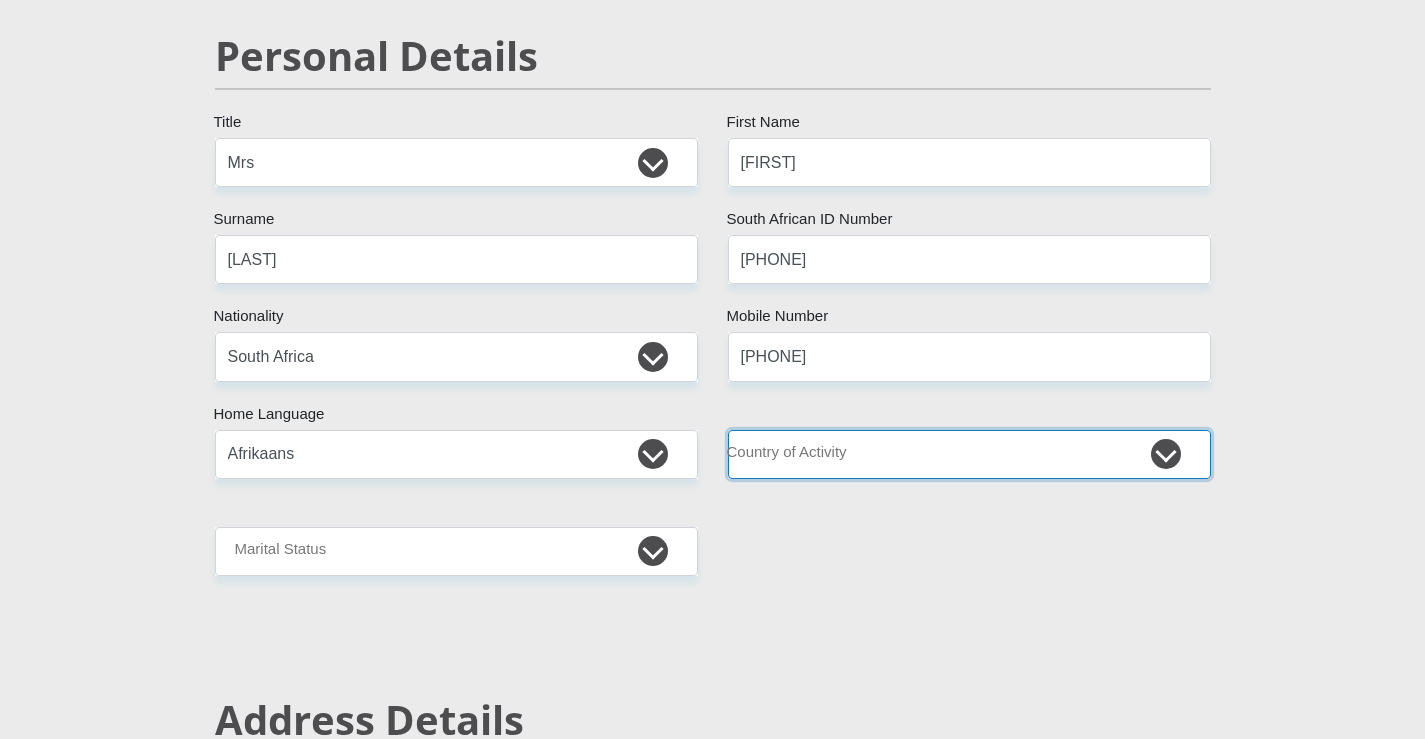 select on "ZAF" 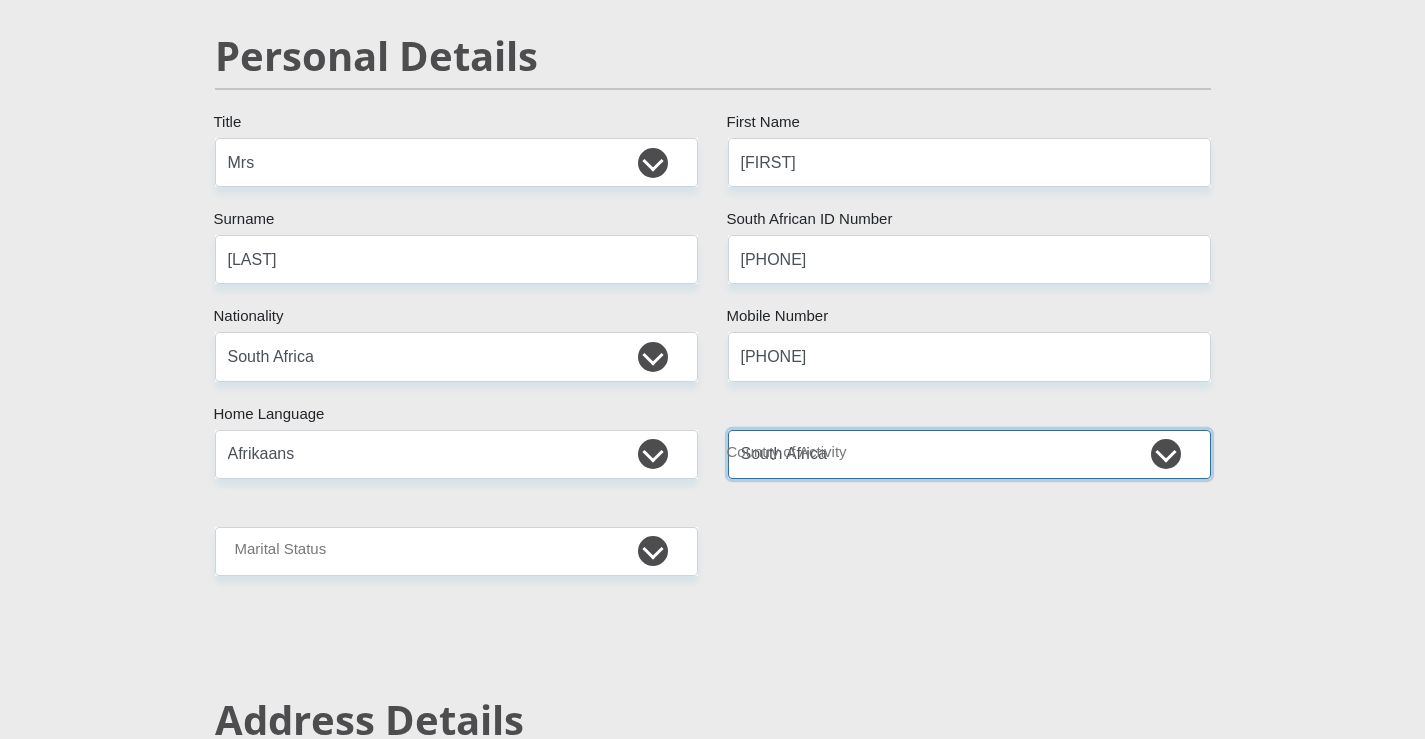 click on "South Africa
Afghanistan
Aland Islands
Albania
Algeria
America Samoa
American Virgin Islands
Andorra
Angola
Anguilla
Antarctica
Antigua and Barbuda
Argentina
Armenia
Aruba
Ascension Island
Australia
Austria
Azerbaijan
Chad" at bounding box center (969, 454) 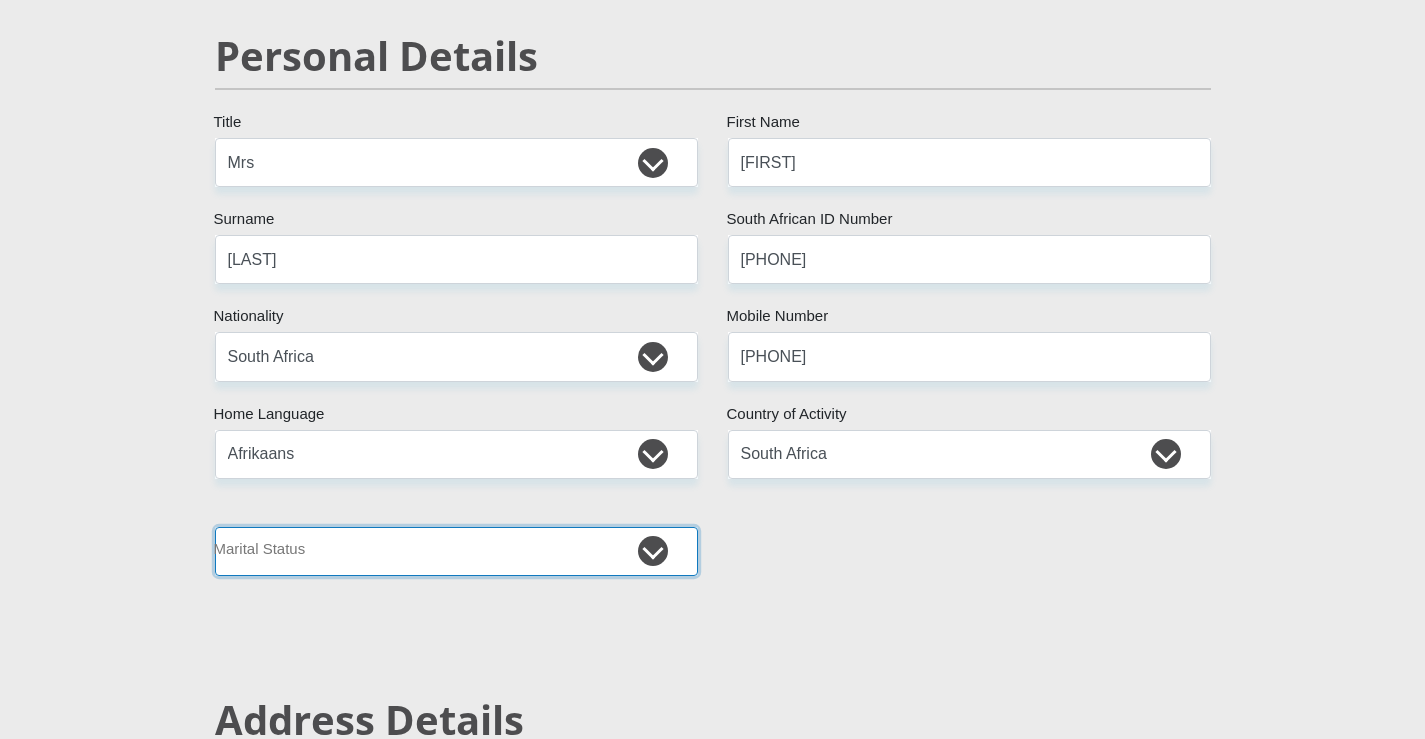 click on "Married ANC
Single
Divorced
Widowed
Married COP or Customary Law" at bounding box center (456, 551) 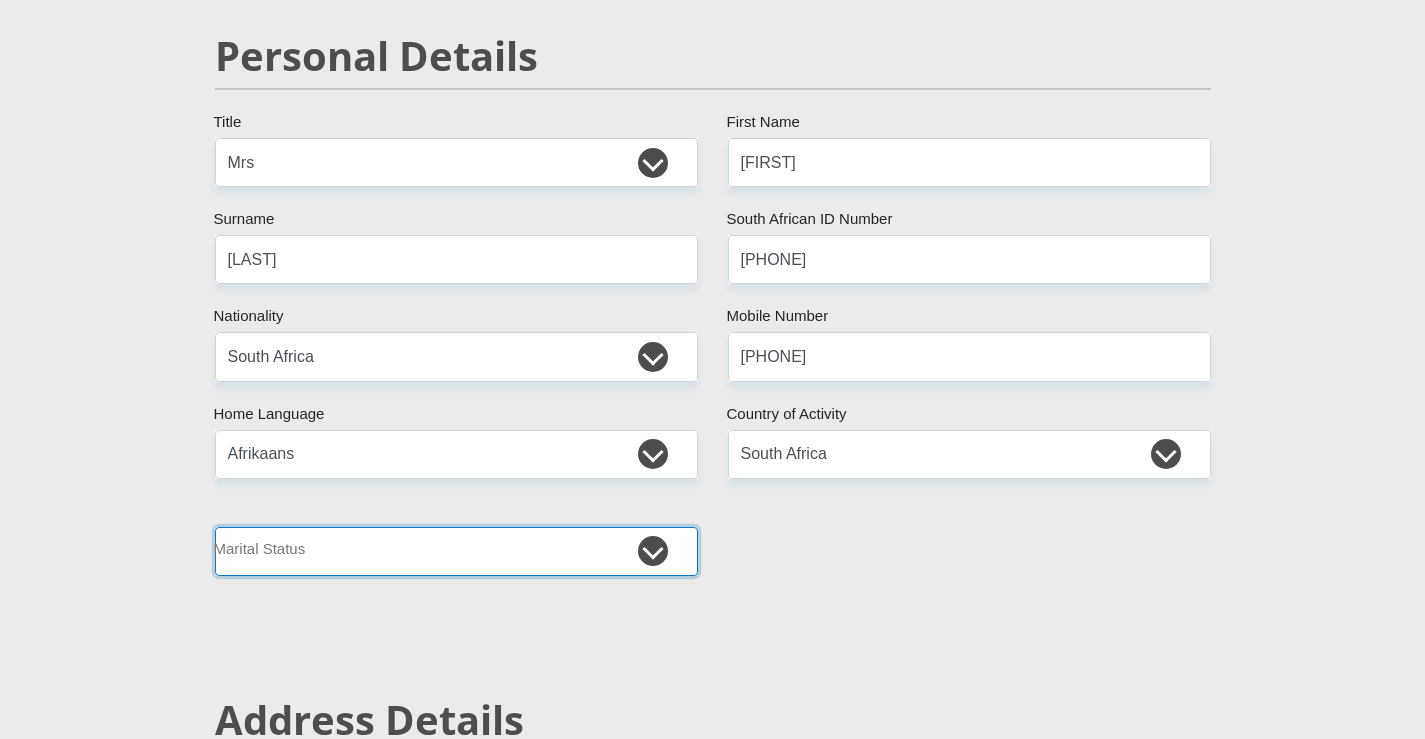 select on "1" 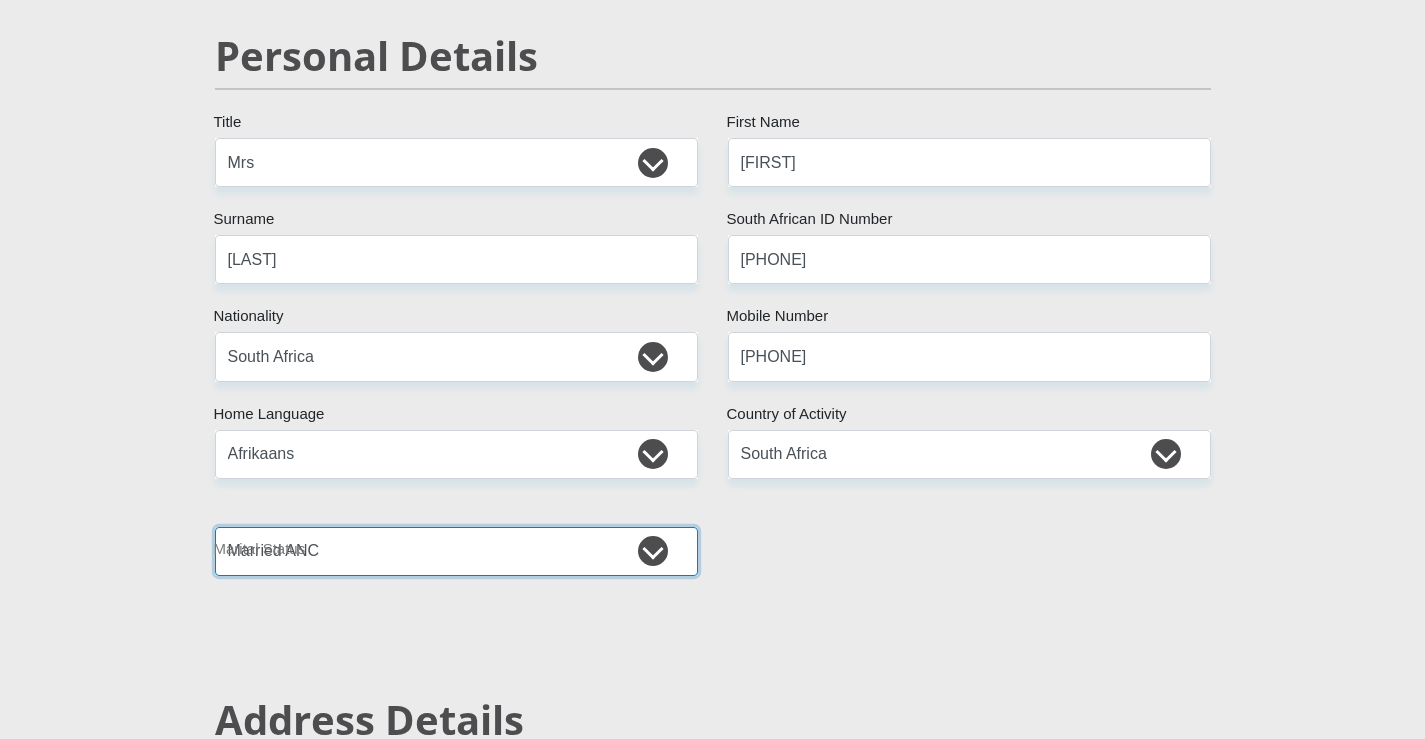 click on "Married ANC
Single
Divorced
Widowed
Married COP or Customary Law" at bounding box center [456, 551] 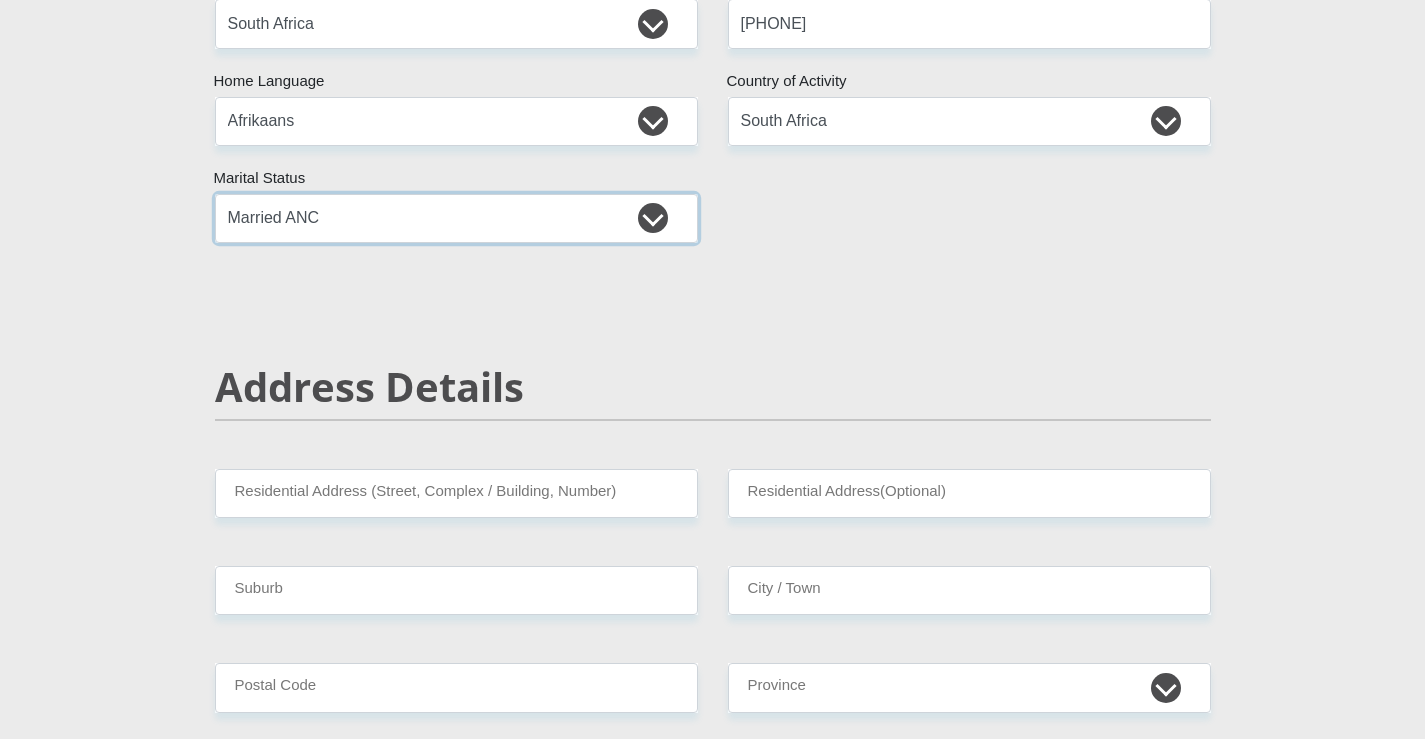scroll, scrollTop: 600, scrollLeft: 0, axis: vertical 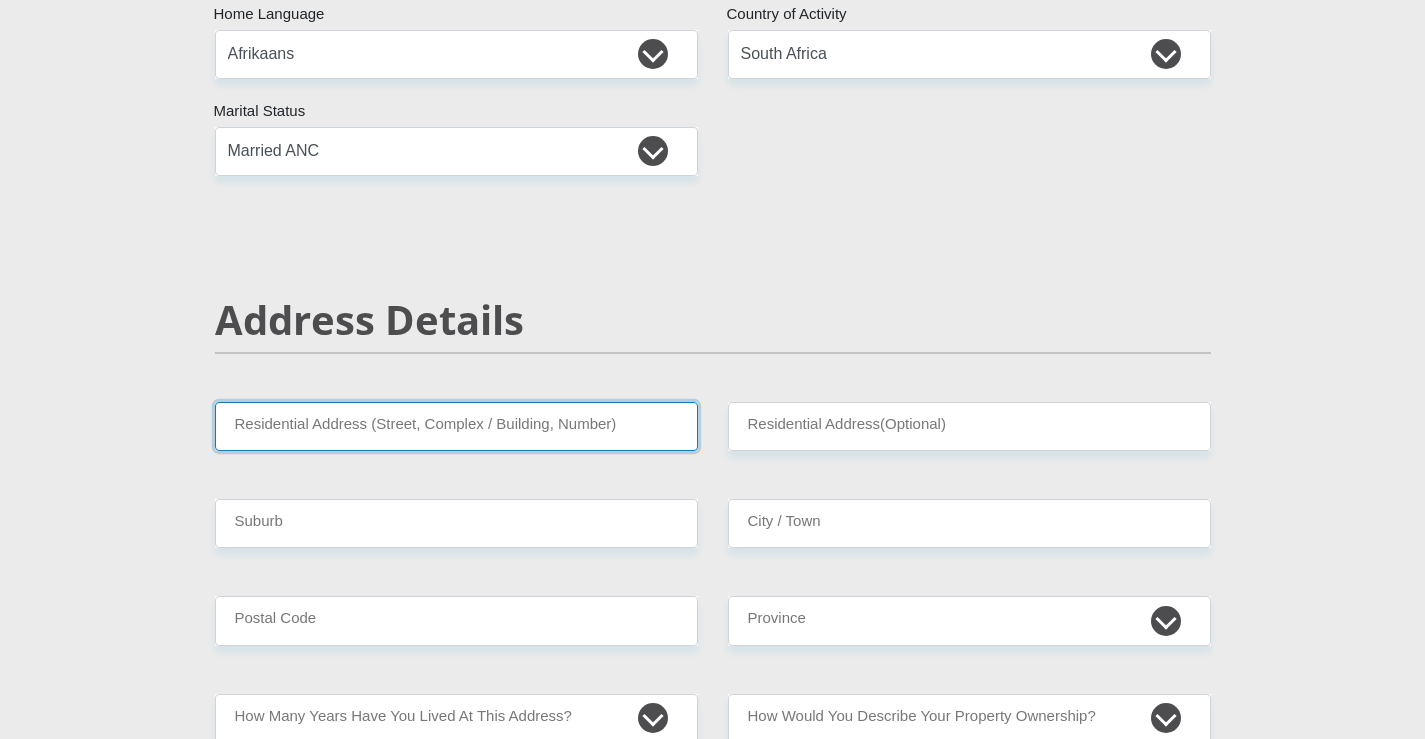 click on "Residential Address (Street, Complex / Building, Number)" at bounding box center (456, 426) 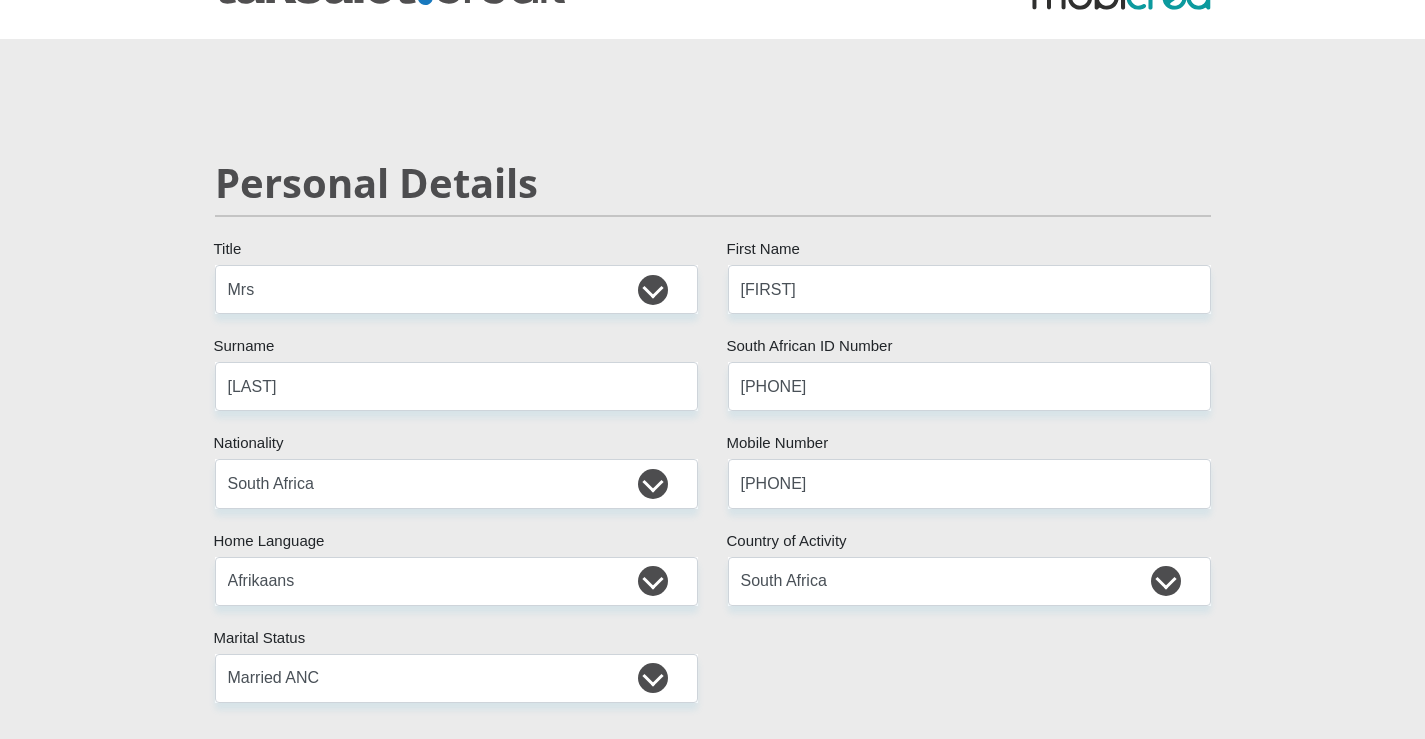 scroll, scrollTop: 0, scrollLeft: 0, axis: both 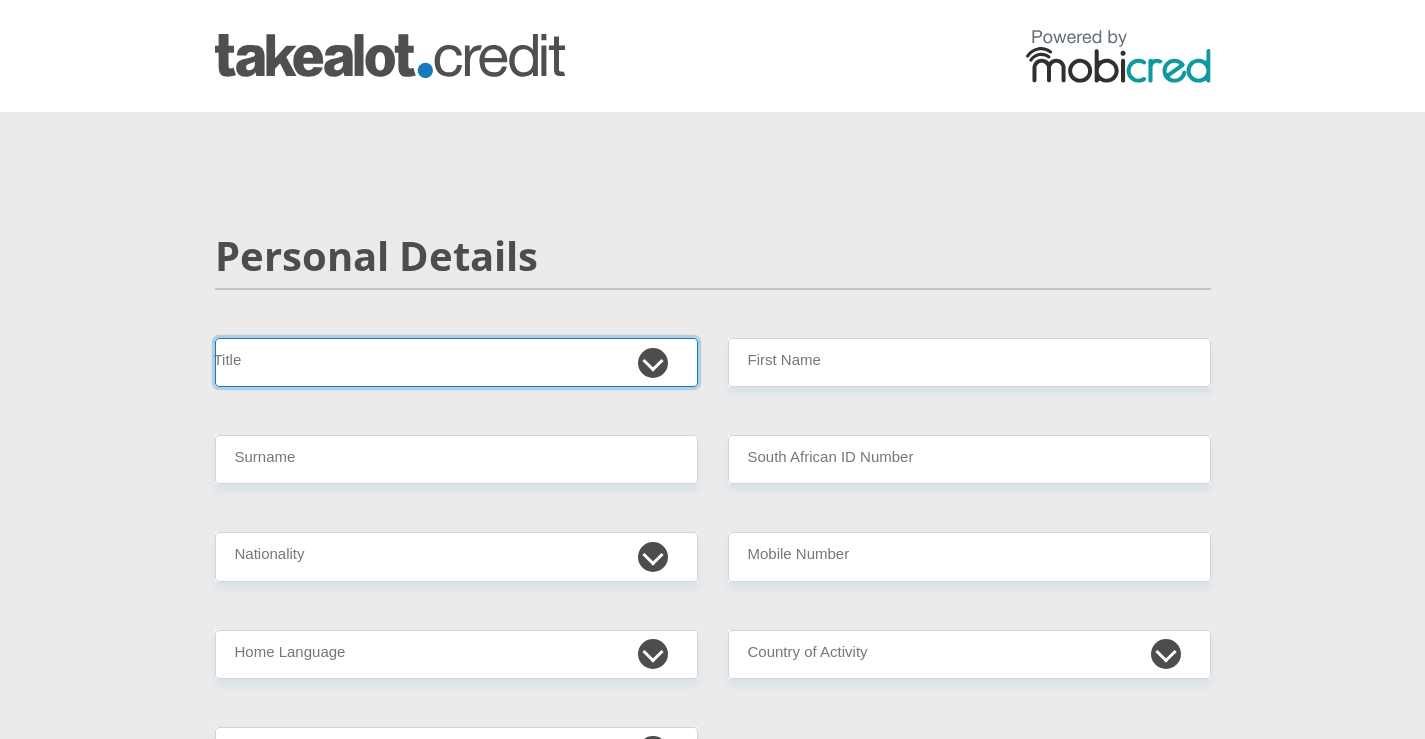 click on "Mr
Ms
Mrs
Dr
Other" at bounding box center [456, 362] 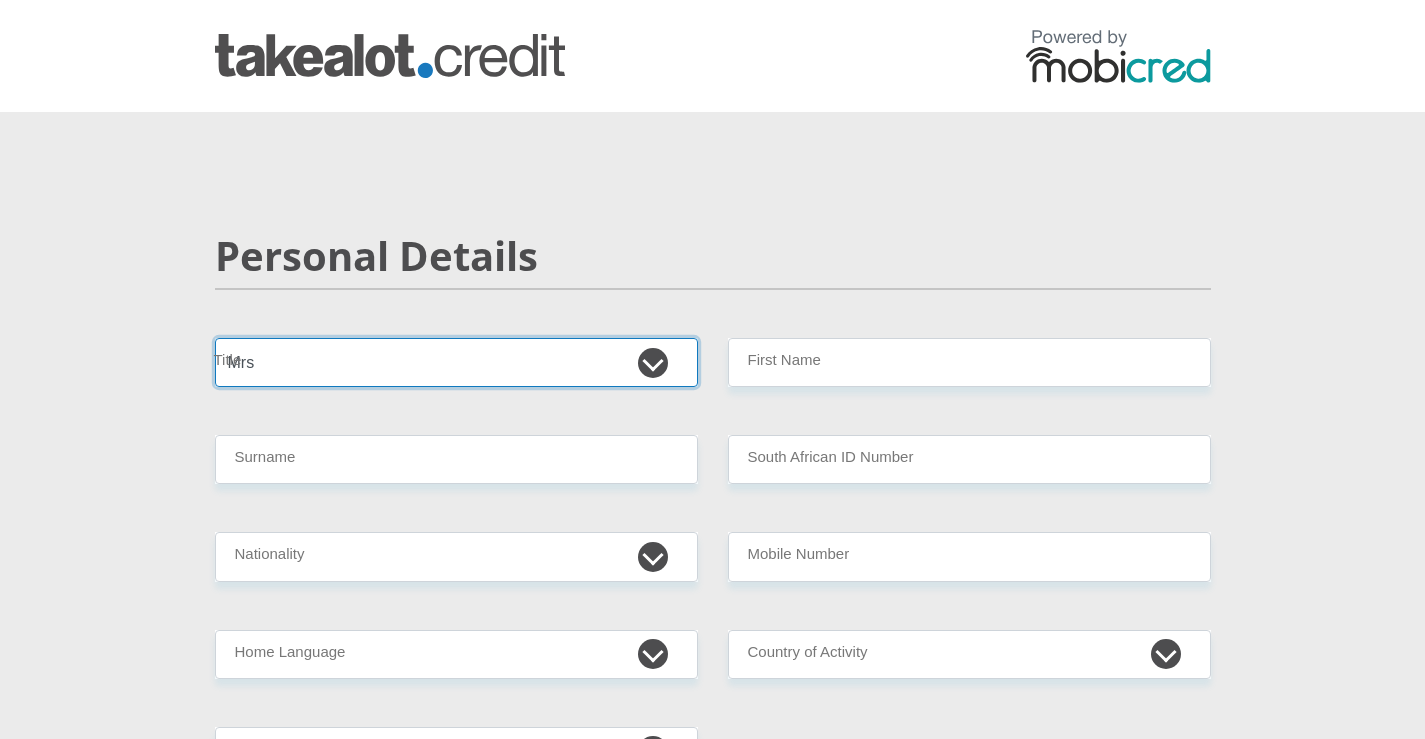 click on "Mr
Ms
Mrs
Dr
Other" at bounding box center [456, 362] 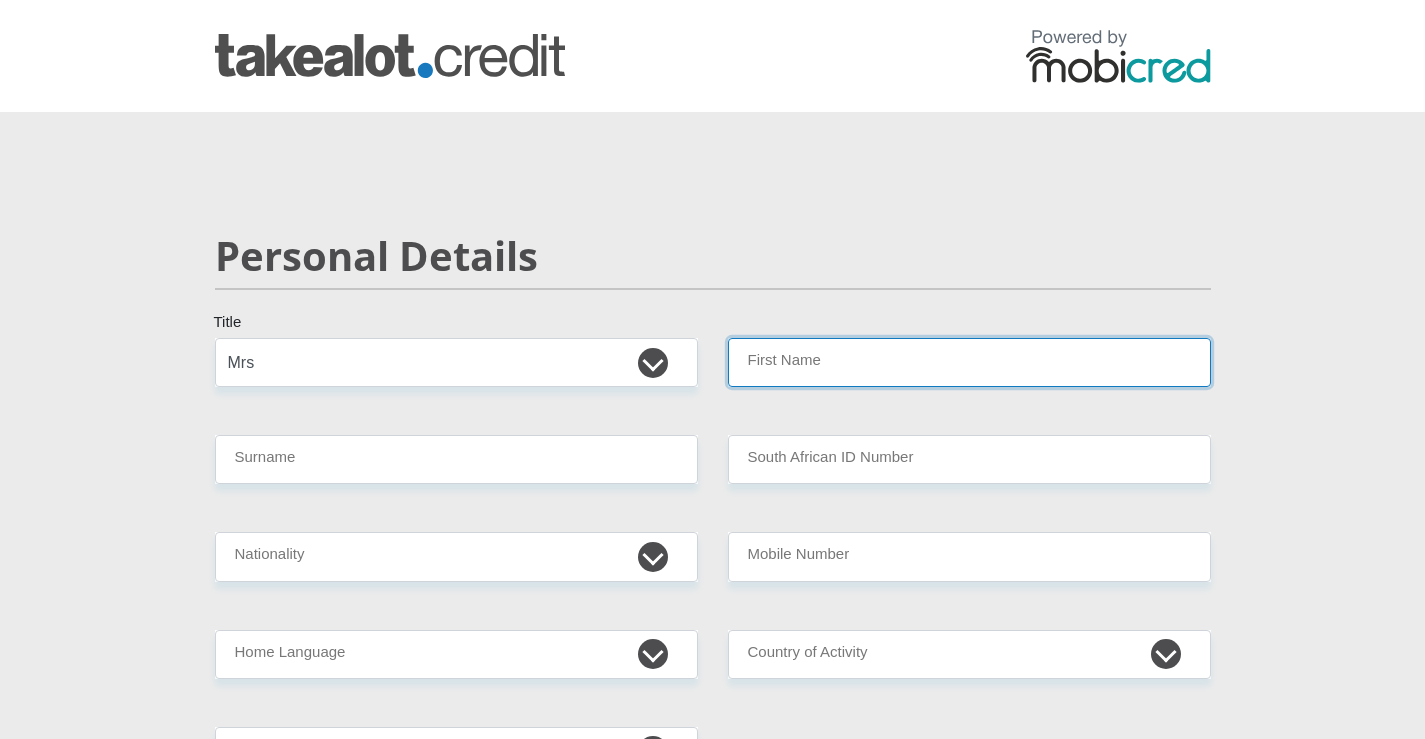 click on "First Name" at bounding box center [969, 362] 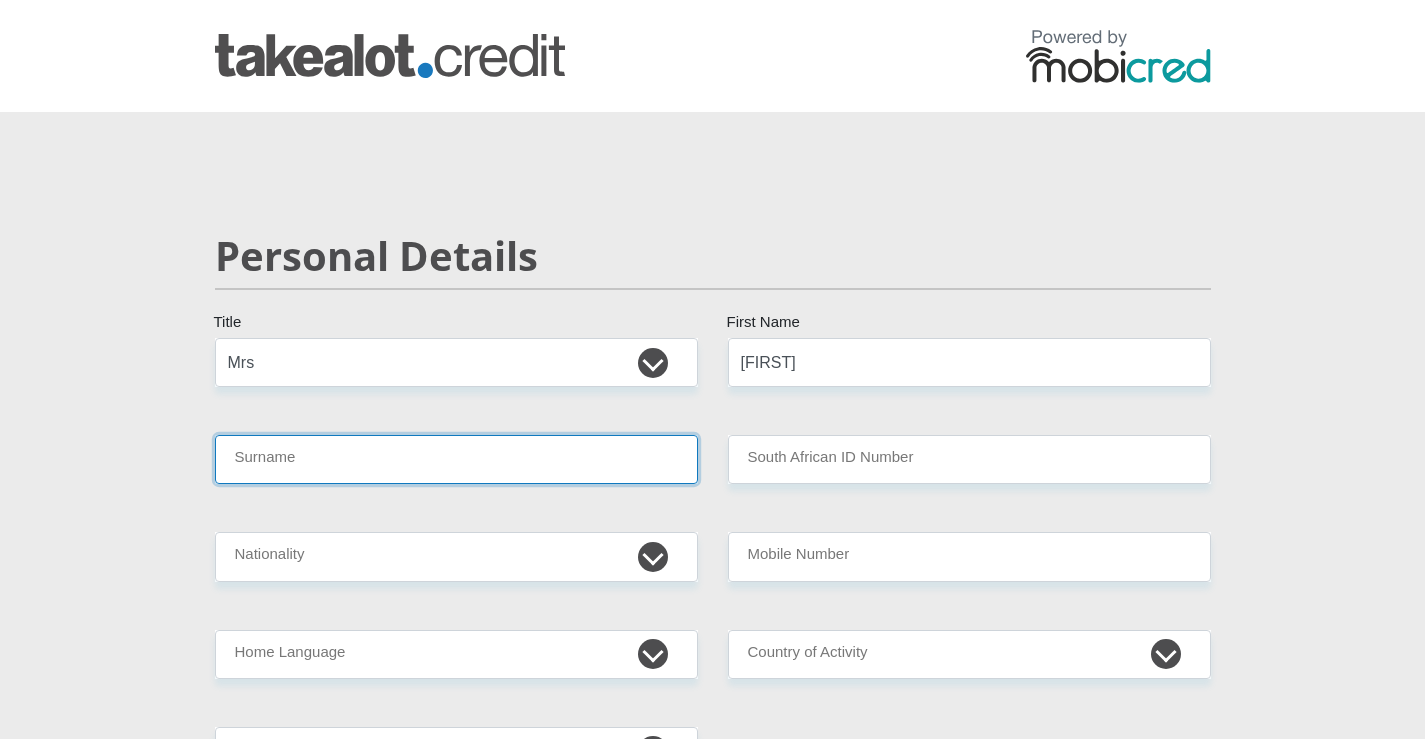 type on "[LAST]" 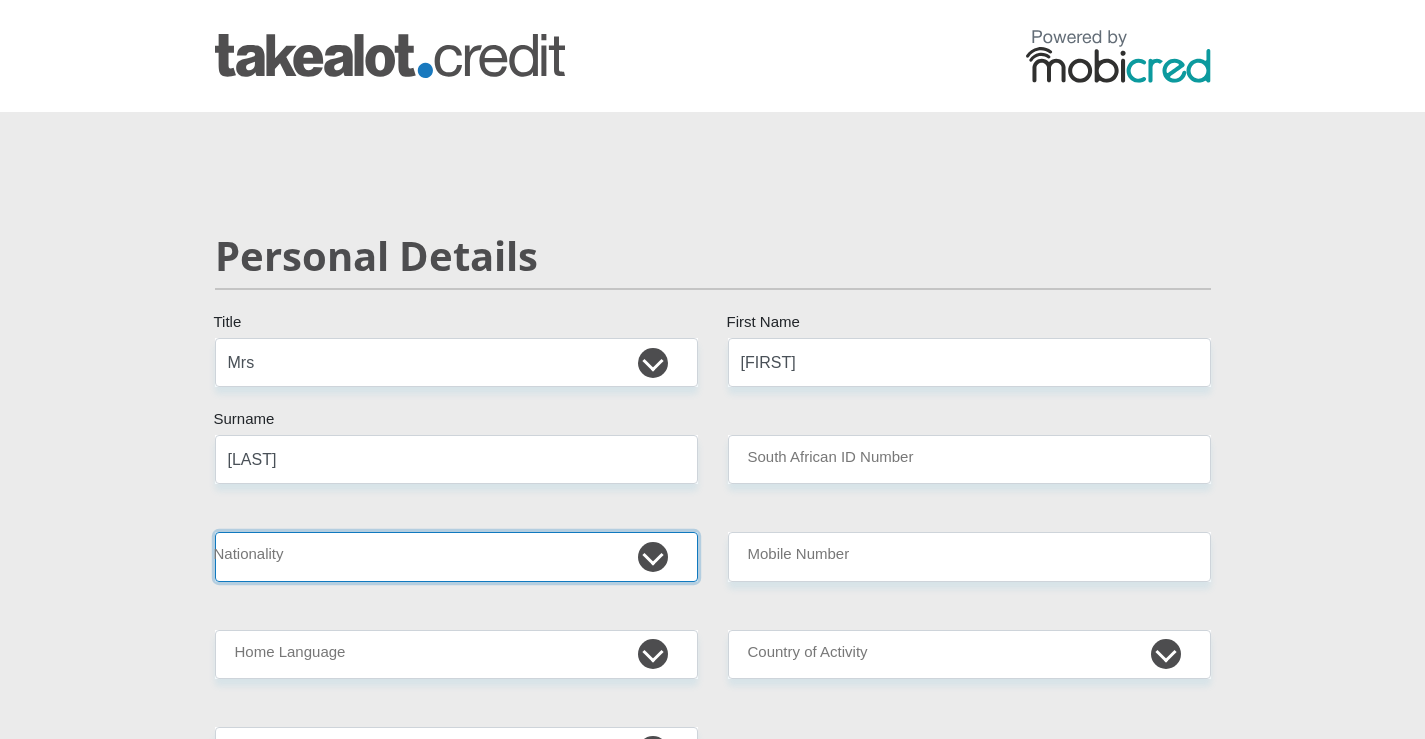 select on "ZAF" 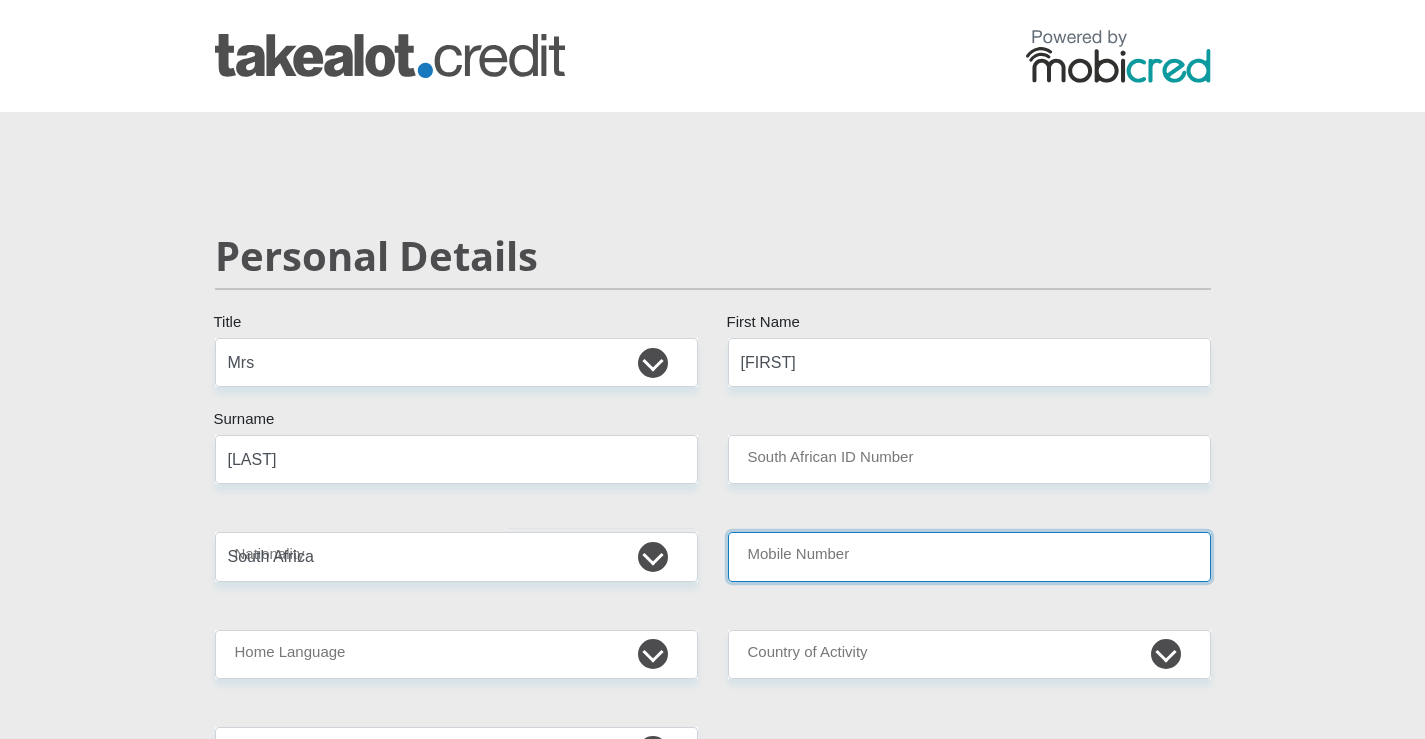 type on "[PHONE]" 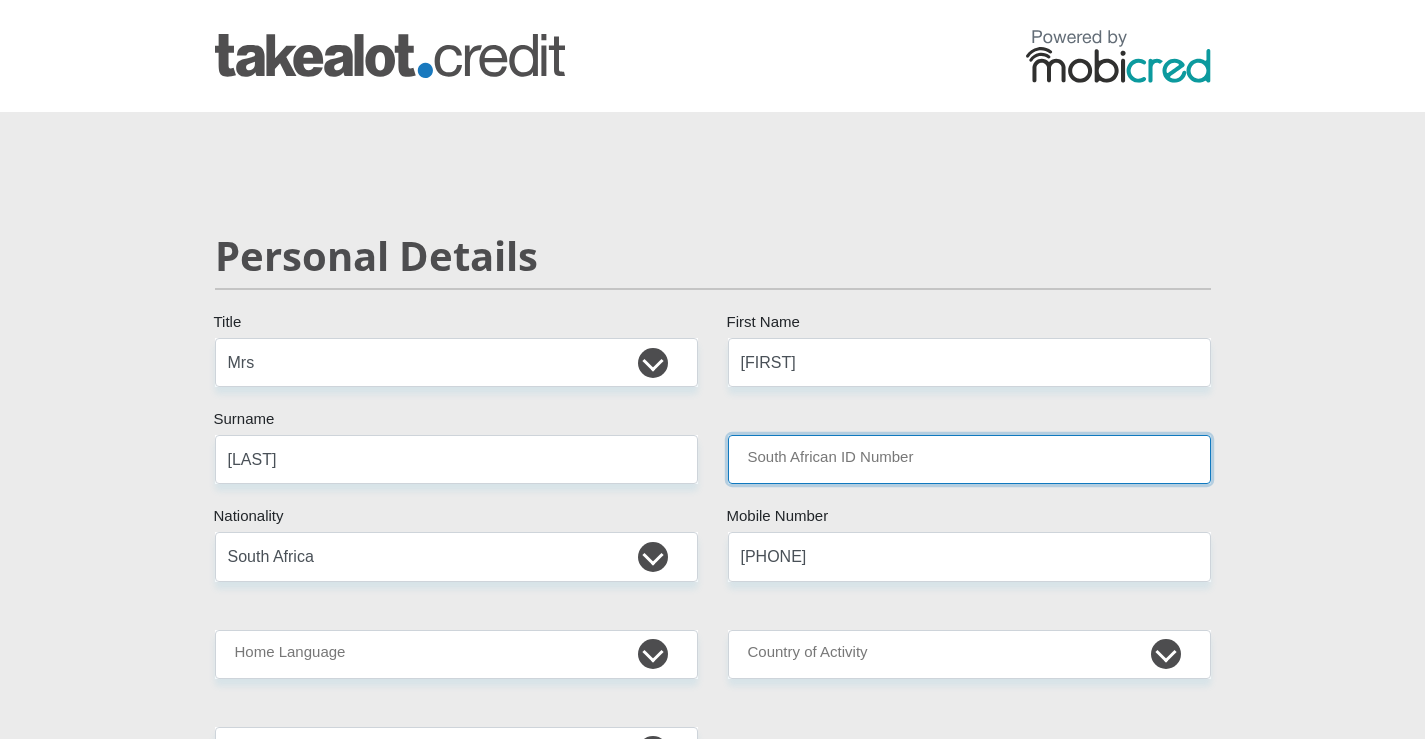 click on "South African ID Number" at bounding box center (969, 459) 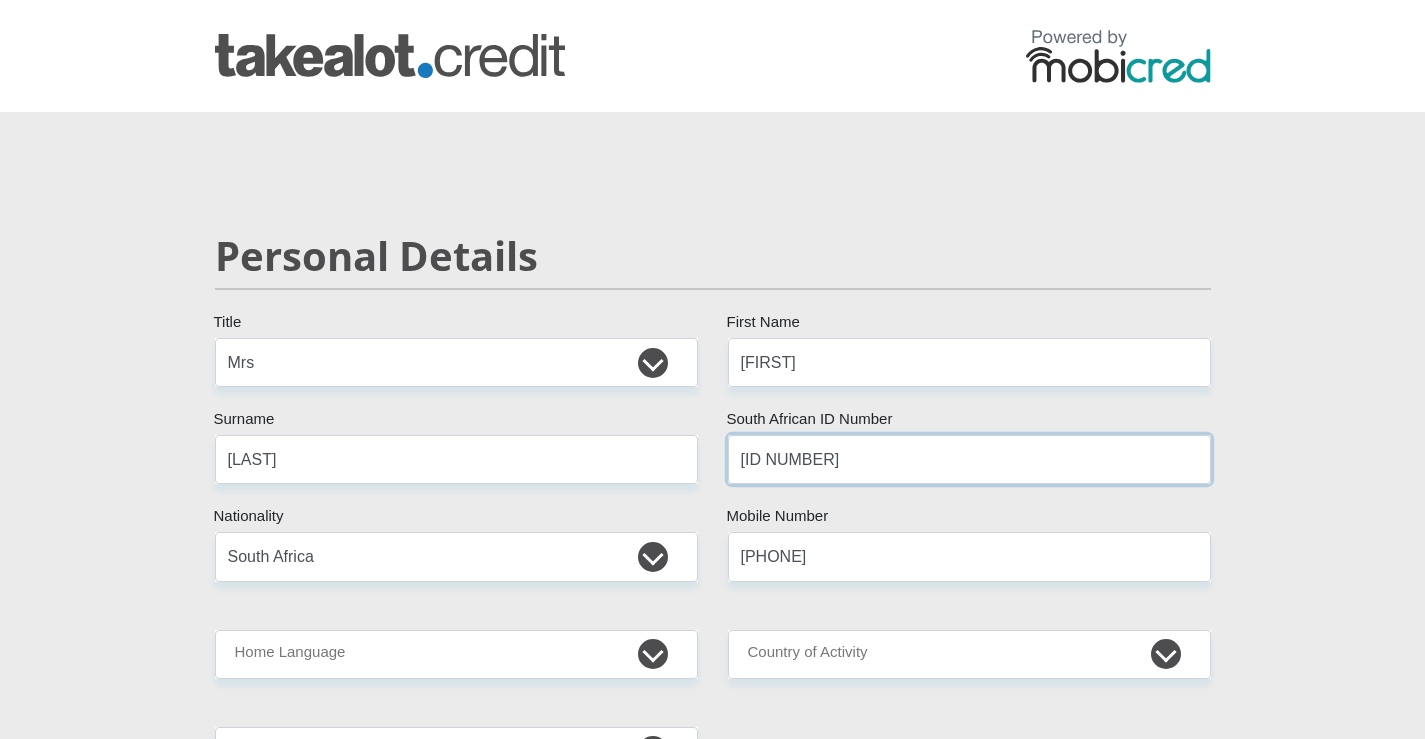 type on "8811120051083" 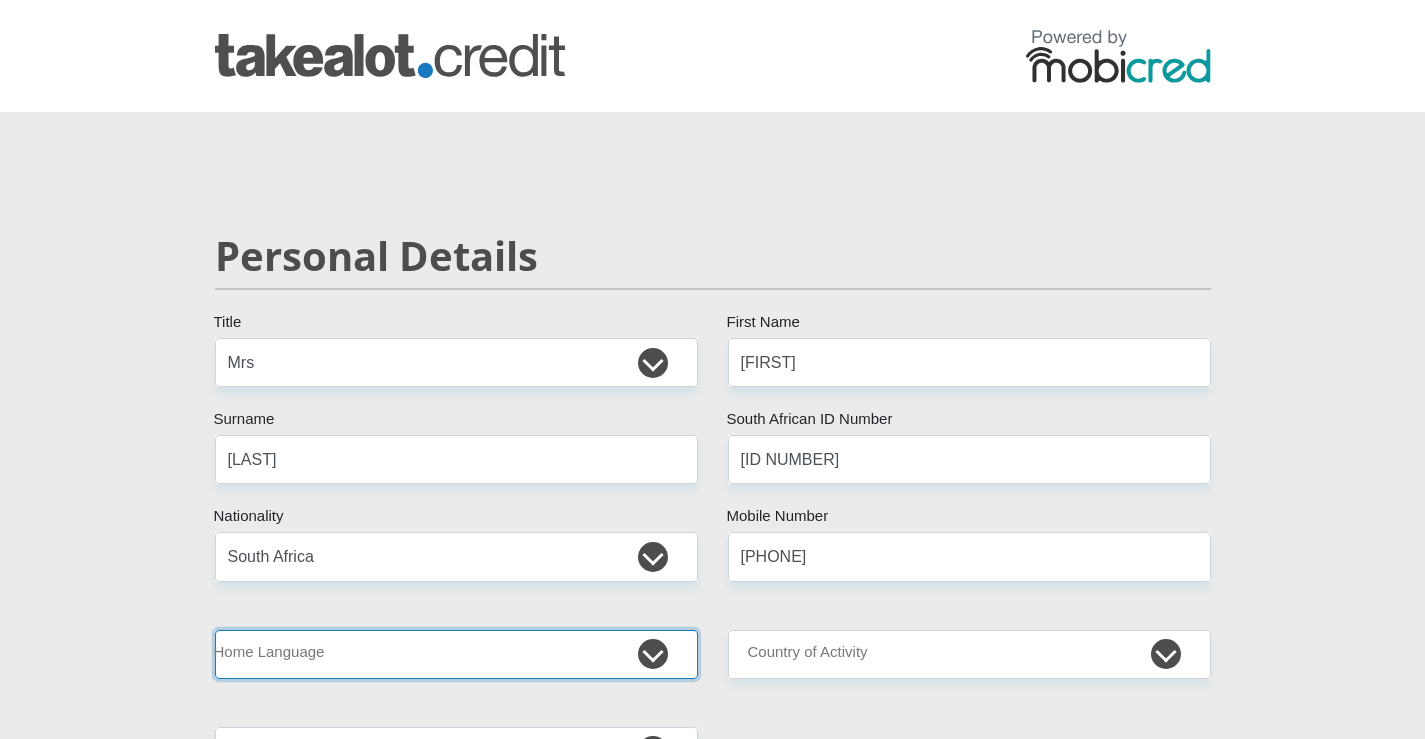click on "Afrikaans
English
Sepedi
South Ndebele
Southern Sotho
Swati
Tsonga
Tswana
Venda
Xhosa
Zulu
Other" at bounding box center (456, 654) 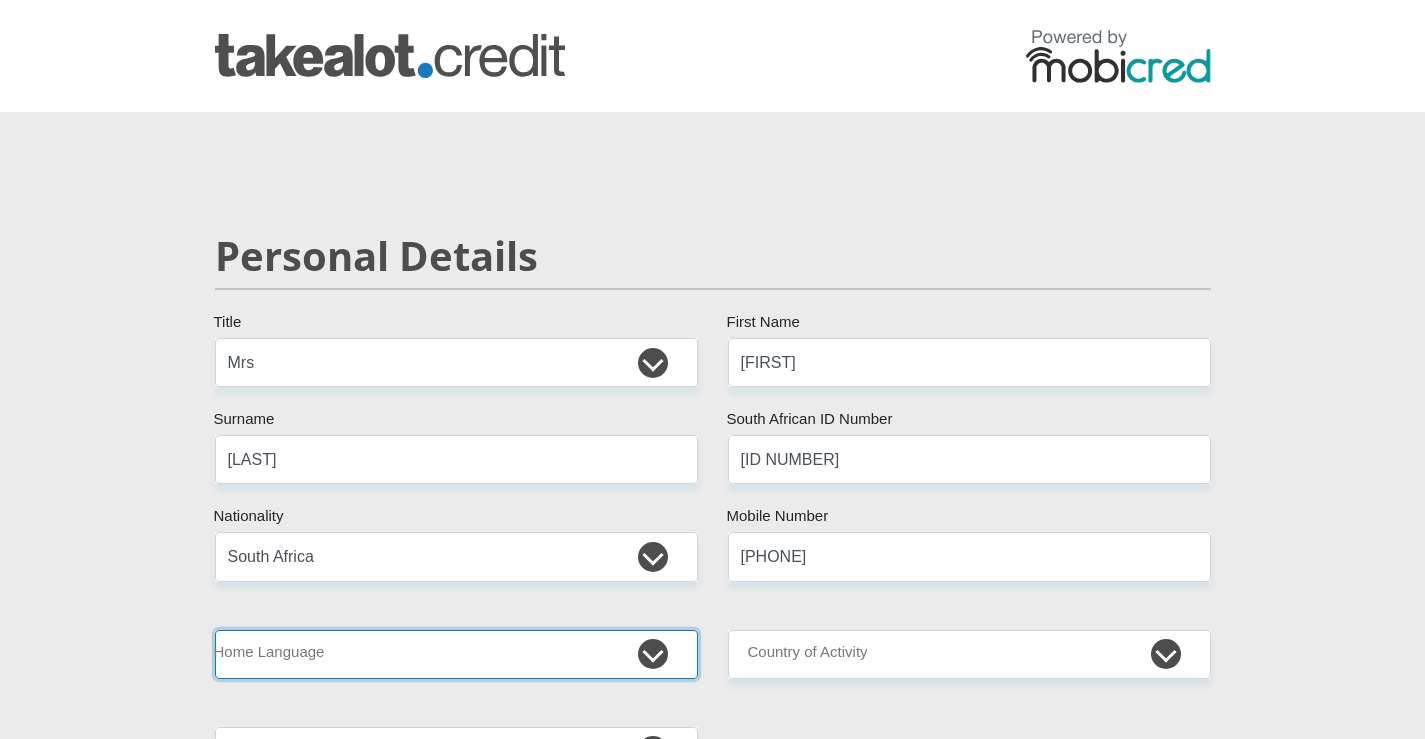select on "afr" 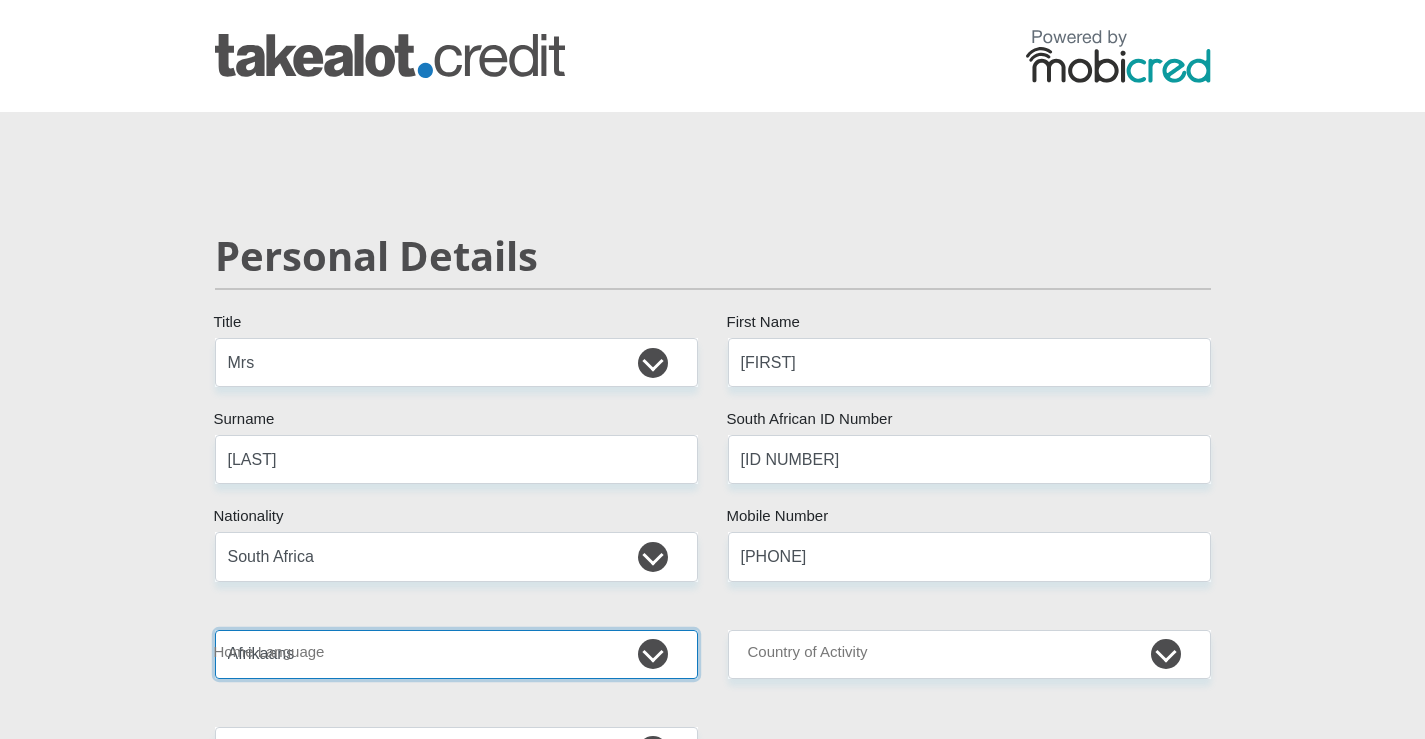 click on "Afrikaans
English
Sepedi
South Ndebele
Southern Sotho
Swati
Tsonga
Tswana
Venda
Xhosa
Zulu
Other" at bounding box center [456, 654] 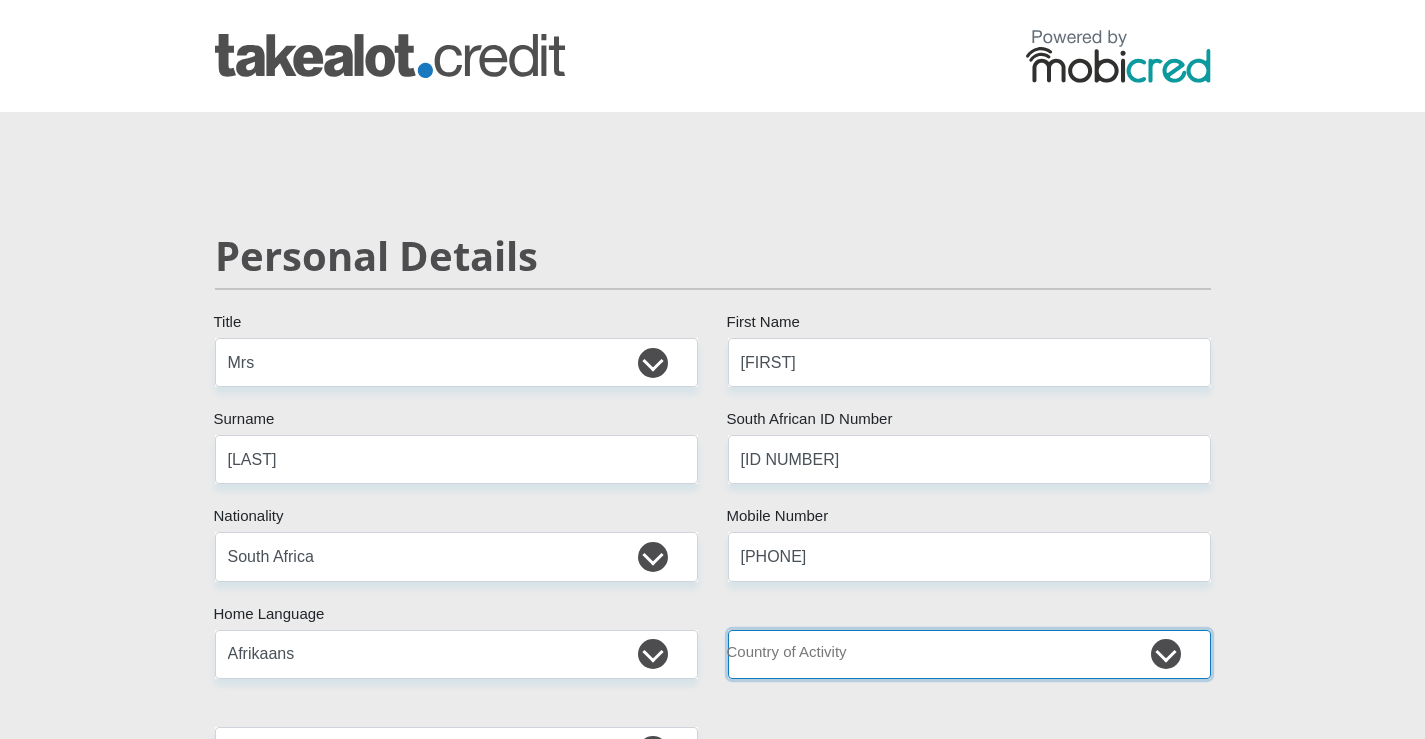 click on "South Africa
Afghanistan
Aland Islands
Albania
Algeria
America Samoa
American Virgin Islands
Andorra
Angola
Anguilla
Antarctica
Antigua and Barbuda
Argentina
Armenia
Aruba
Ascension Island
Australia
Austria
Azerbaijan
Chad" at bounding box center [969, 654] 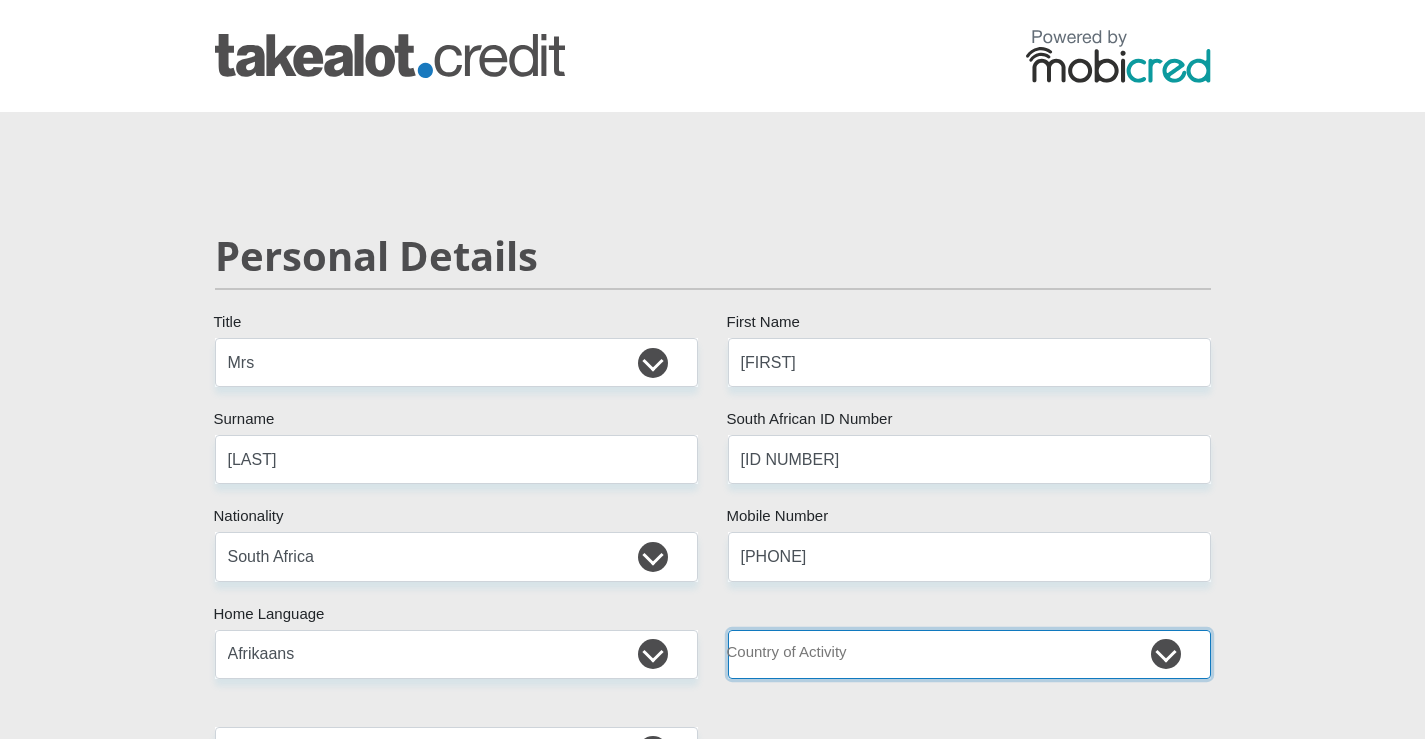 select on "ZAF" 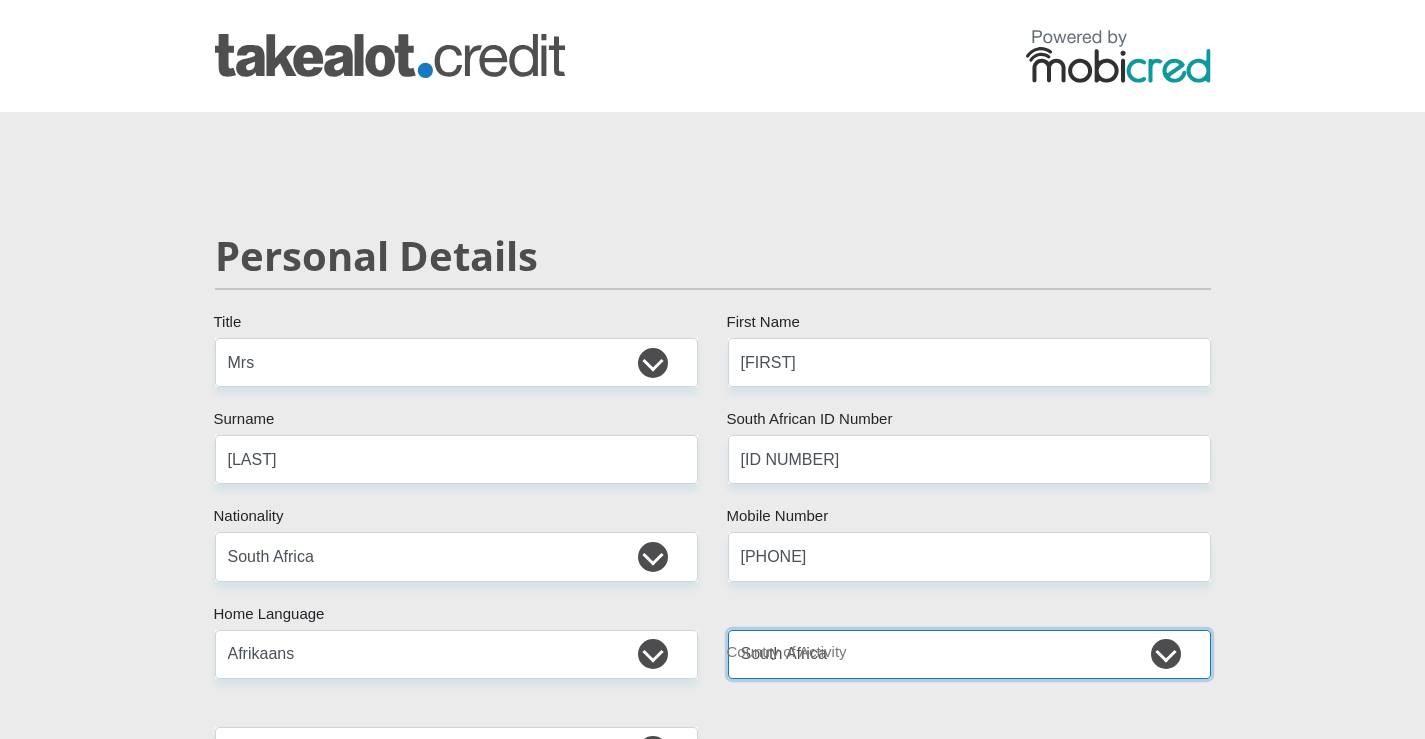 click on "South Africa
Afghanistan
Aland Islands
Albania
Algeria
America Samoa
American Virgin Islands
Andorra
Angola
Anguilla
Antarctica
Antigua and Barbuda
Argentina
Armenia
Aruba
Ascension Island
Australia
Austria
Azerbaijan
Chad" at bounding box center [969, 654] 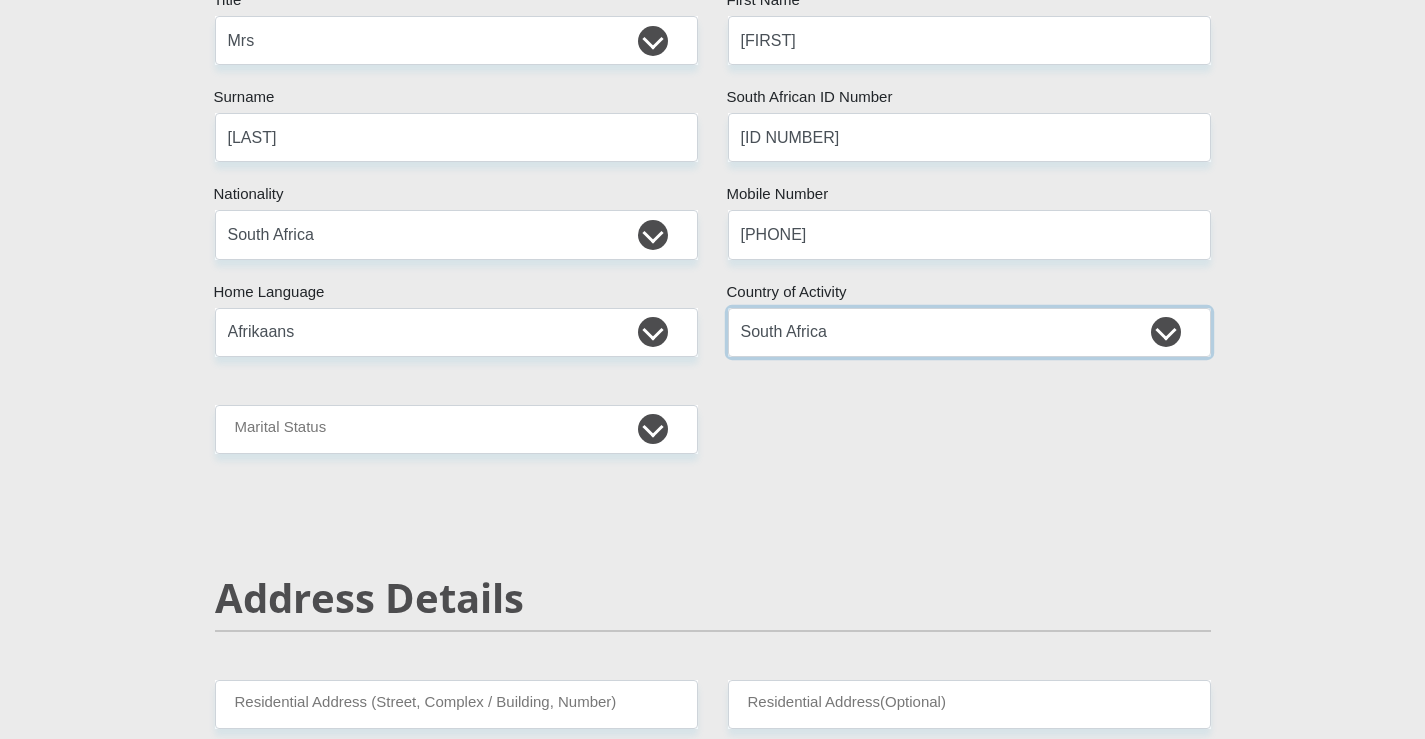 scroll, scrollTop: 400, scrollLeft: 0, axis: vertical 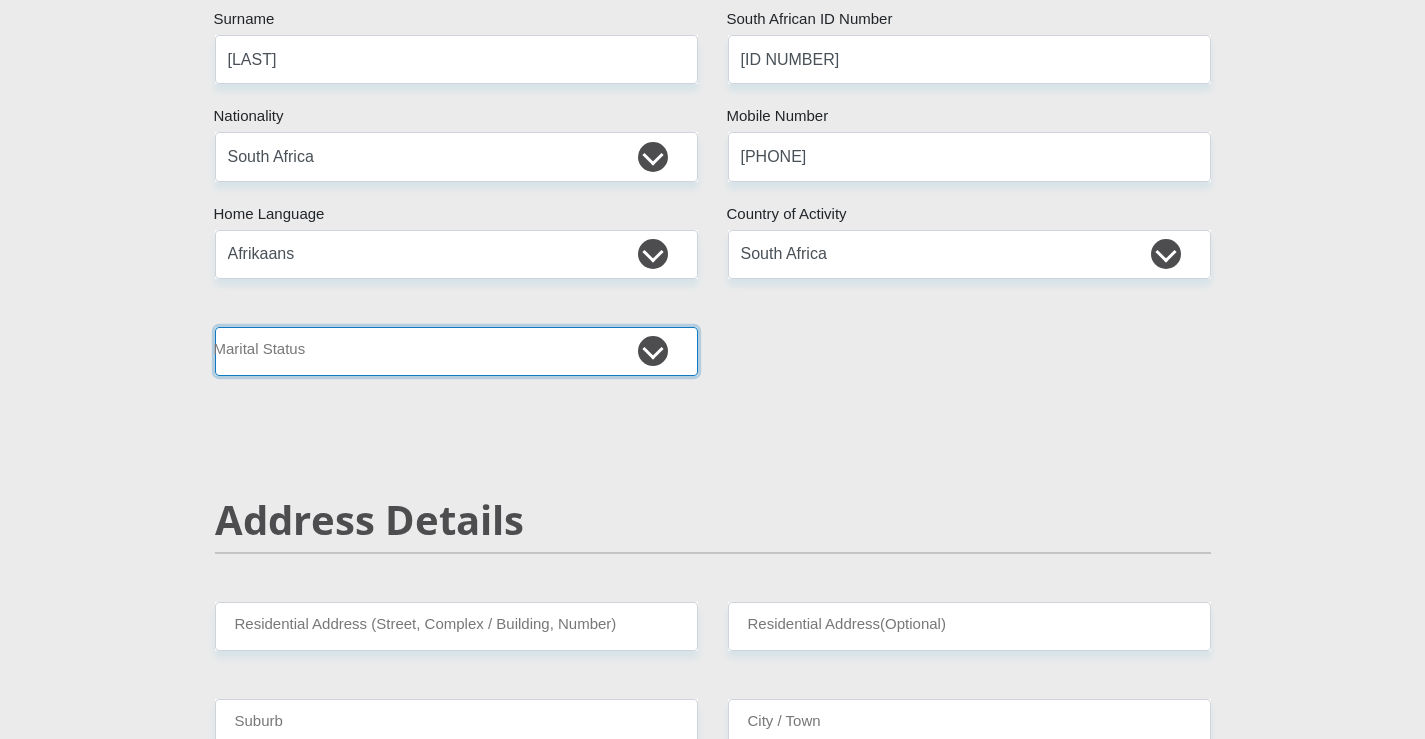 click on "Married ANC
Single
Divorced
Widowed
Married COP or Customary Law" at bounding box center (456, 351) 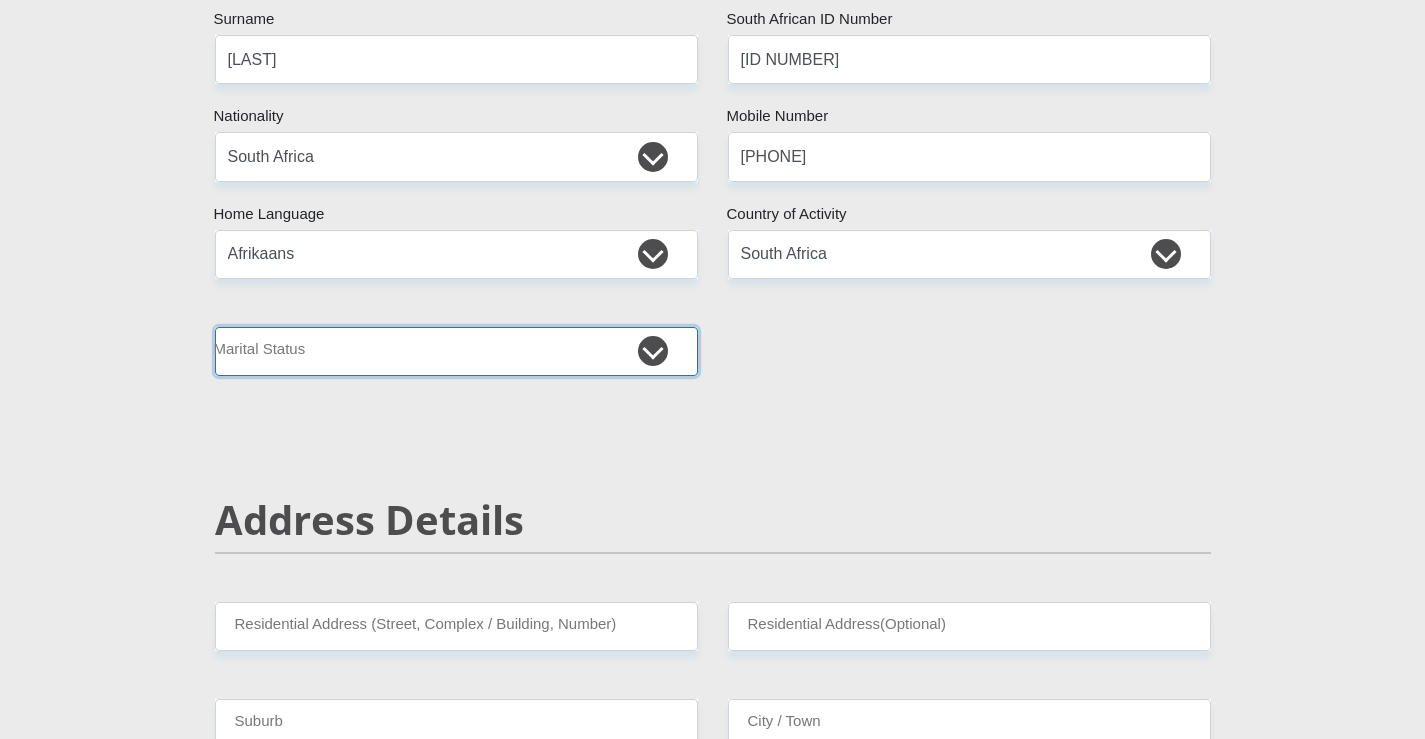 select on "1" 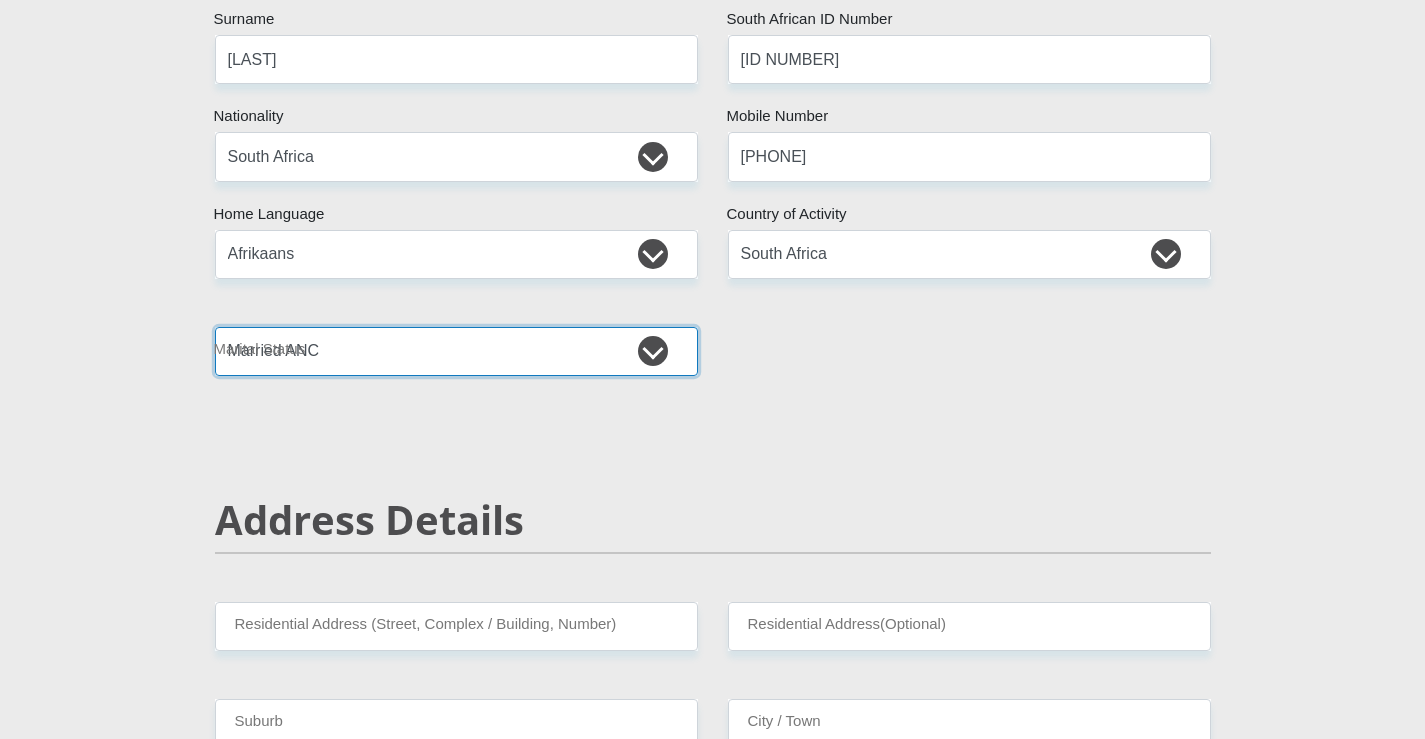click on "Married ANC
Single
Divorced
Widowed
Married COP or Customary Law" at bounding box center [456, 351] 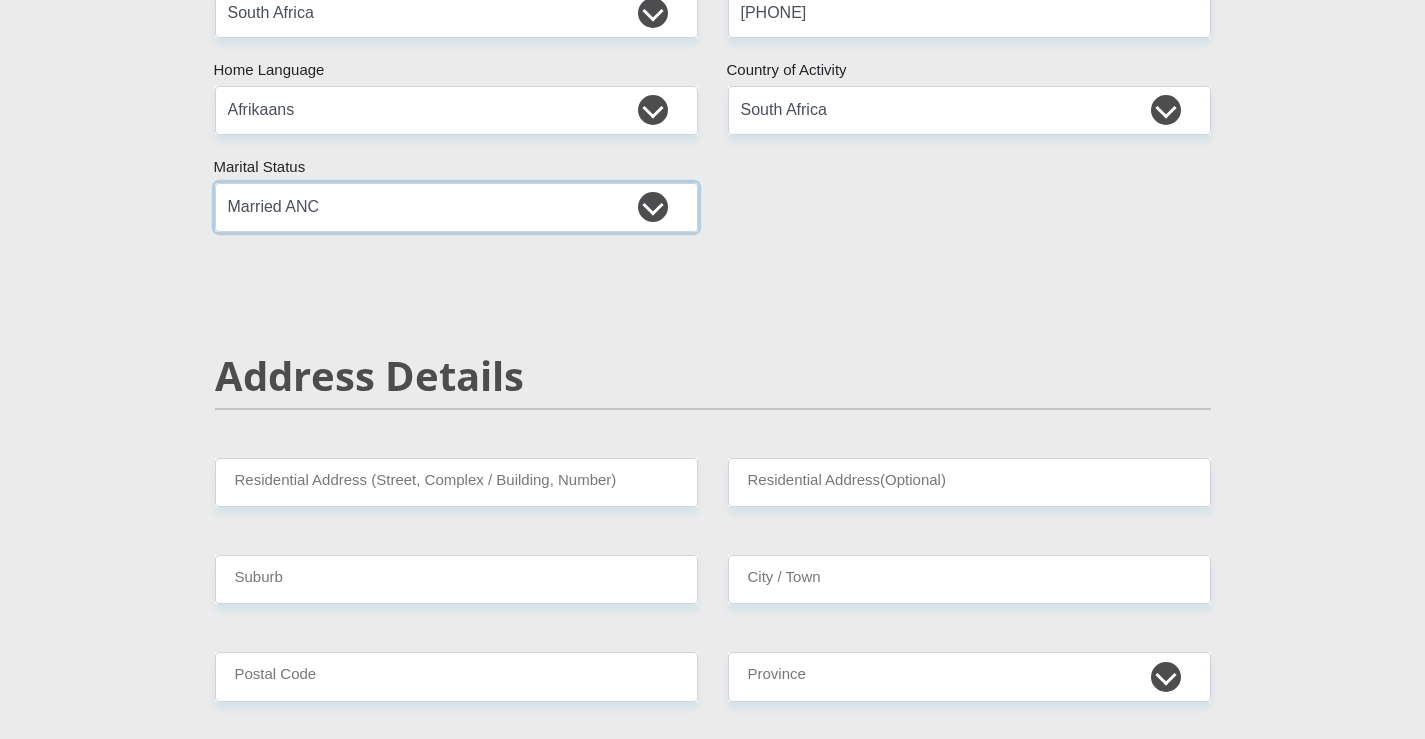 scroll, scrollTop: 600, scrollLeft: 0, axis: vertical 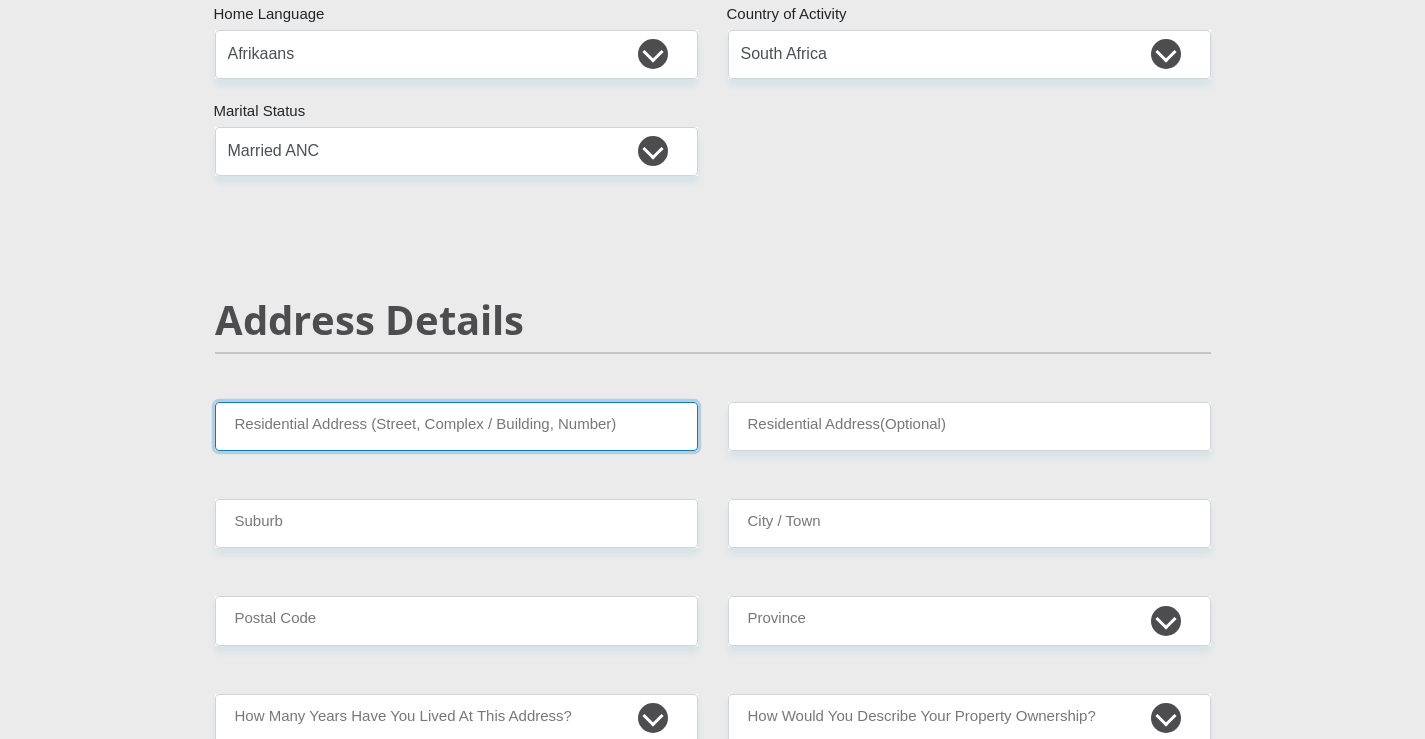 click on "Residential Address (Street, Complex / Building, Number)" at bounding box center [456, 426] 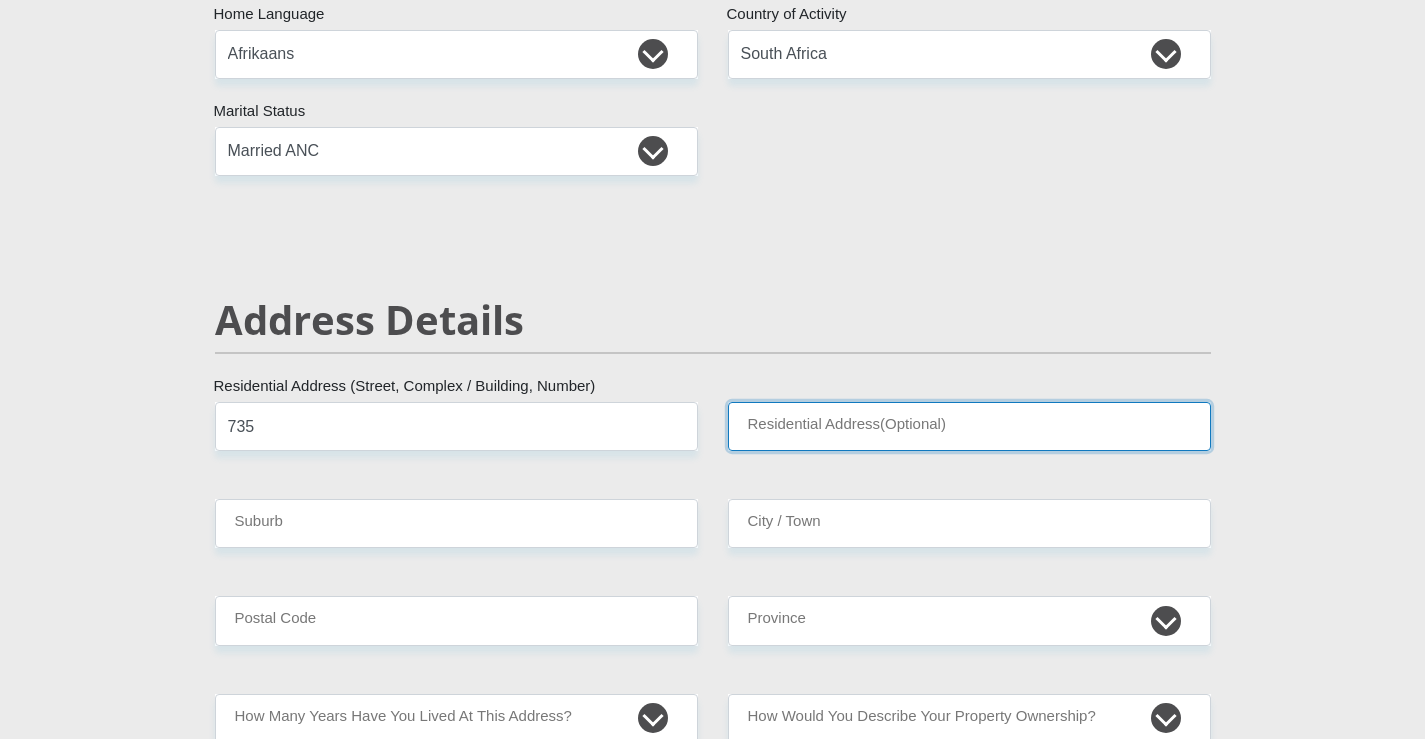 type on "Blombos Street" 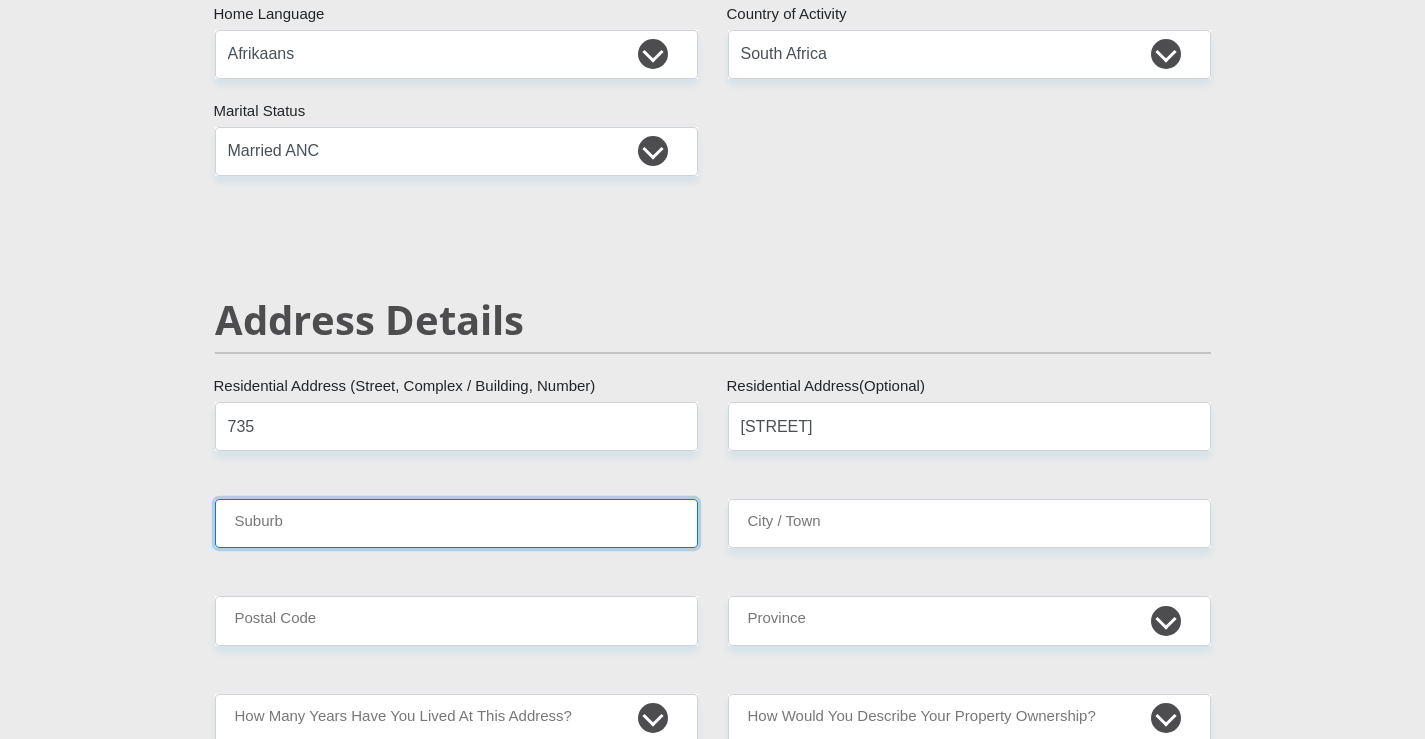 type on "Daspoort" 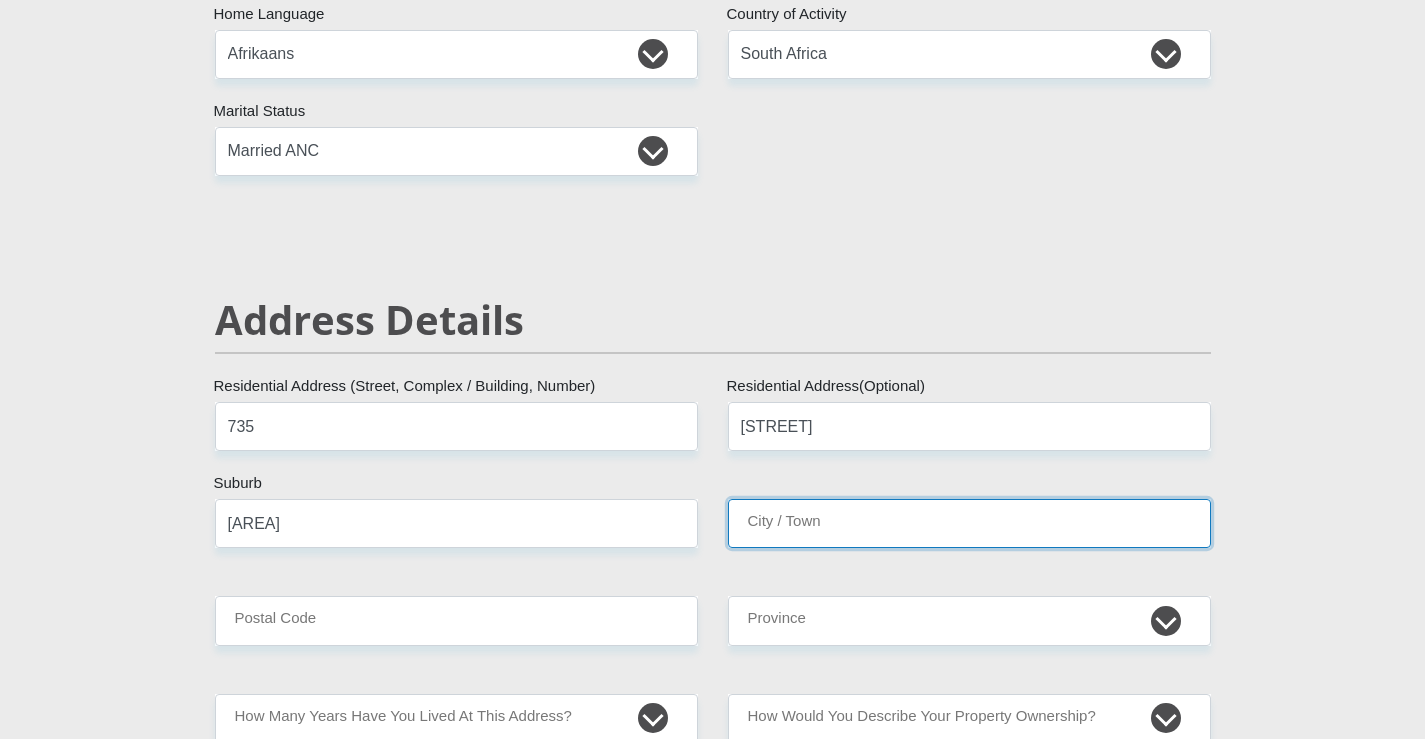 type on "Daspoort" 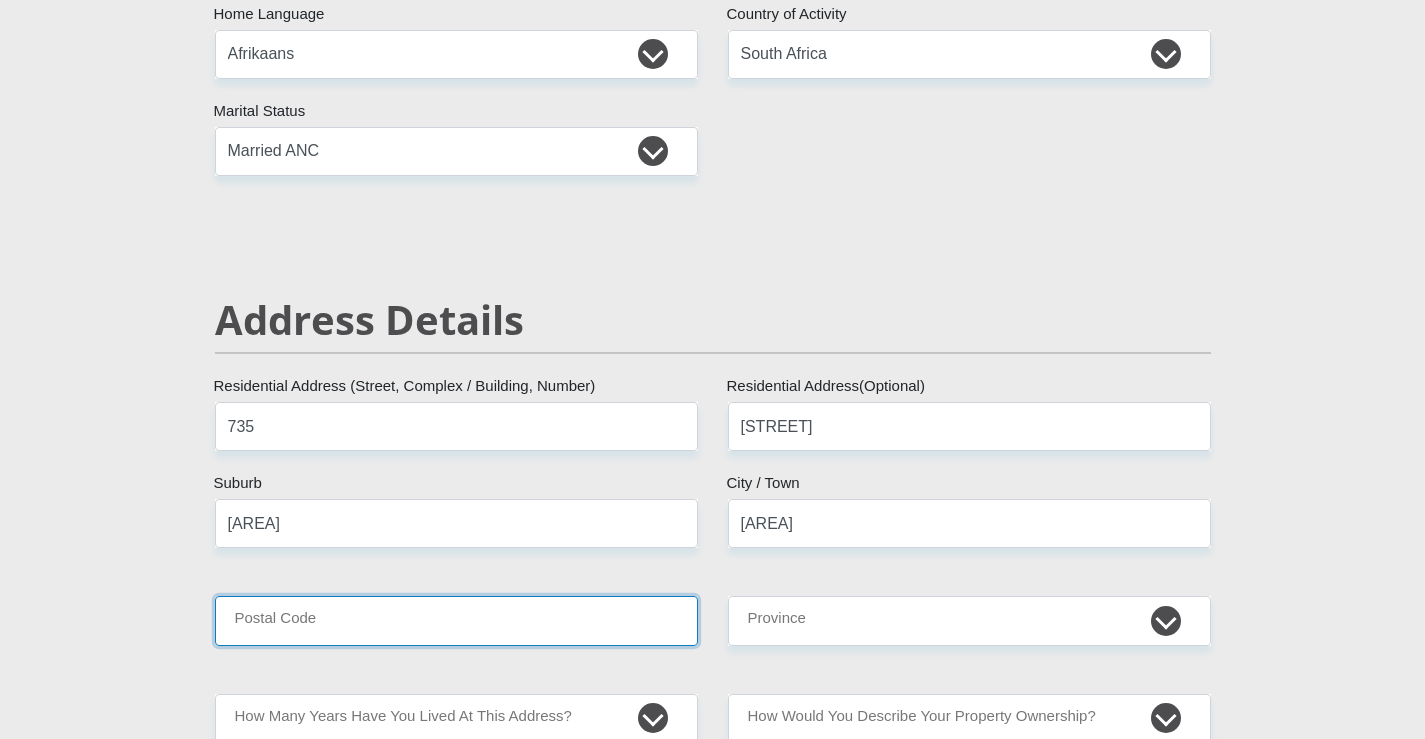type on "0082" 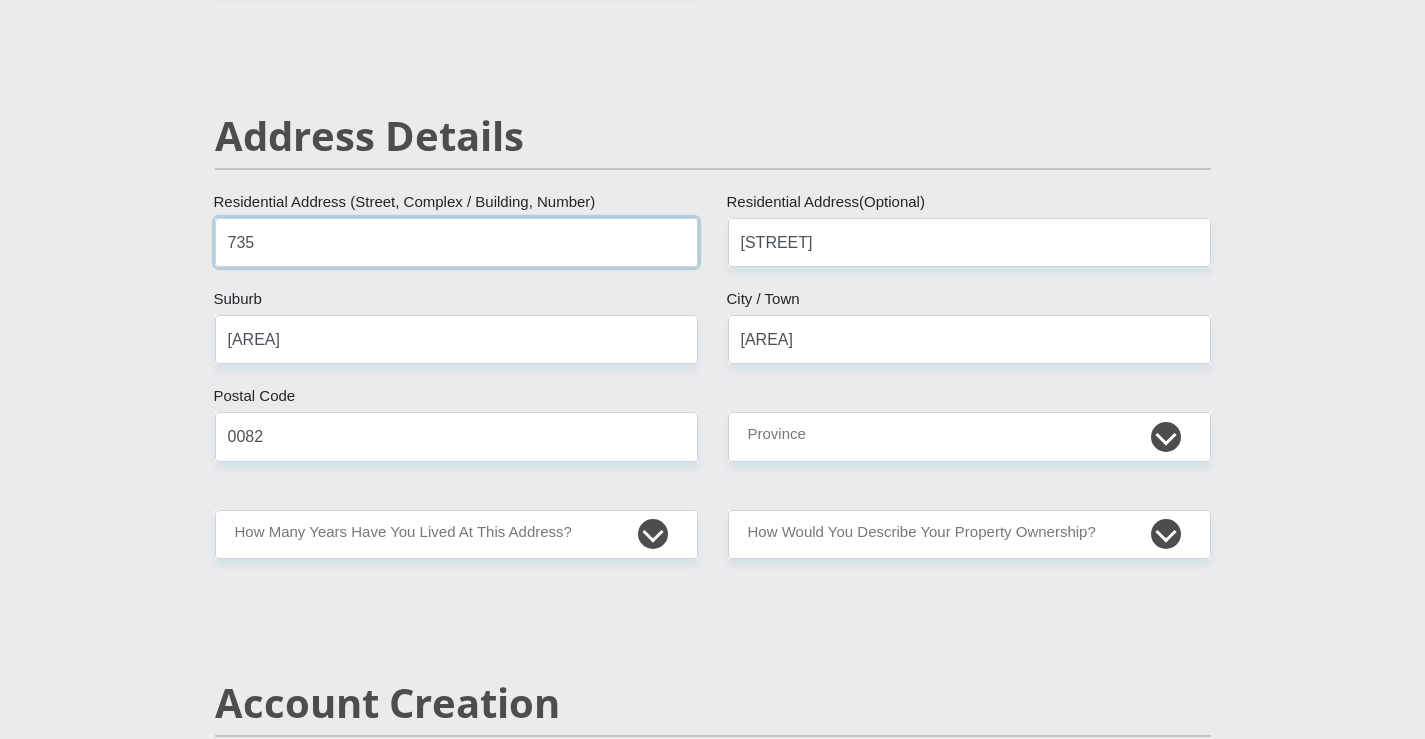 scroll, scrollTop: 800, scrollLeft: 0, axis: vertical 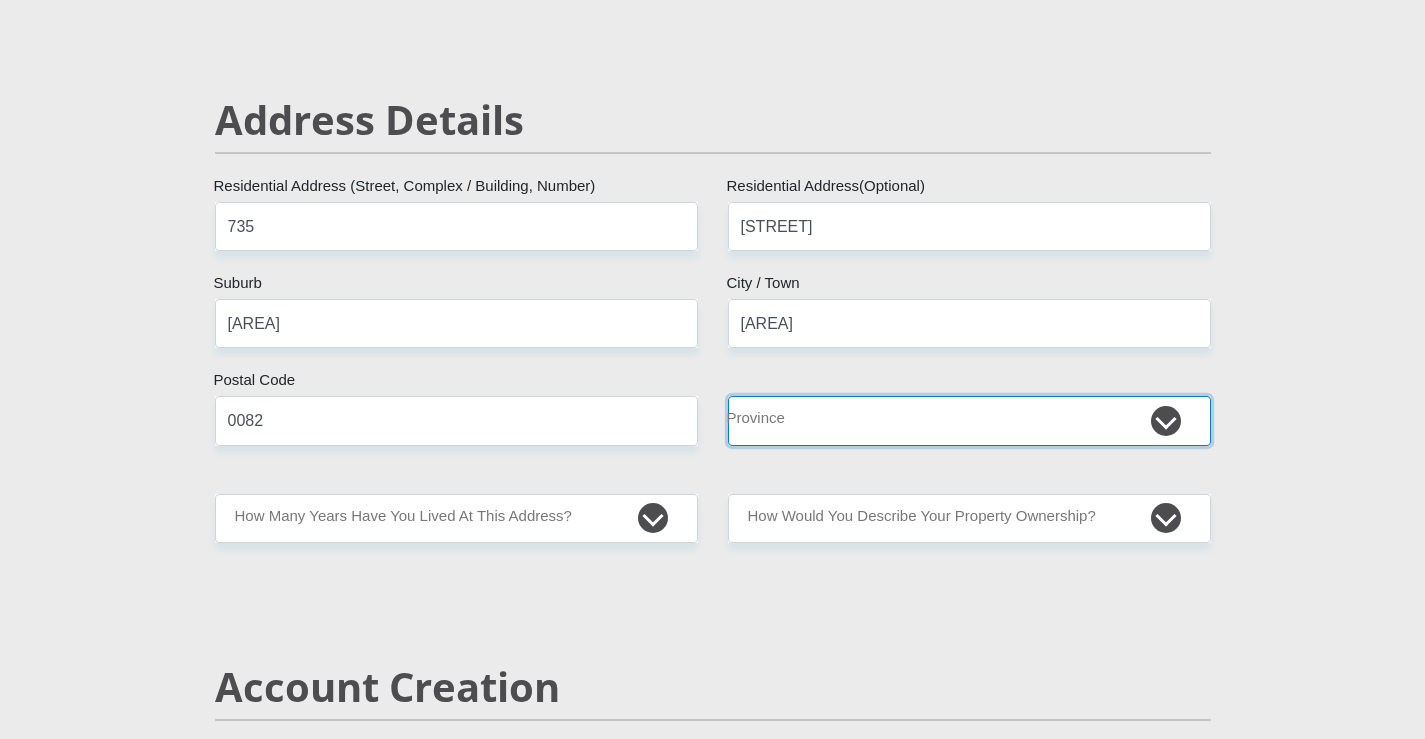 click on "Eastern Cape
Free State
Gauteng
KwaZulu-Natal
Limpopo
Mpumalanga
Northern Cape
North West
Western Cape" at bounding box center (969, 420) 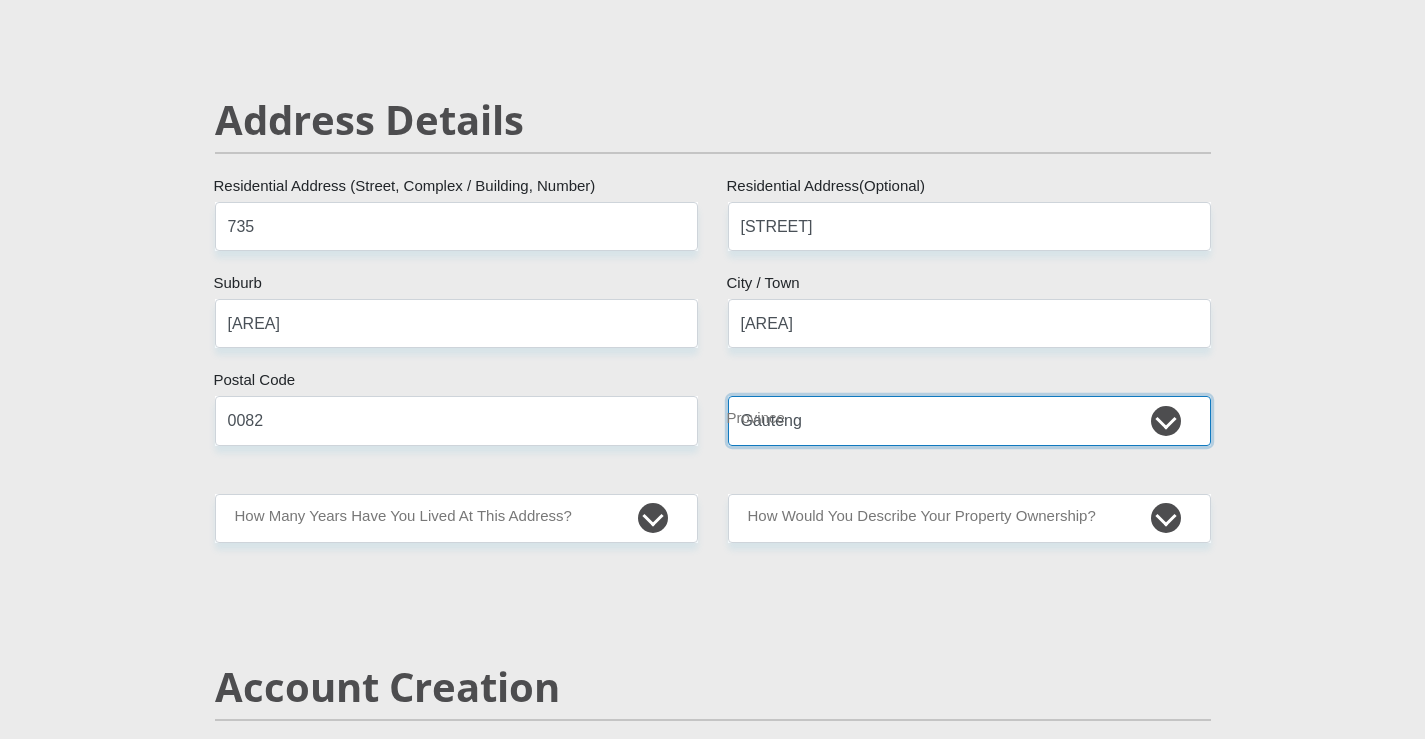 click on "Eastern Cape
Free State
Gauteng
KwaZulu-Natal
Limpopo
Mpumalanga
Northern Cape
North West
Western Cape" at bounding box center (969, 420) 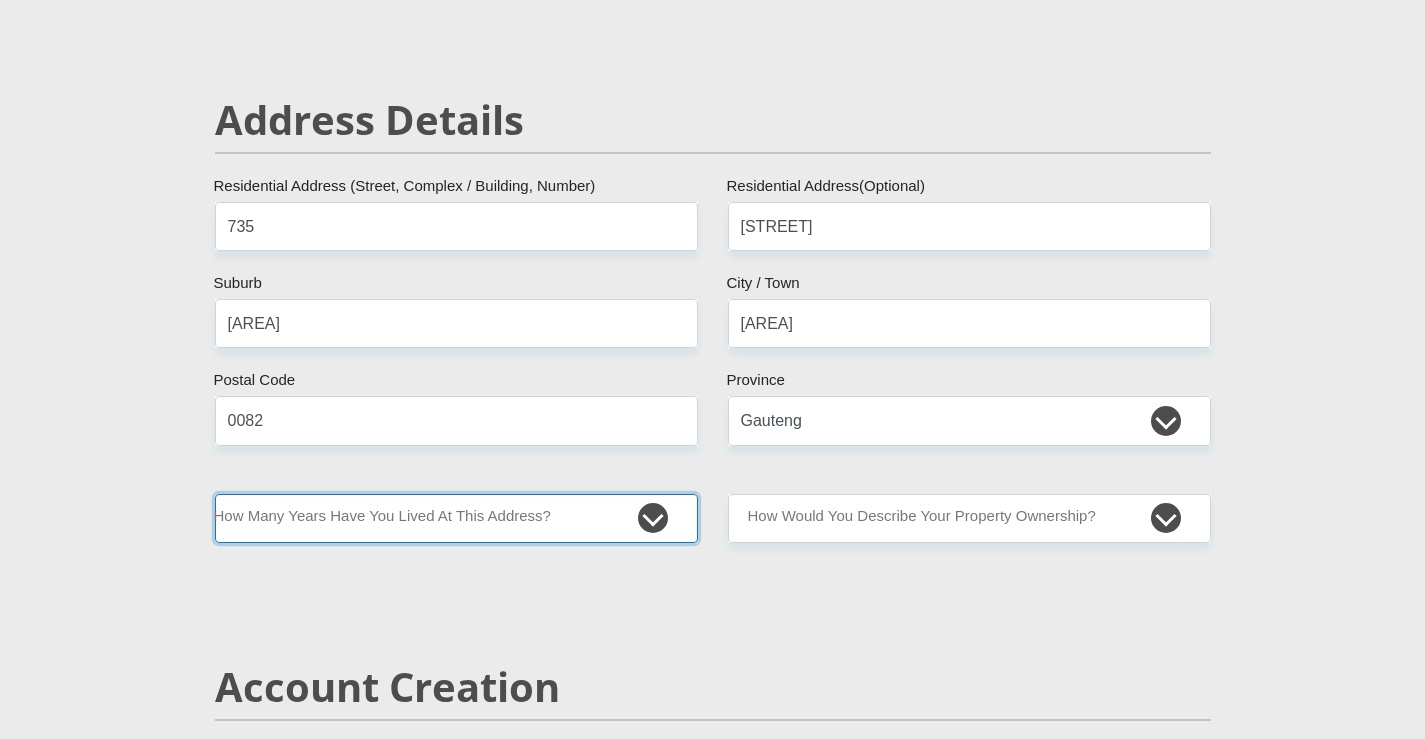 click on "less than 1 year
1-3 years
3-5 years
5+ years" at bounding box center (456, 518) 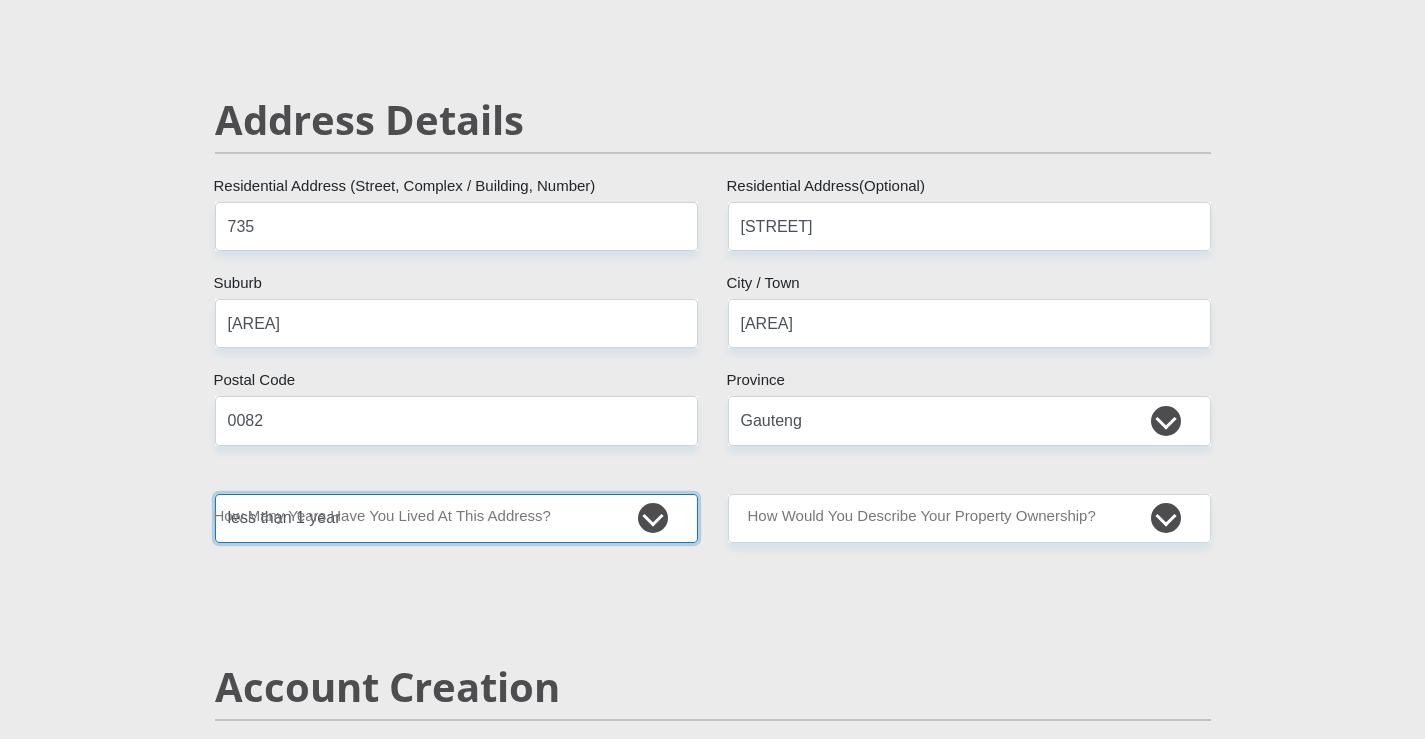 click on "less than 1 year
1-3 years
3-5 years
5+ years" at bounding box center (456, 518) 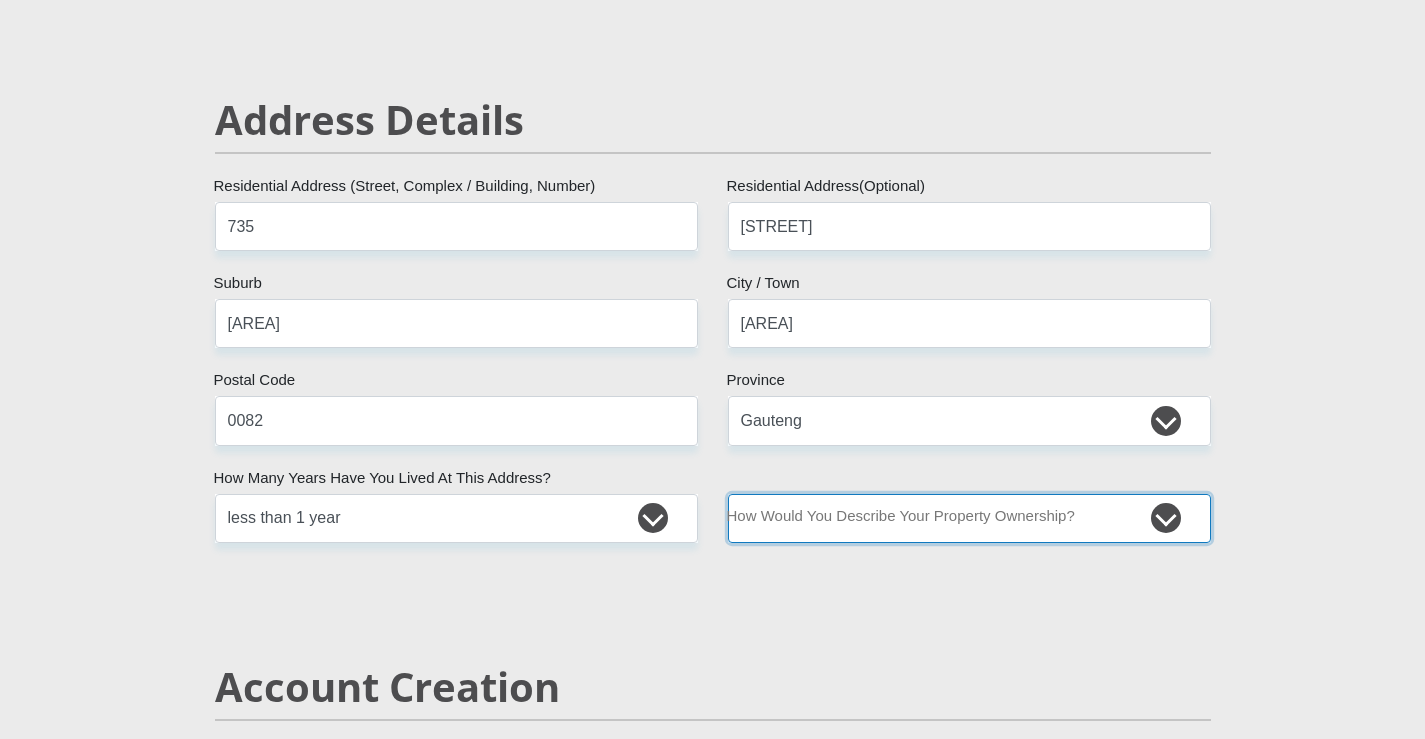 click on "Owned
Rented
Family Owned
Company Dwelling" at bounding box center (969, 518) 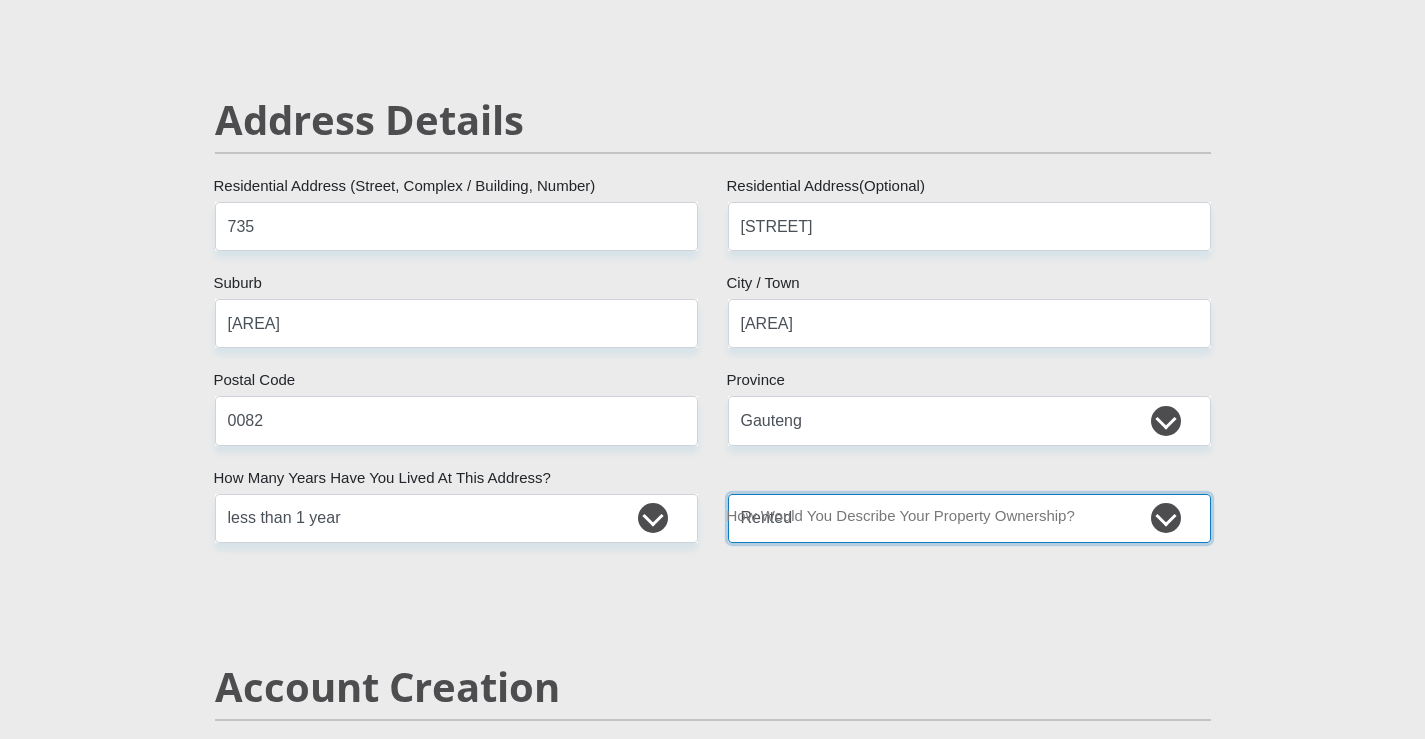 click on "Owned
Rented
Family Owned
Company Dwelling" at bounding box center (969, 518) 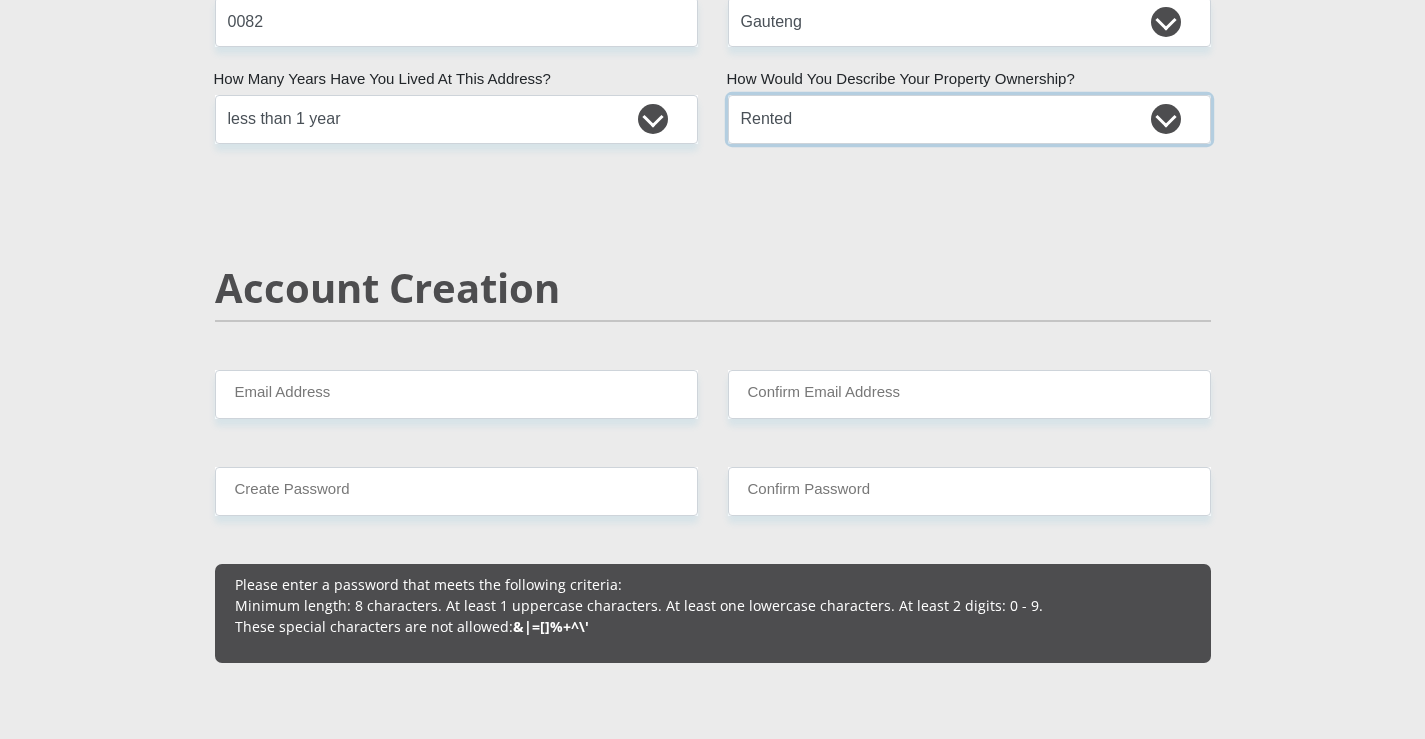 scroll, scrollTop: 1200, scrollLeft: 0, axis: vertical 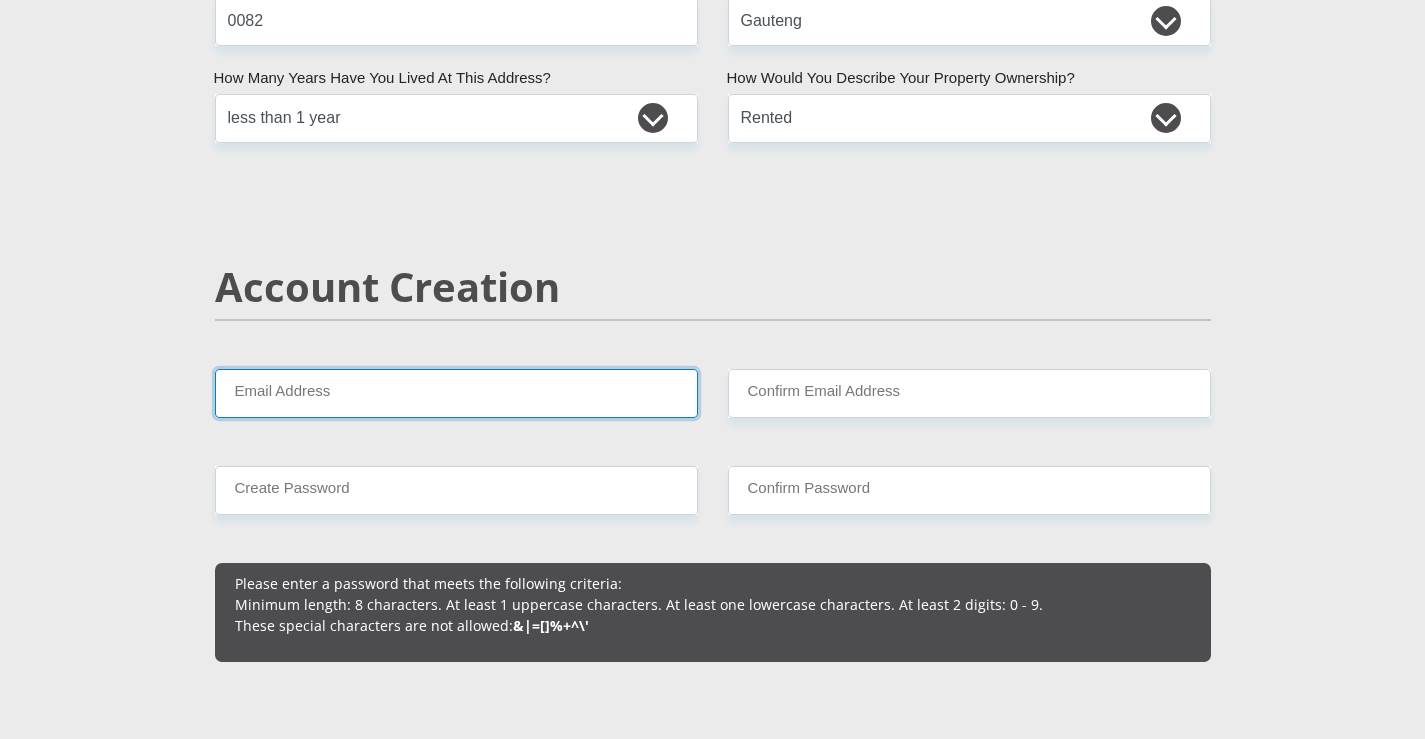drag, startPoint x: 356, startPoint y: 398, endPoint x: 367, endPoint y: 398, distance: 11 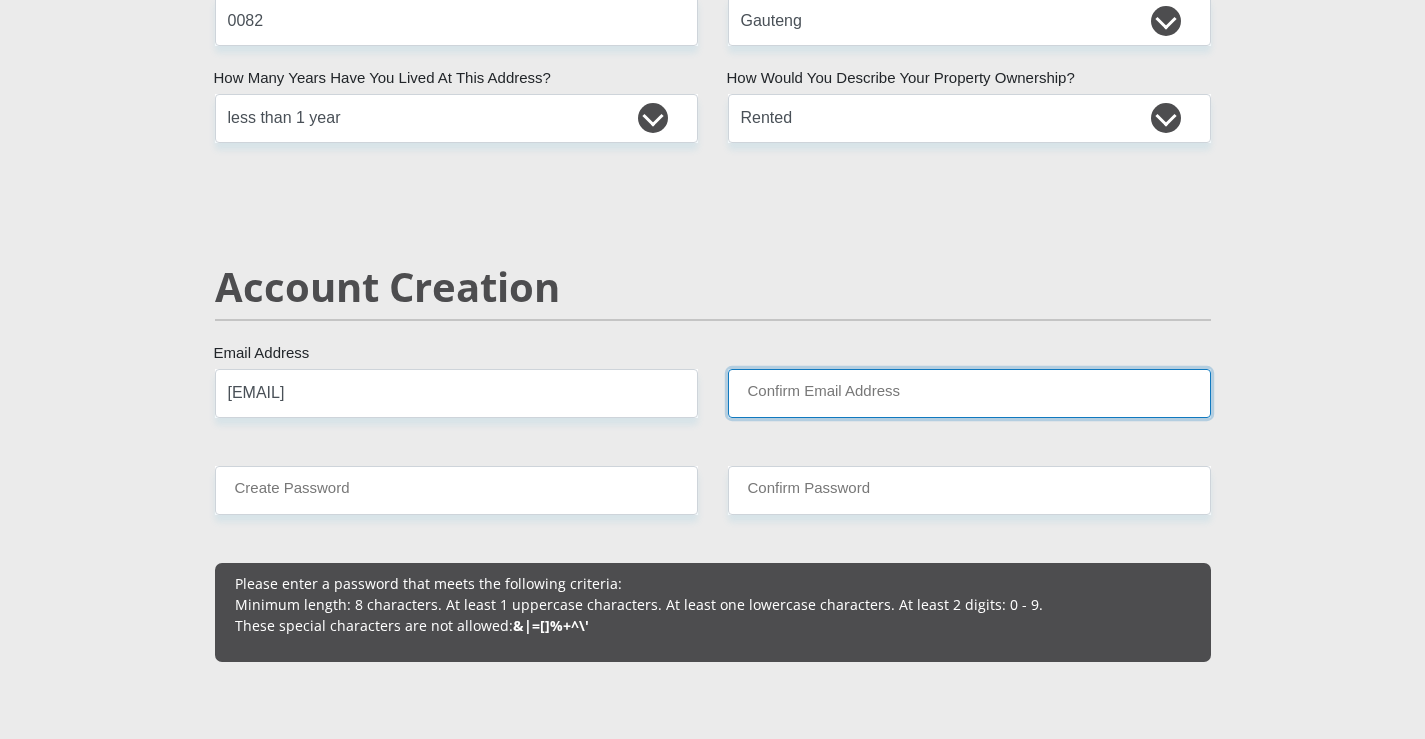 type on "theresadt88@gmail.com" 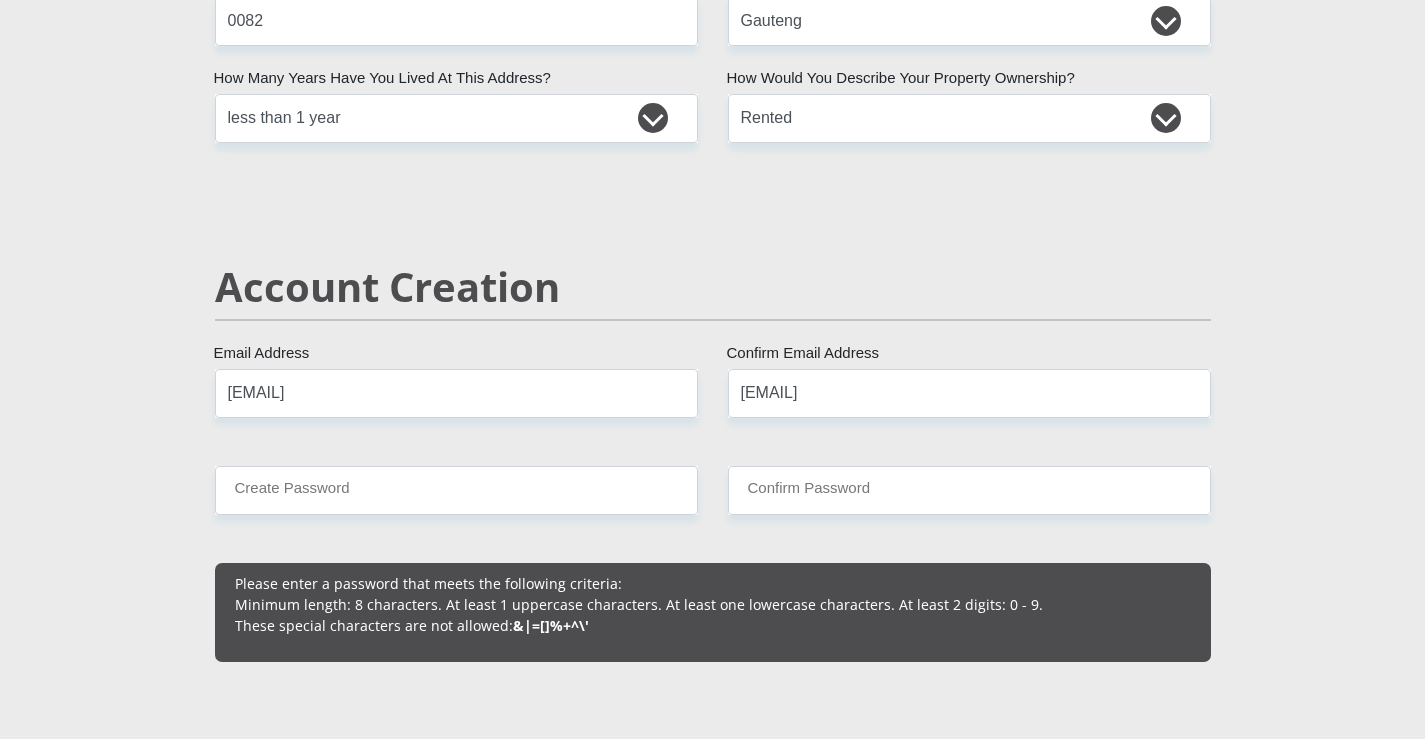 type 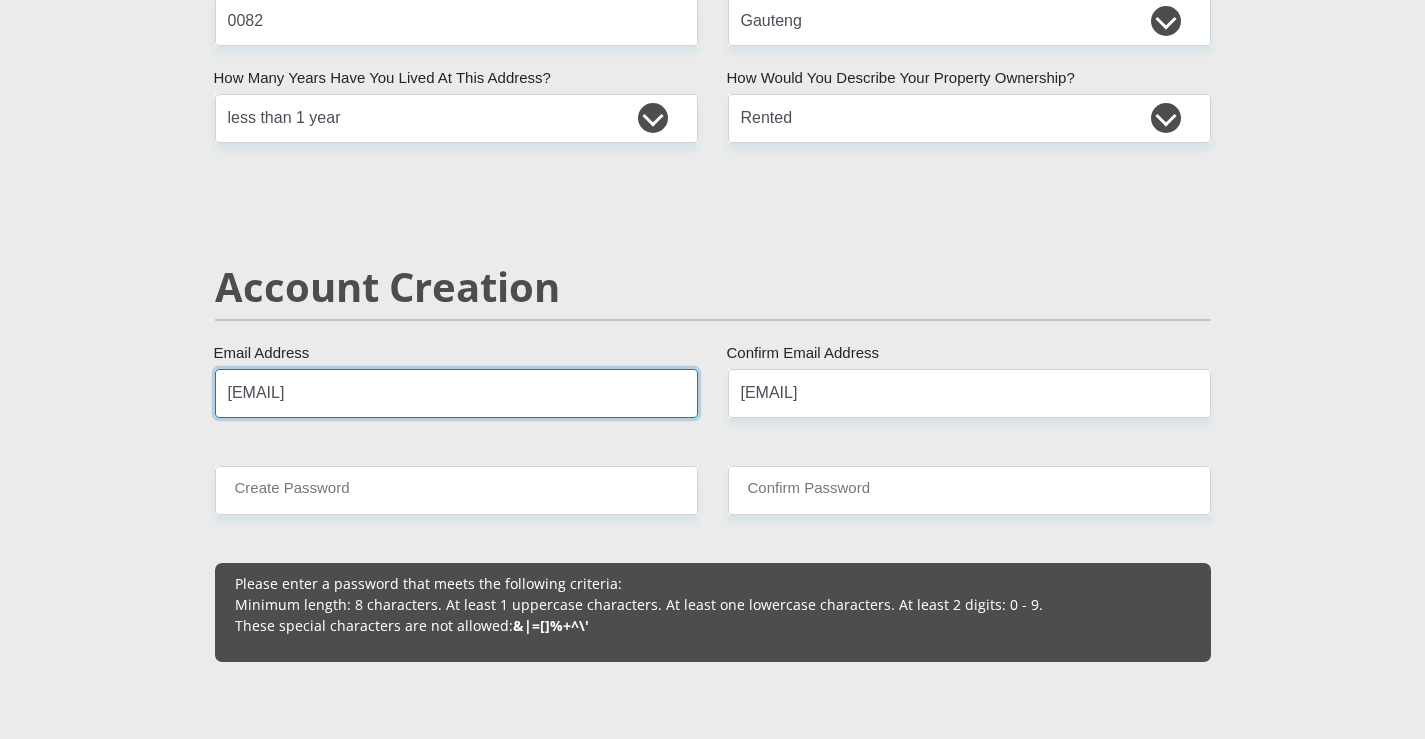type 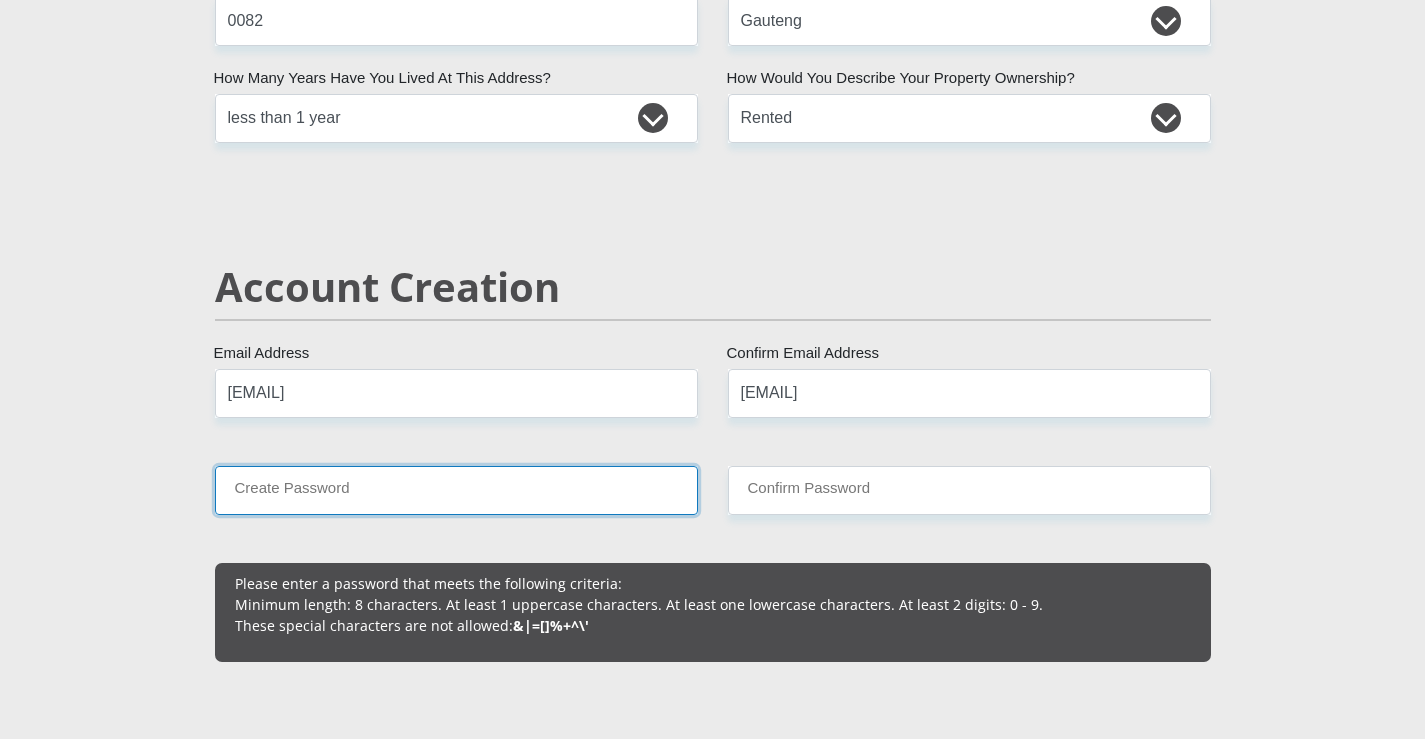 drag, startPoint x: 356, startPoint y: 485, endPoint x: 379, endPoint y: 486, distance: 23.021729 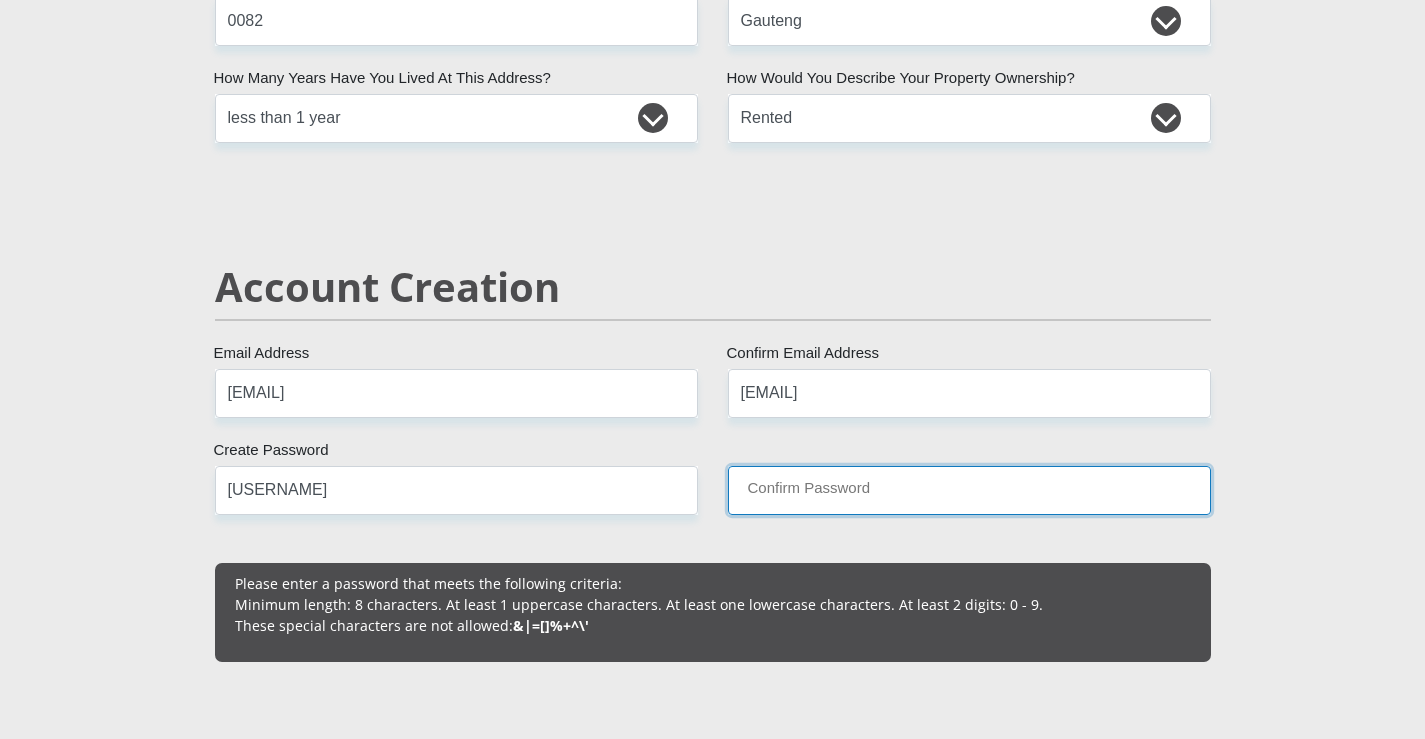 click on "Confirm Password" at bounding box center (969, 490) 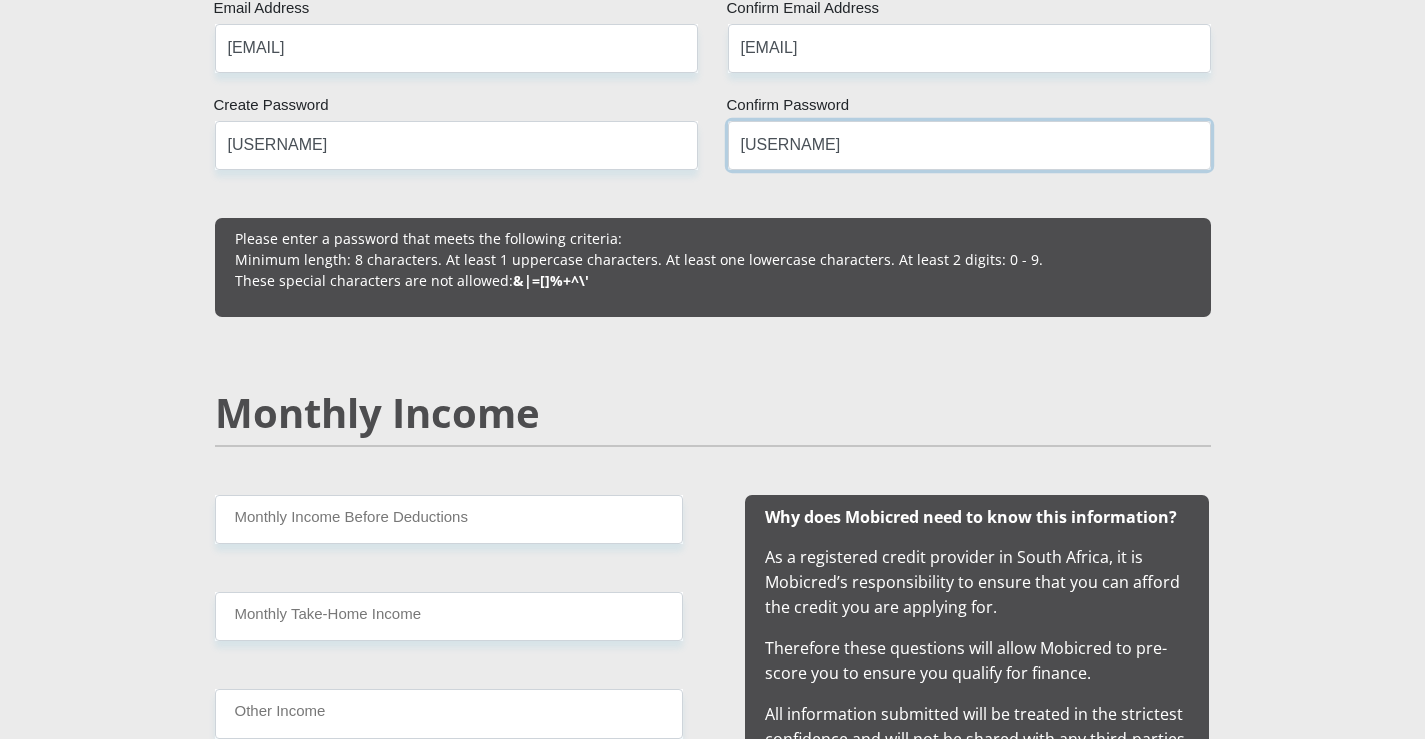 scroll, scrollTop: 1600, scrollLeft: 0, axis: vertical 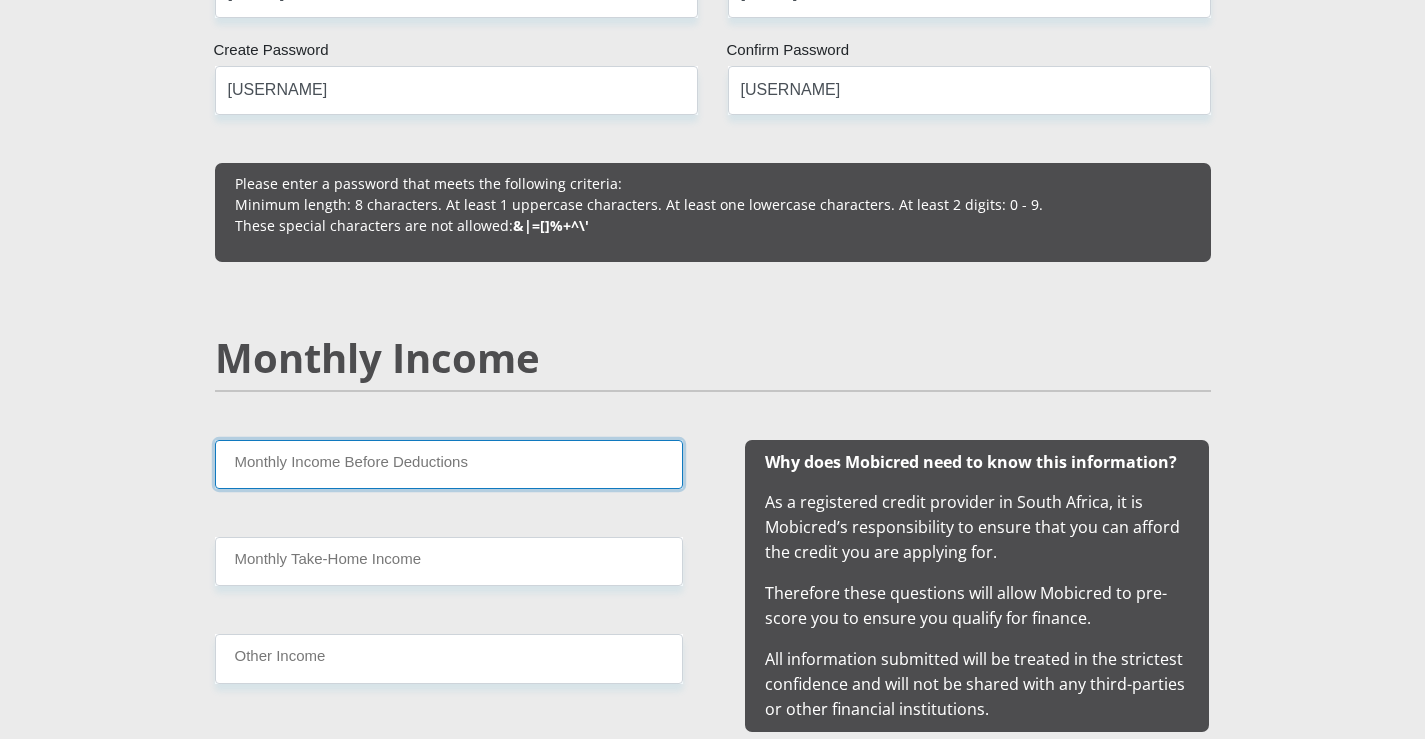 click on "Monthly Income Before Deductions" at bounding box center (449, 464) 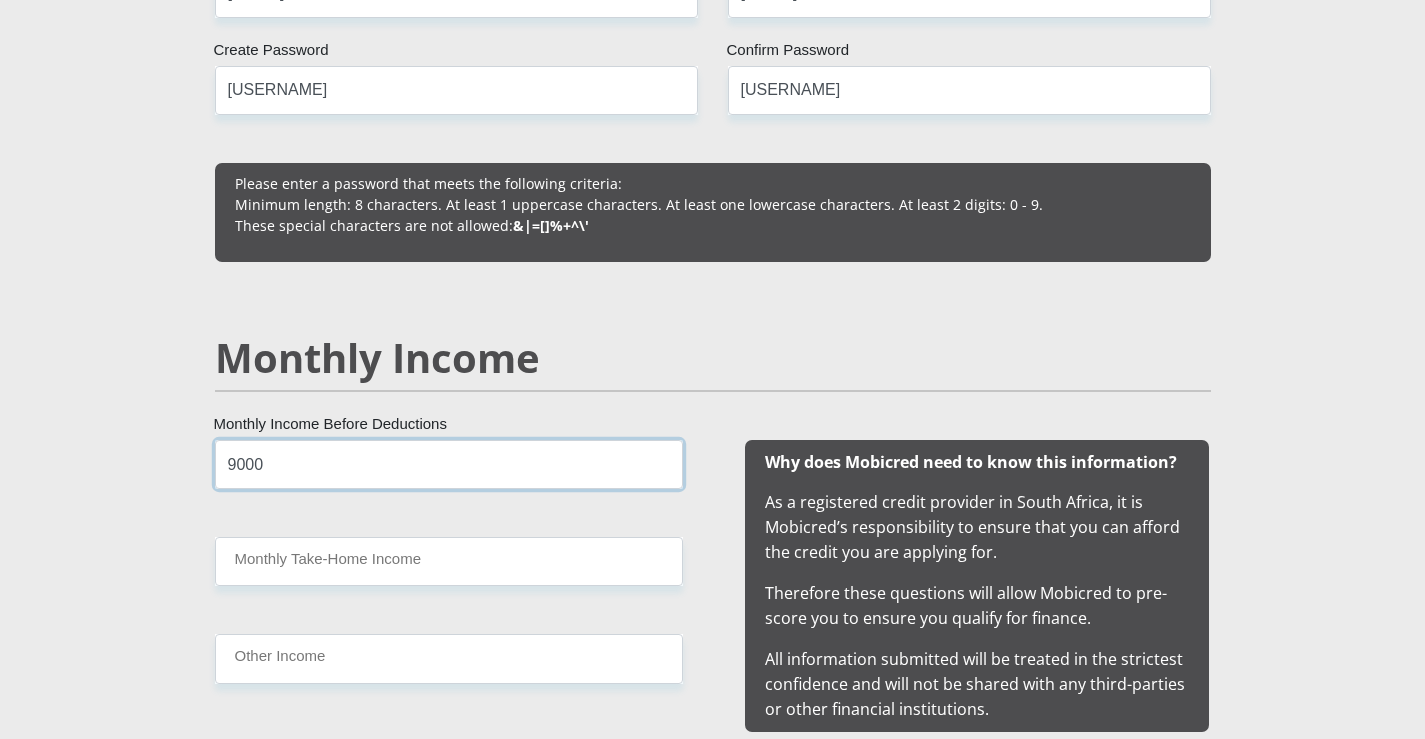 type on "9000" 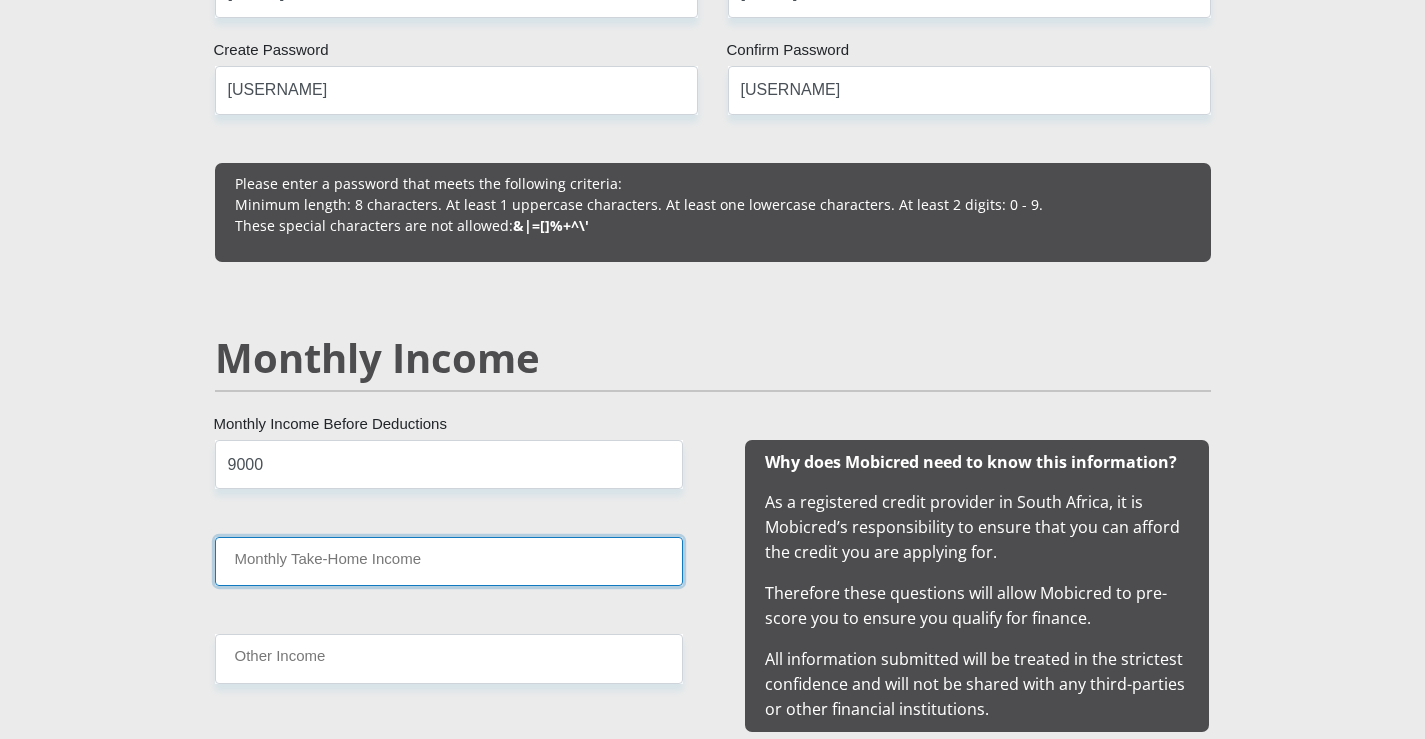 click on "Monthly Take-Home Income" at bounding box center [449, 561] 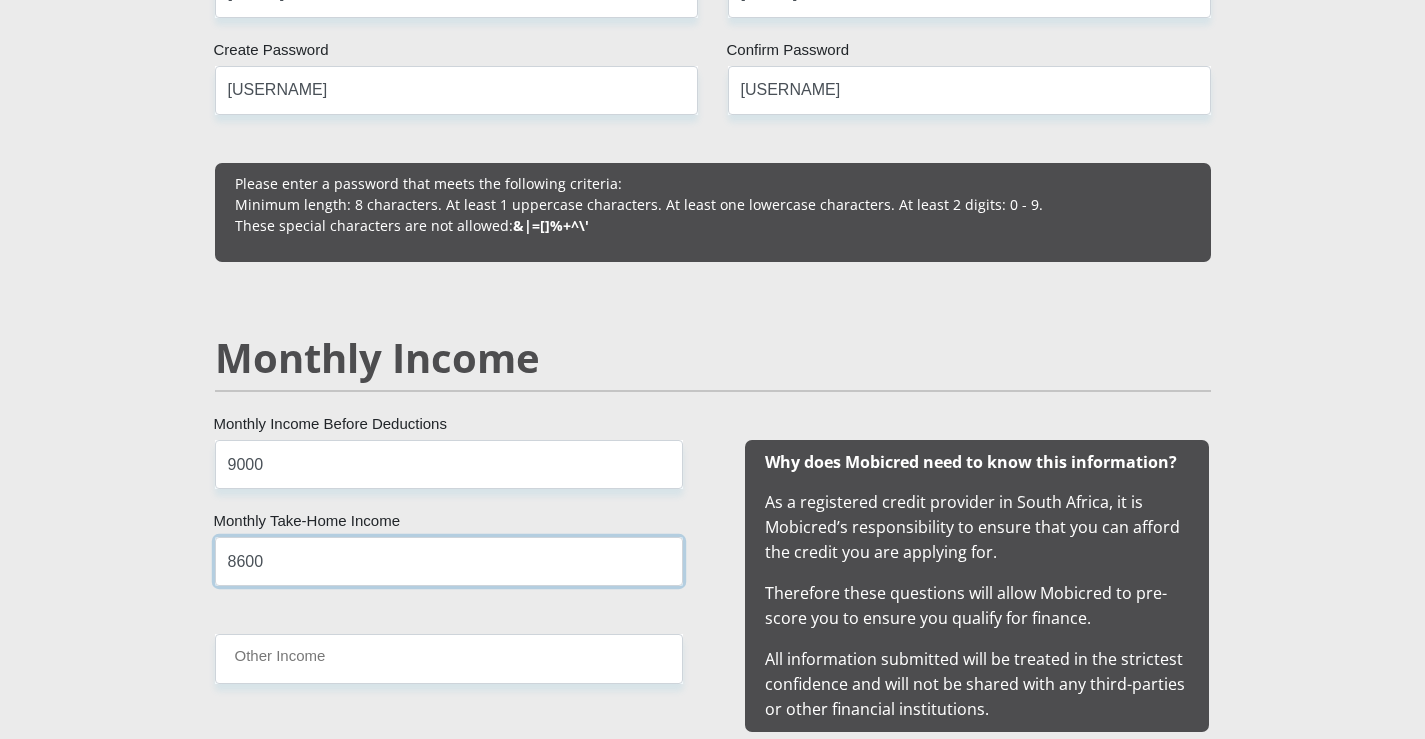 type on "8600" 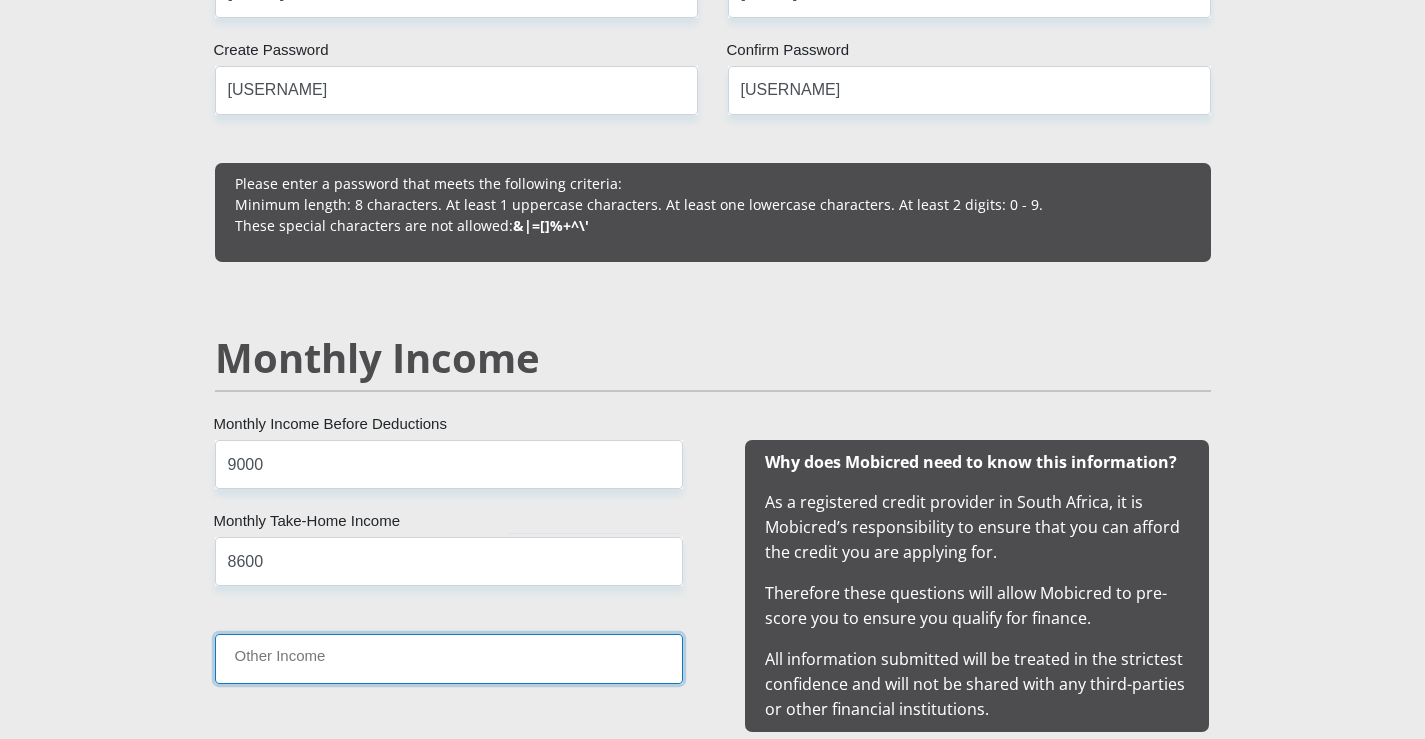 click on "Other Income" at bounding box center (449, 658) 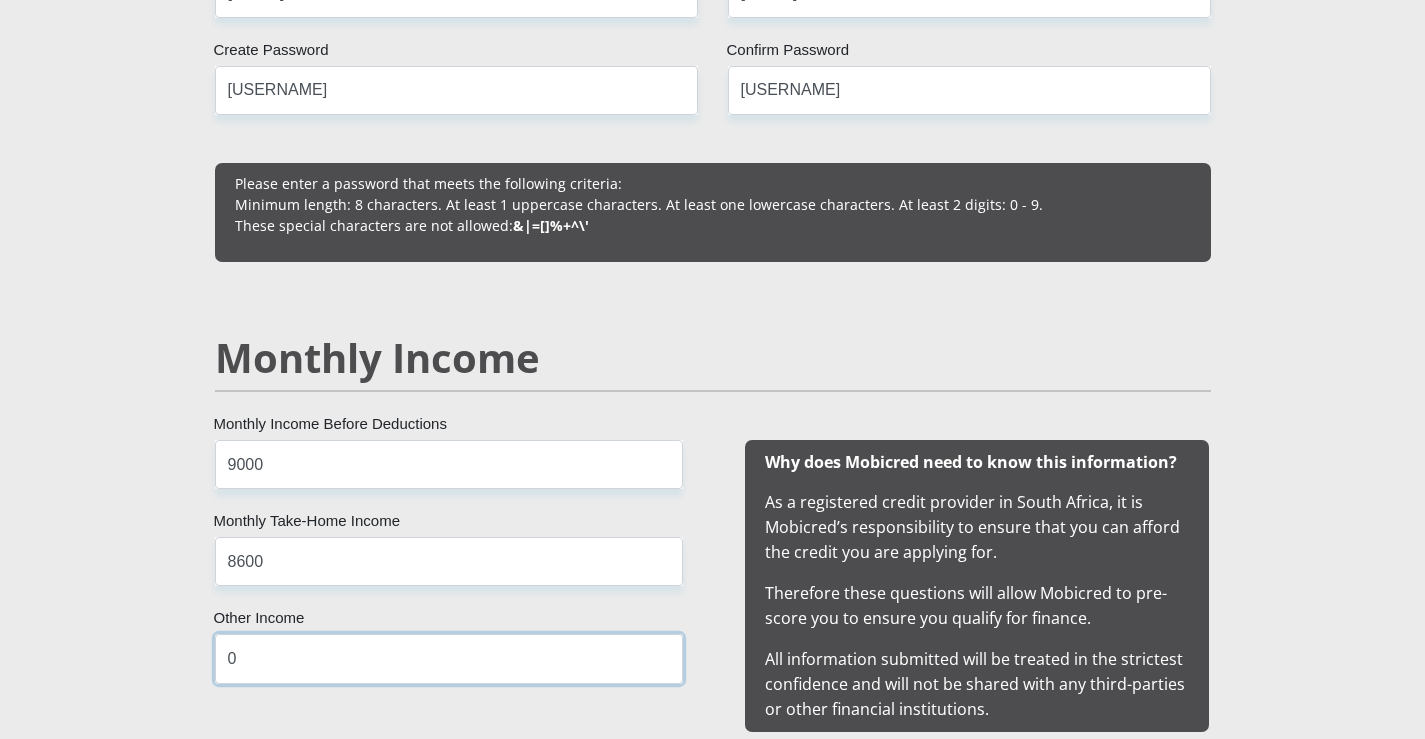 type on "0" 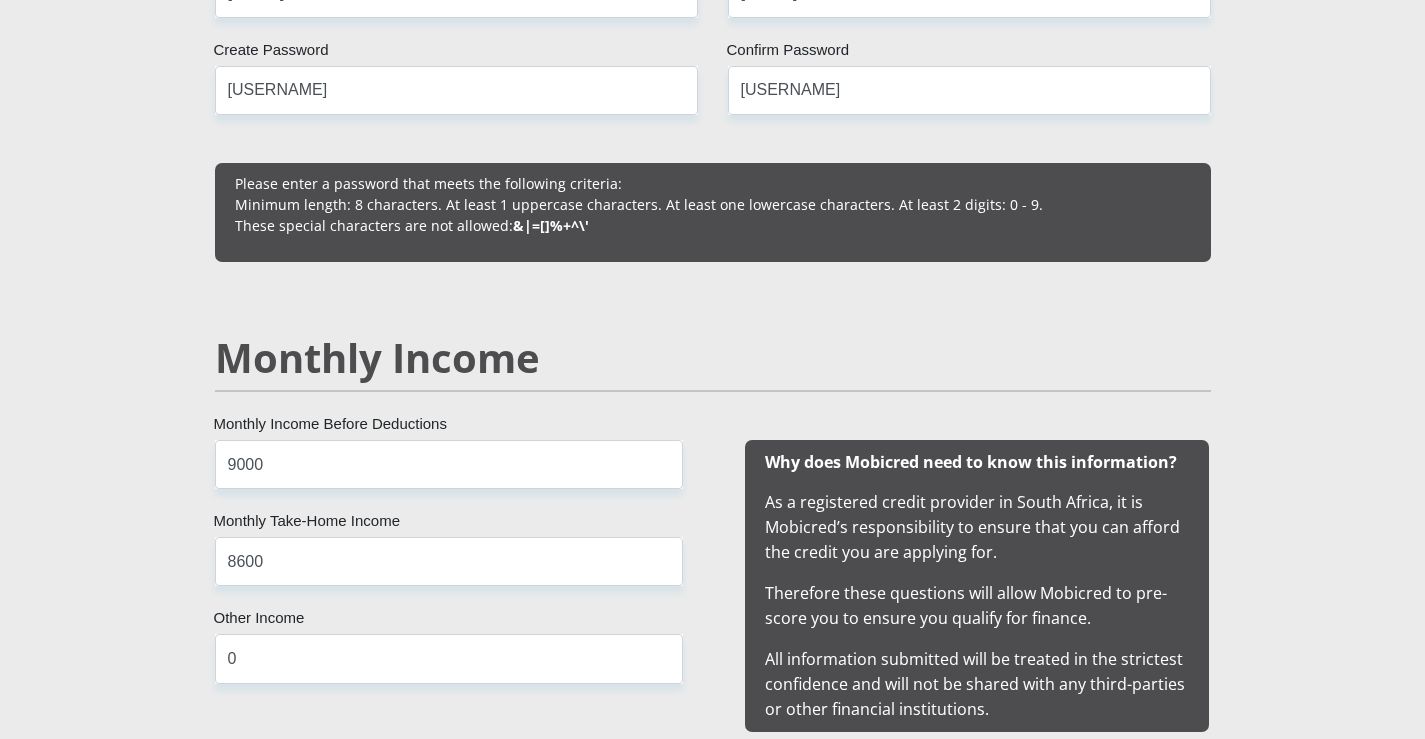 scroll, scrollTop: 2165, scrollLeft: 0, axis: vertical 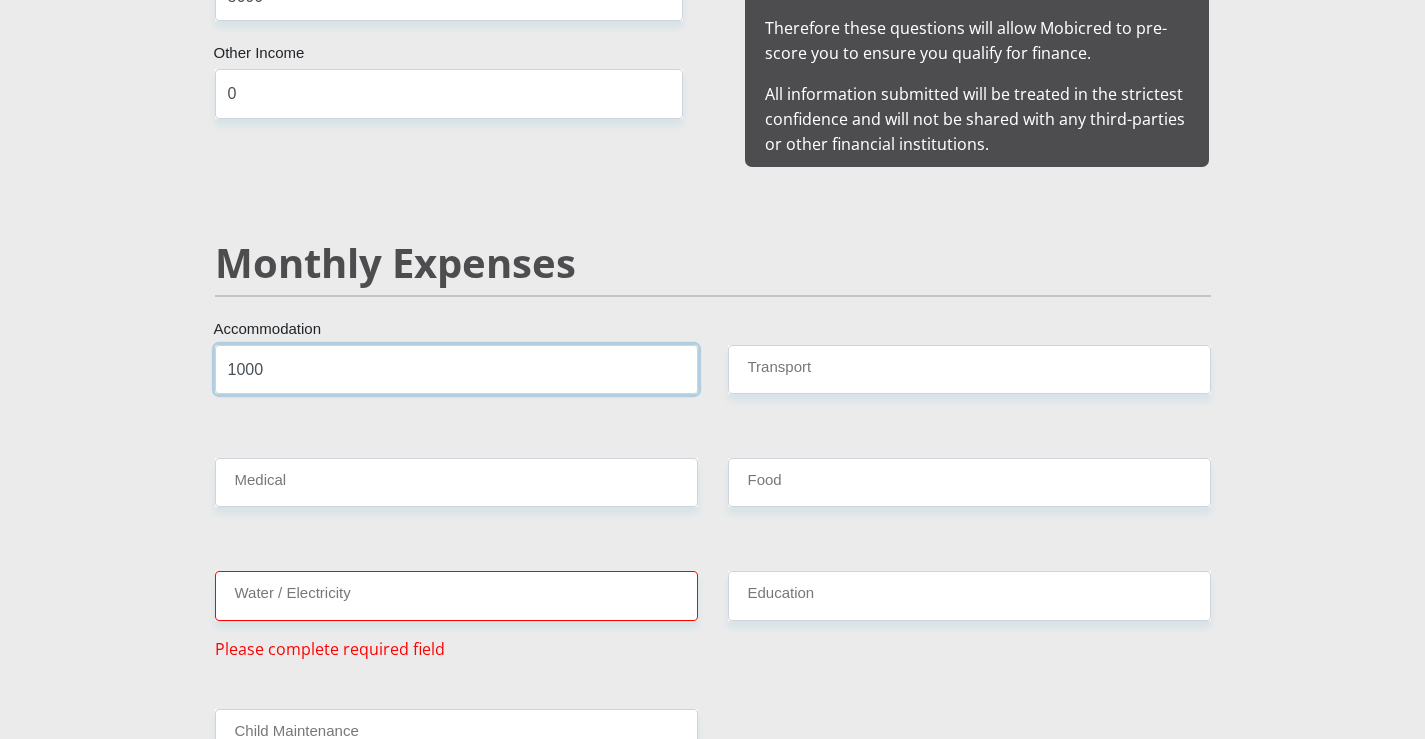 type on "1000" 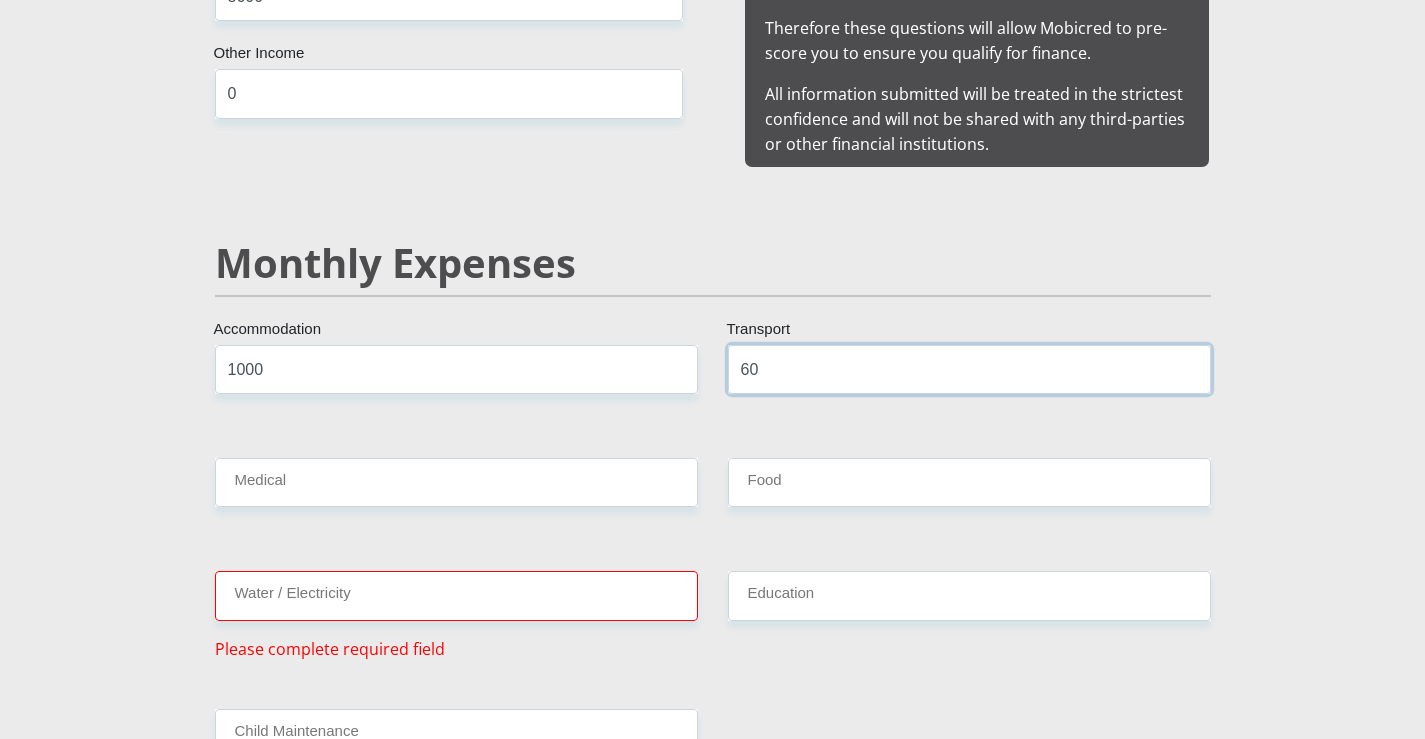 type on "6" 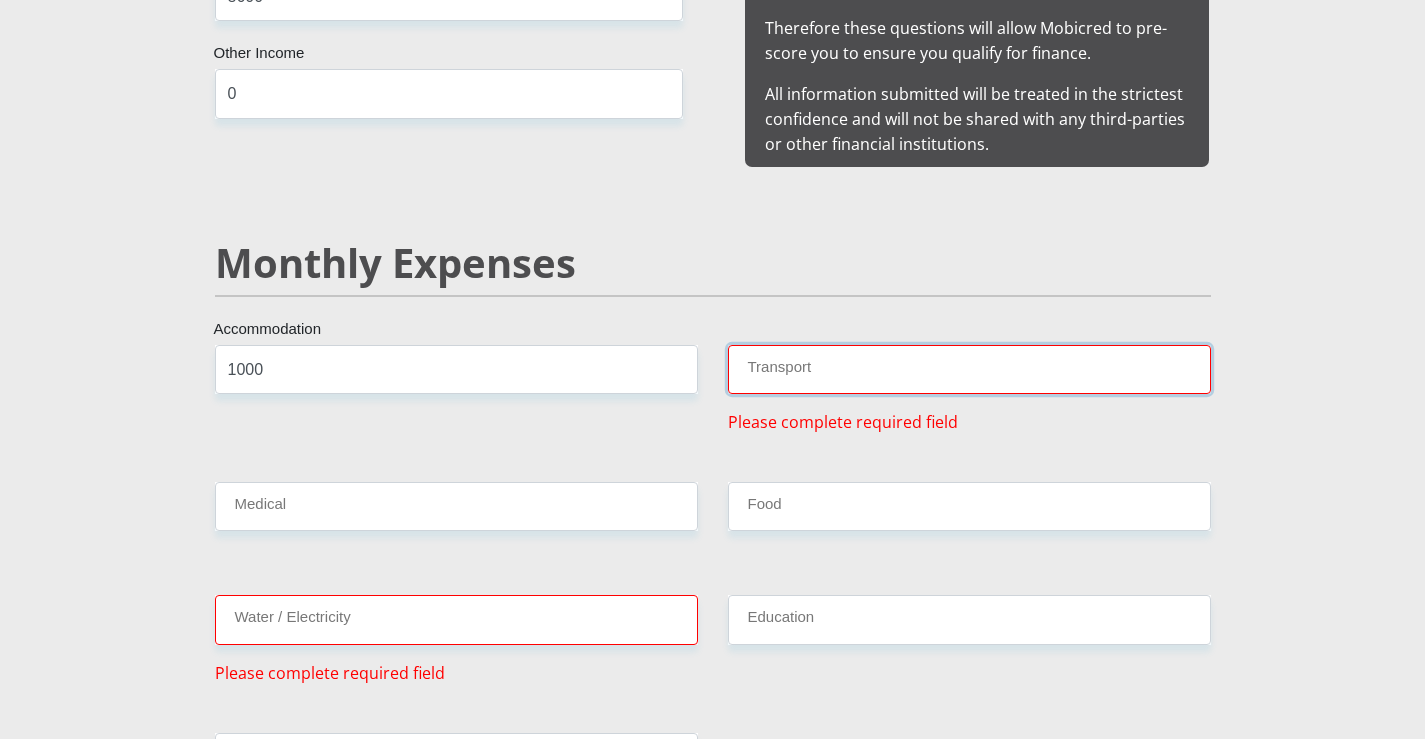 type on "1" 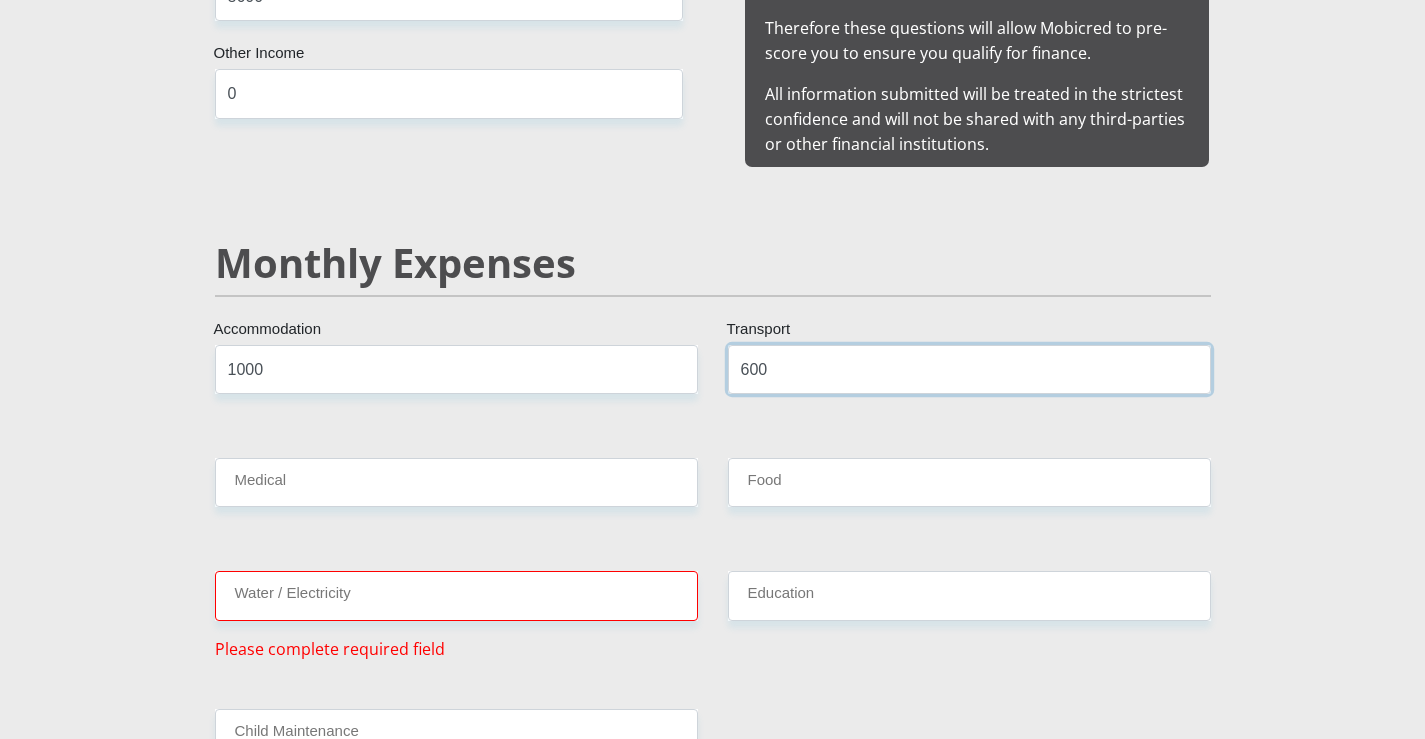 type on "600" 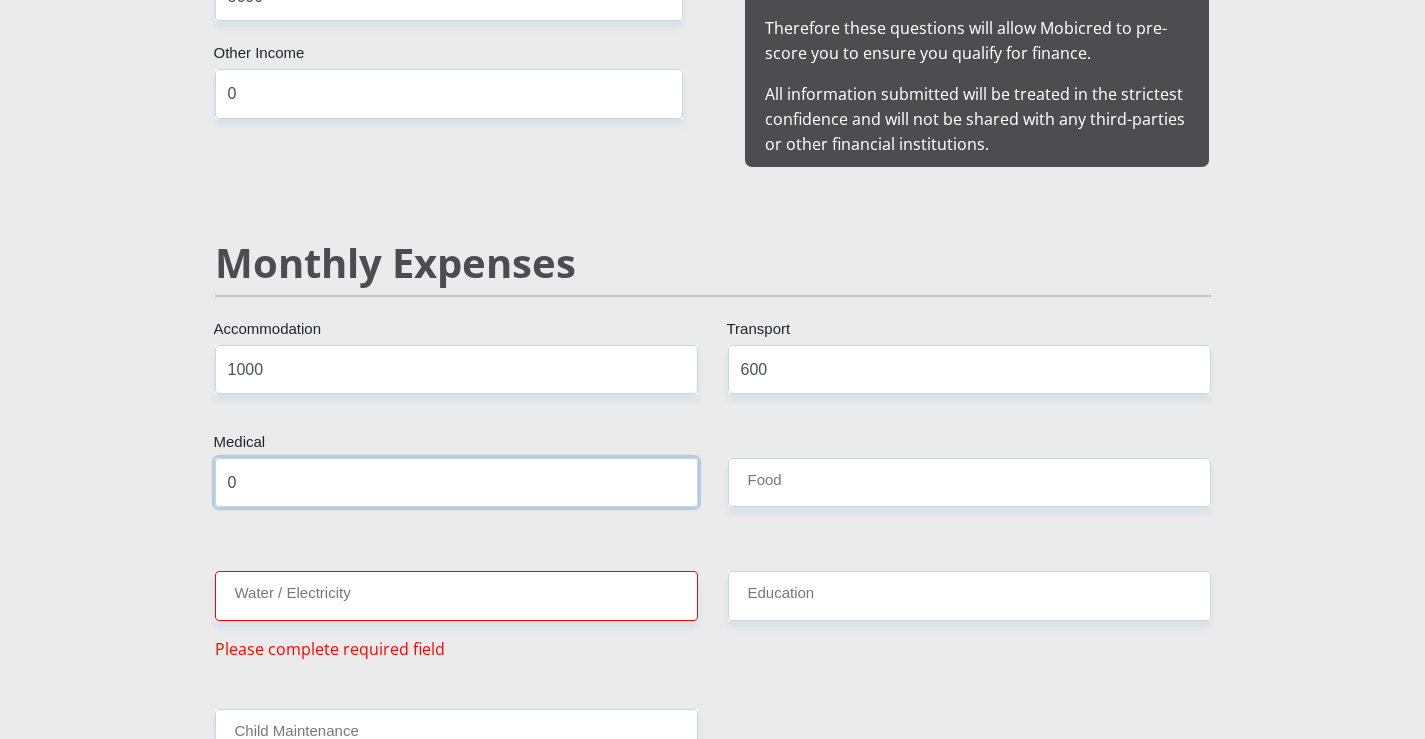 type on "0" 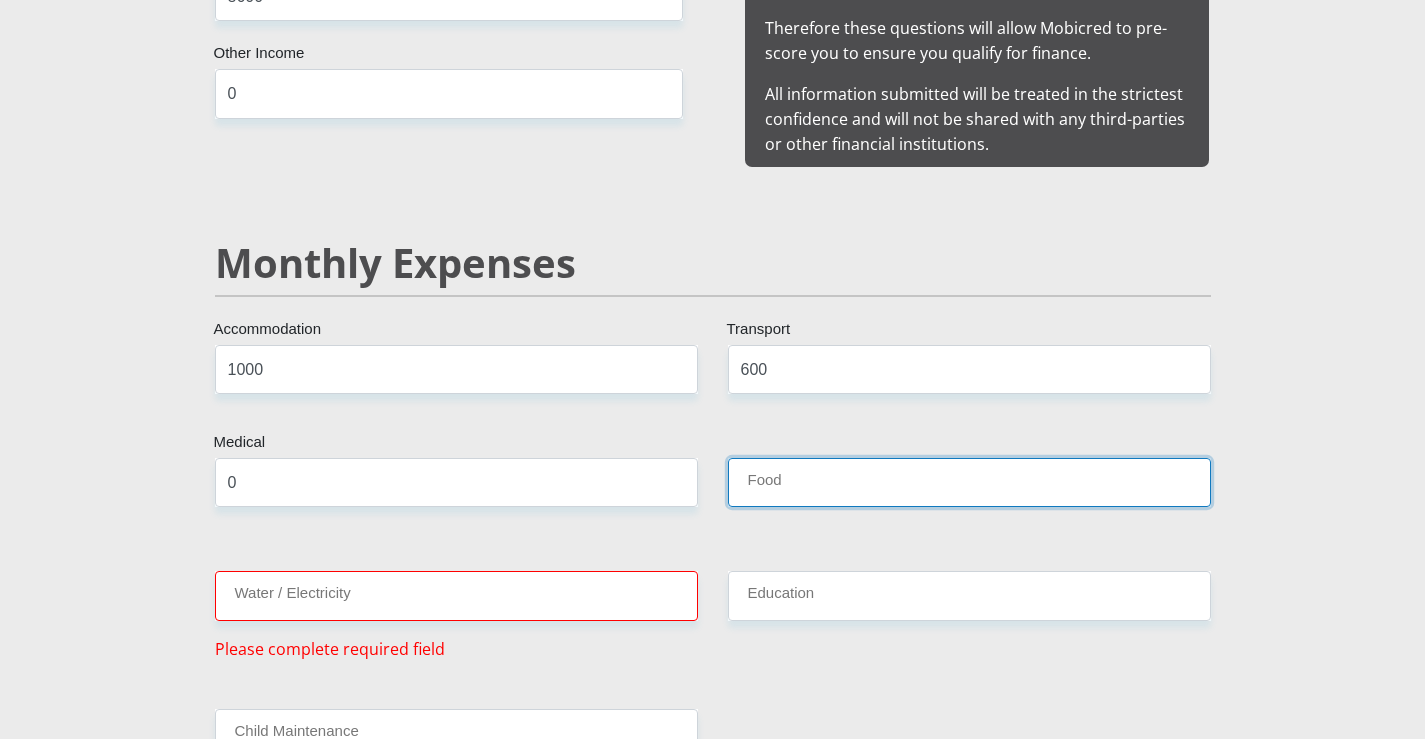 click on "Food" at bounding box center (969, 482) 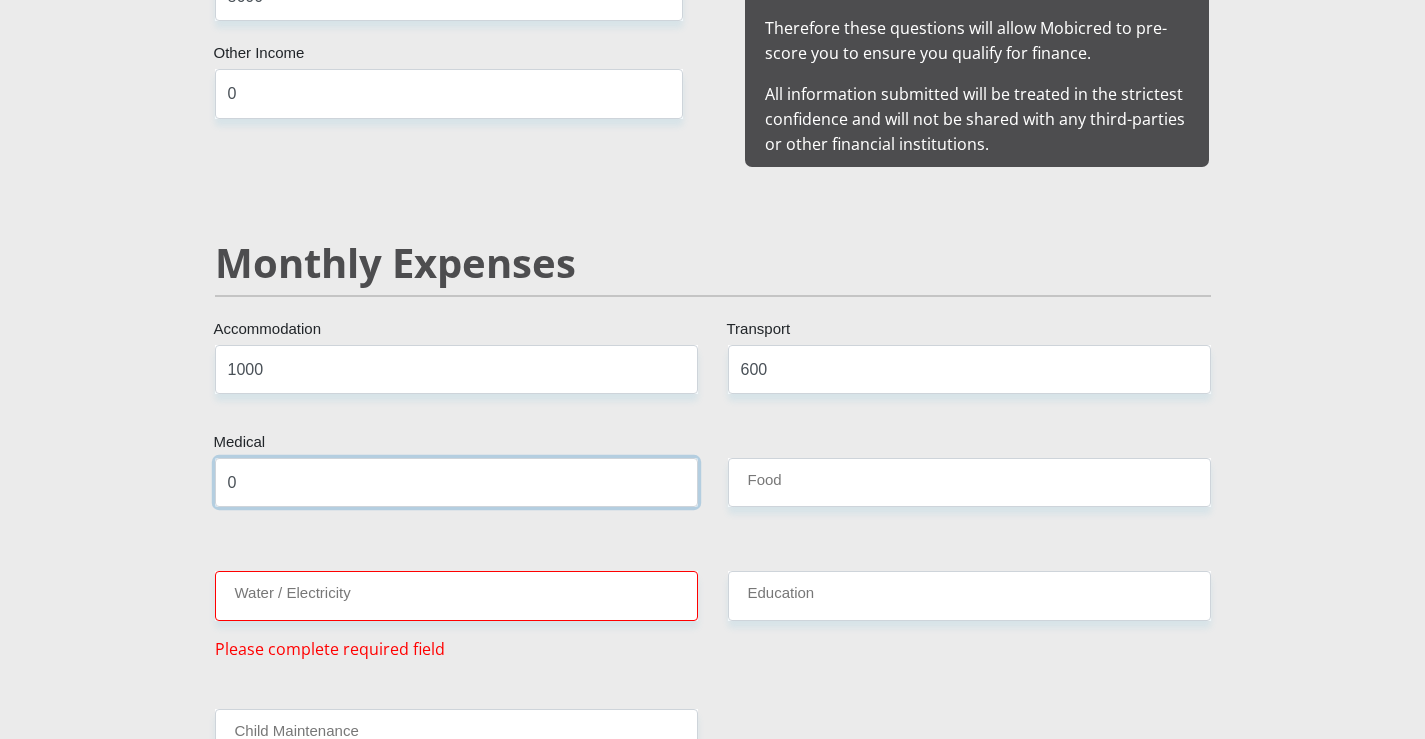 click on "0" at bounding box center [456, 482] 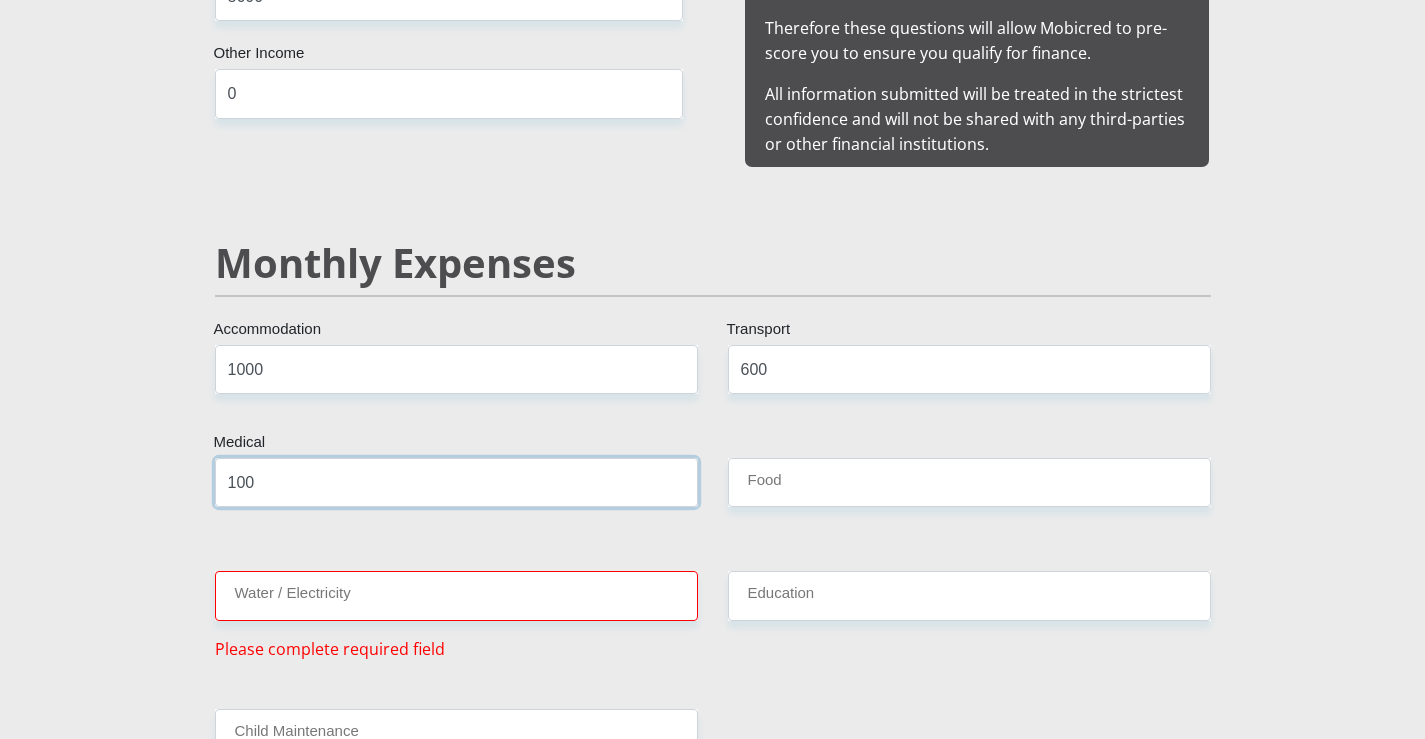 type on "100" 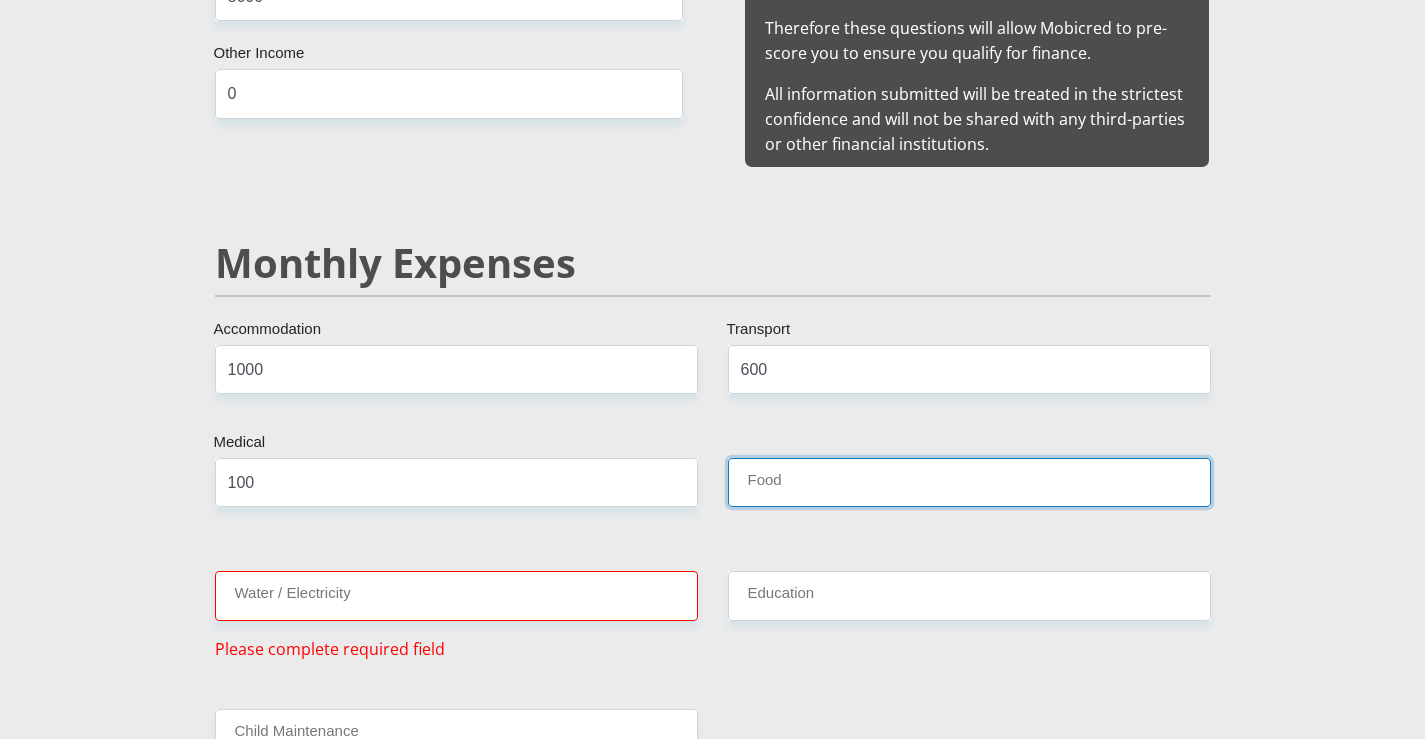 click on "Food" at bounding box center [969, 482] 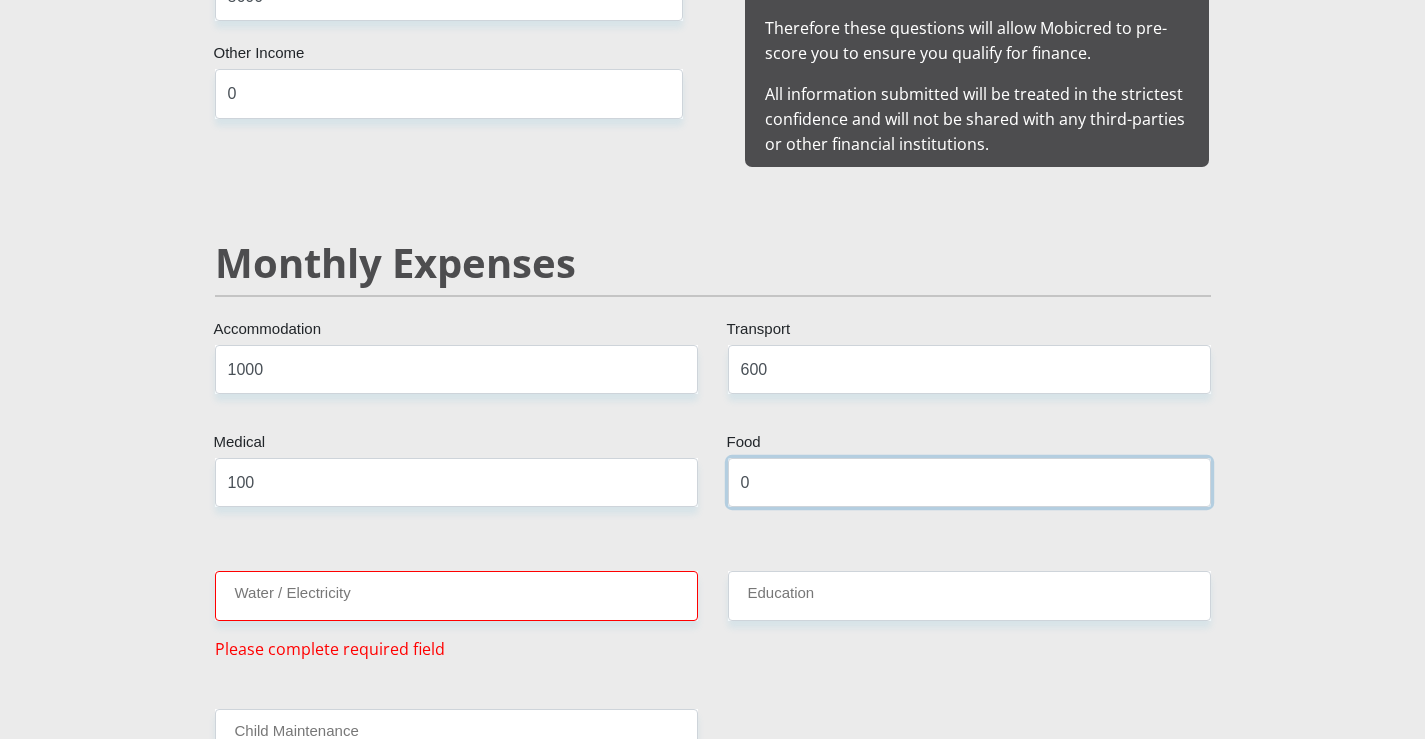 type on "0" 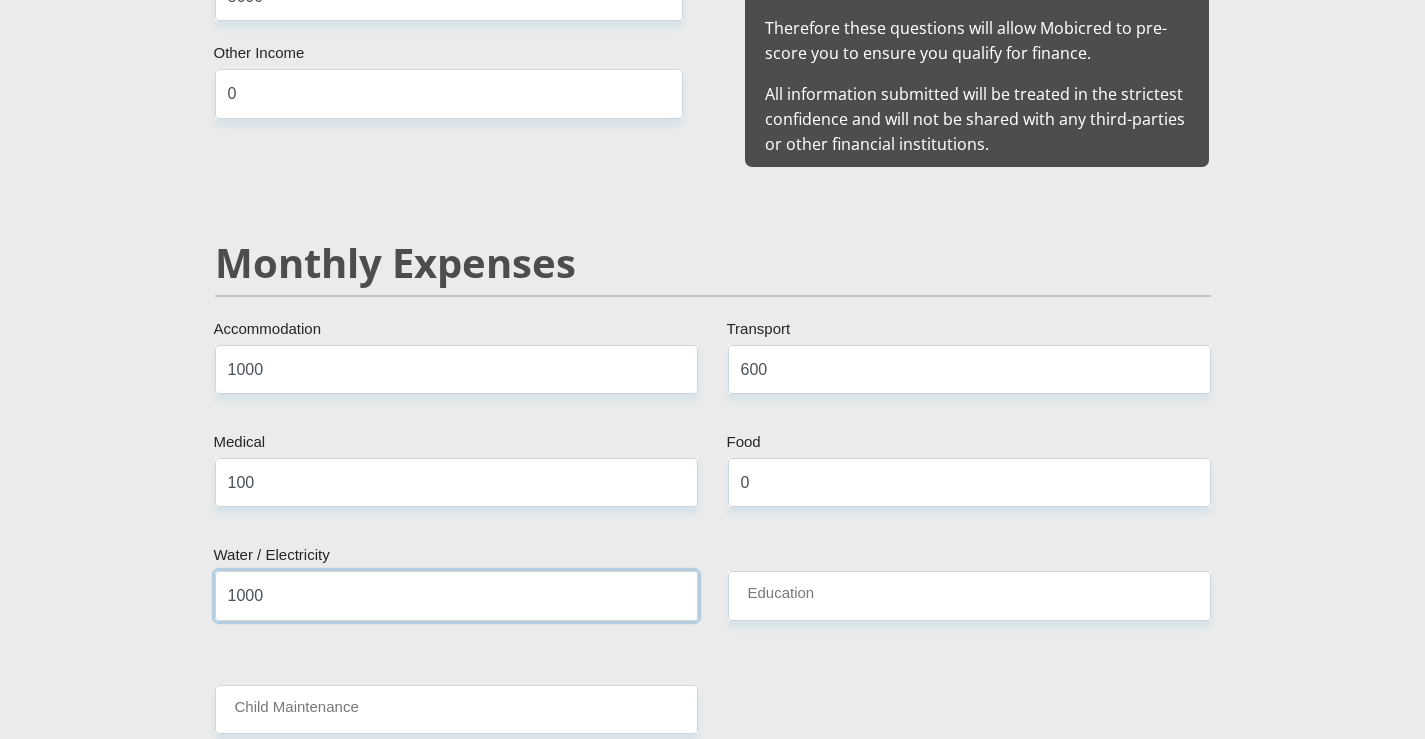 type on "1000" 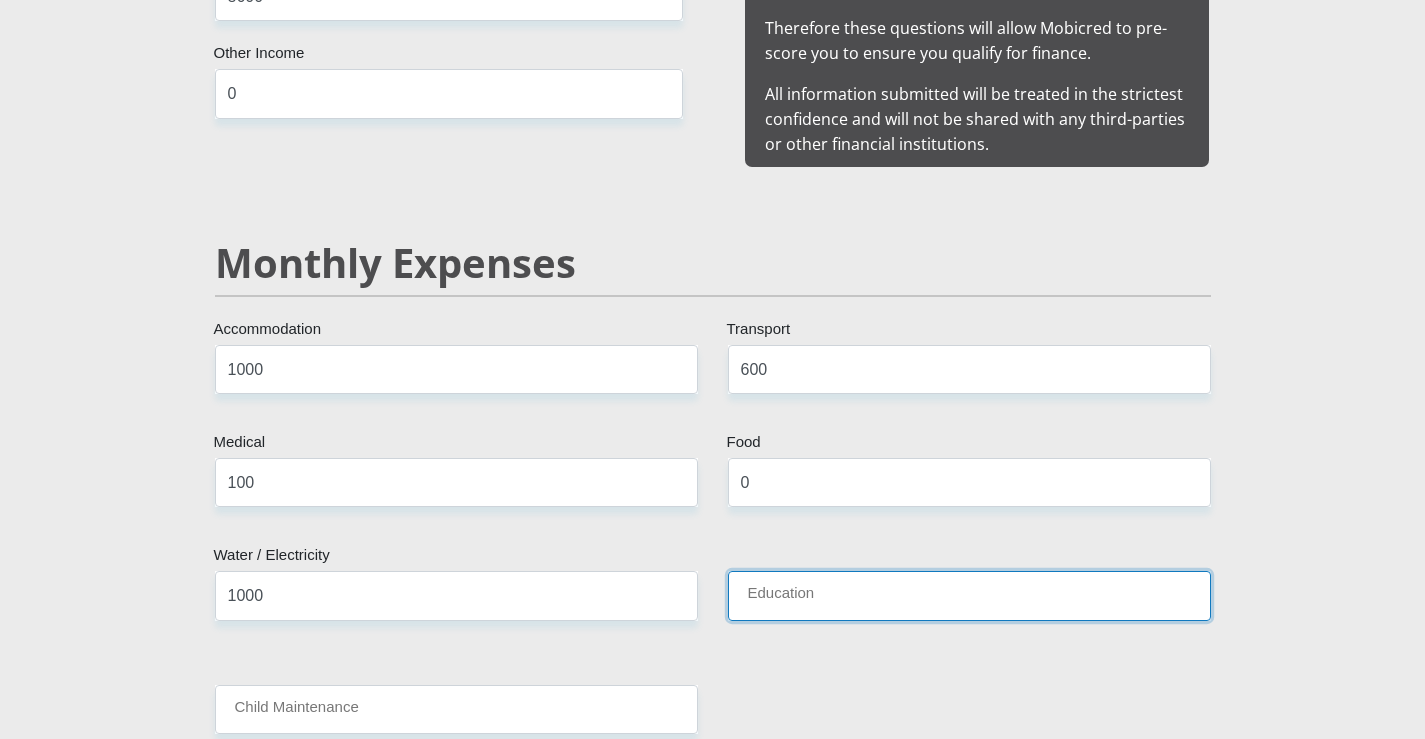 click on "Education" at bounding box center (969, 595) 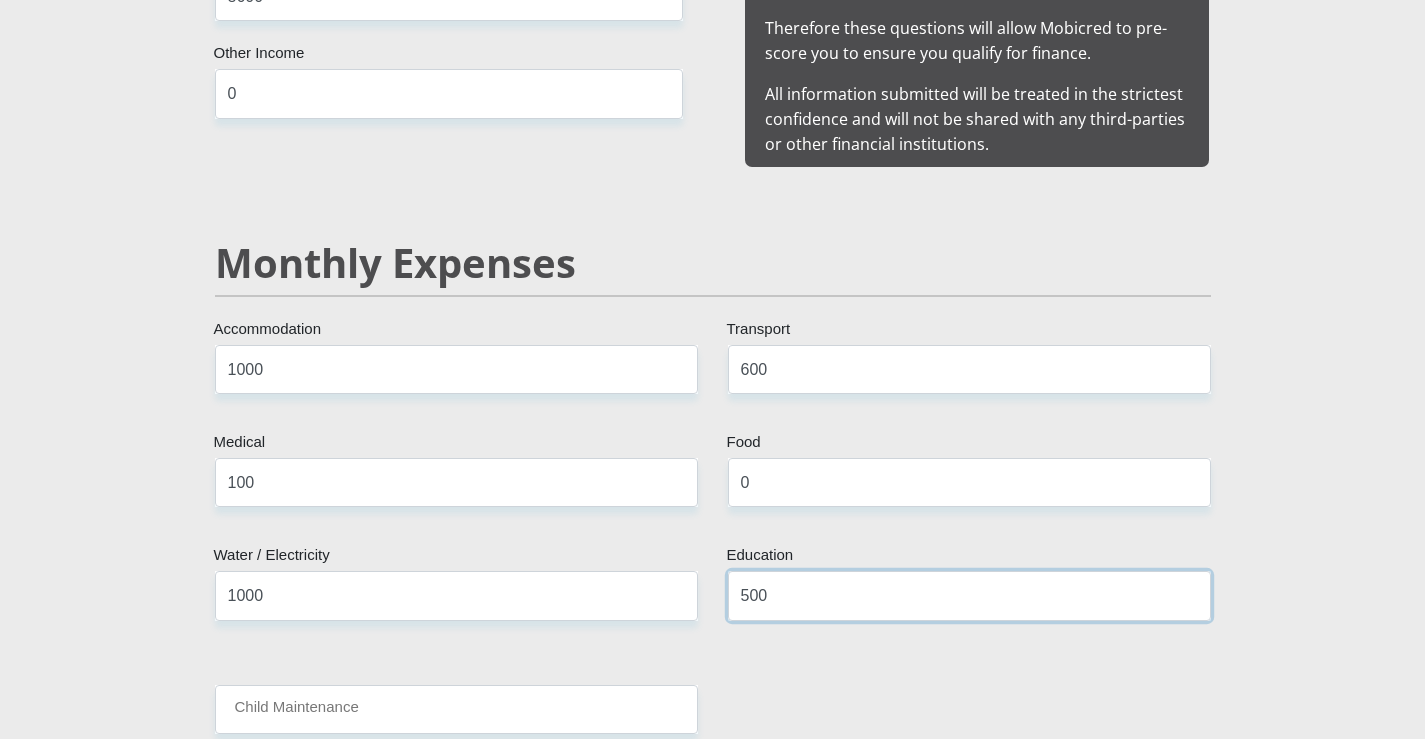 type on "500" 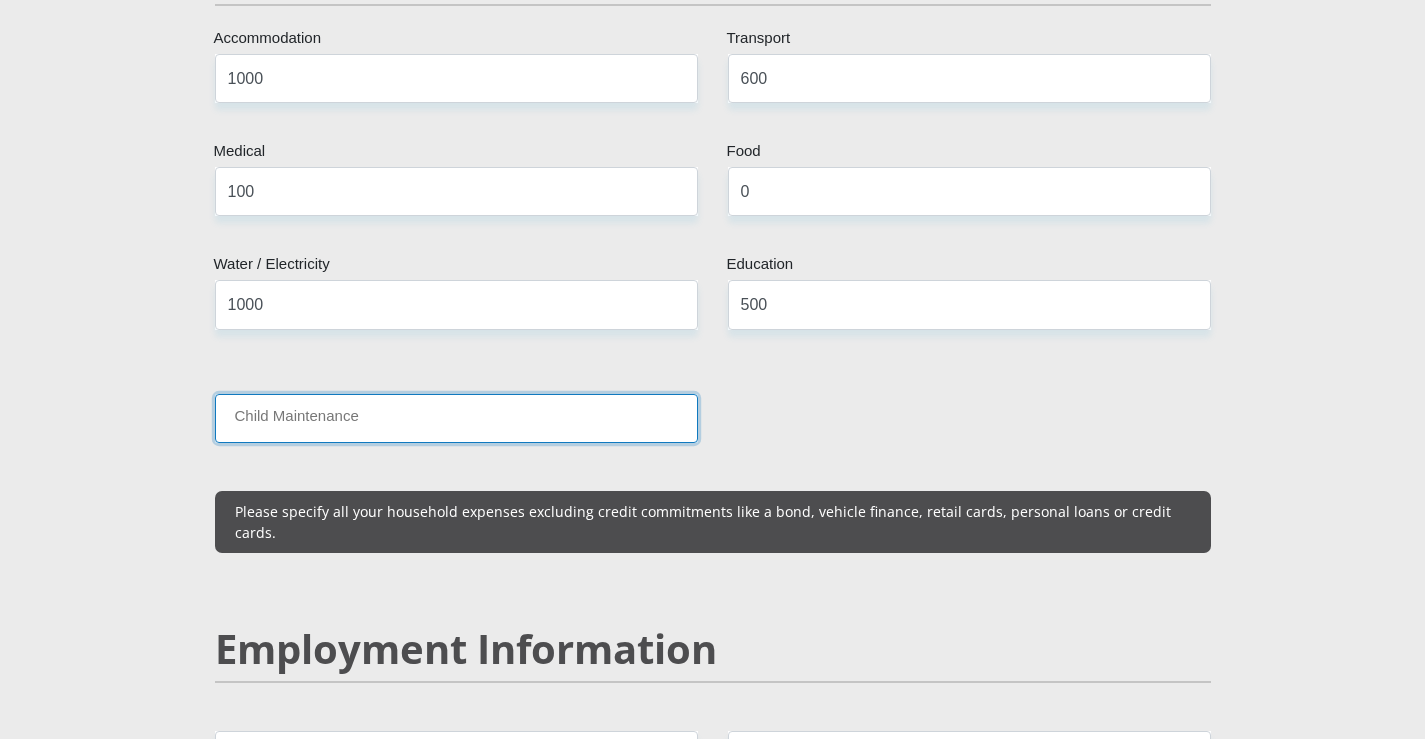 scroll, scrollTop: 2465, scrollLeft: 0, axis: vertical 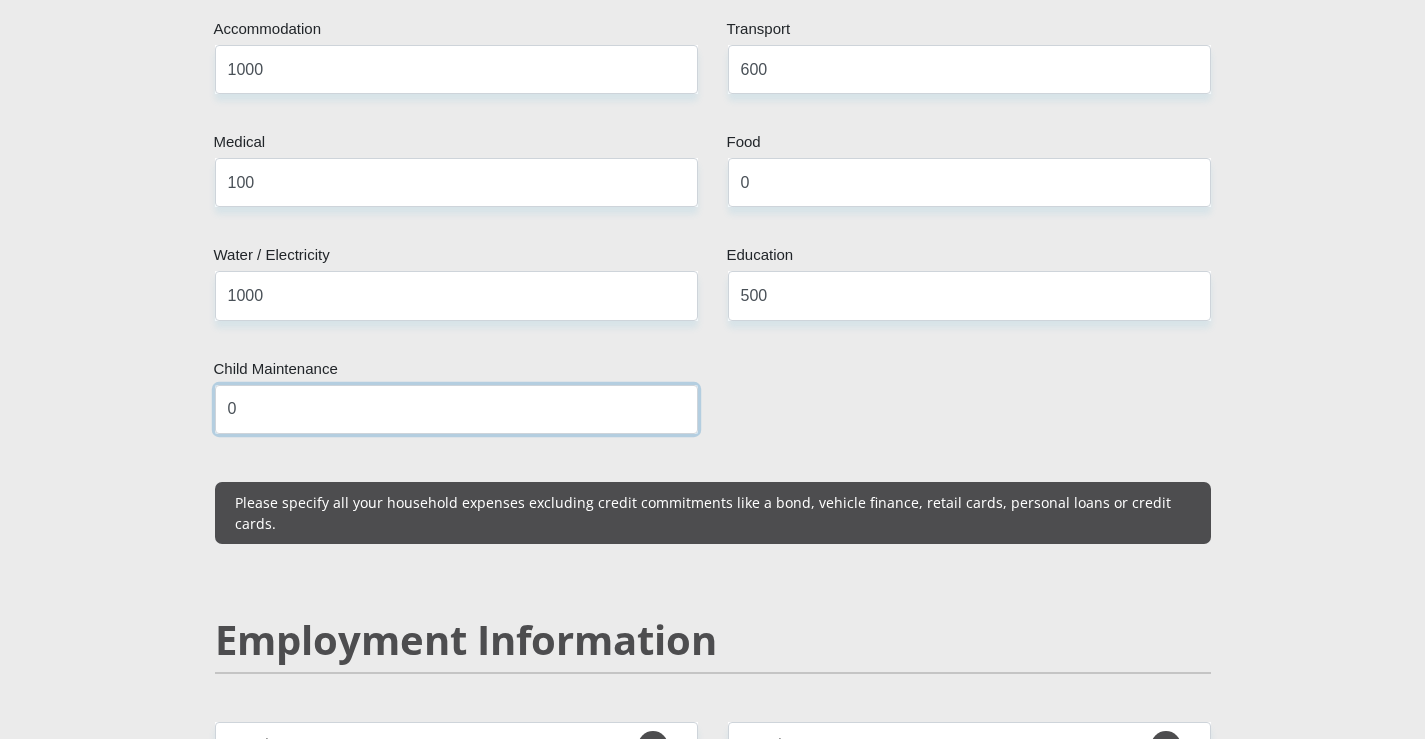 type on "0" 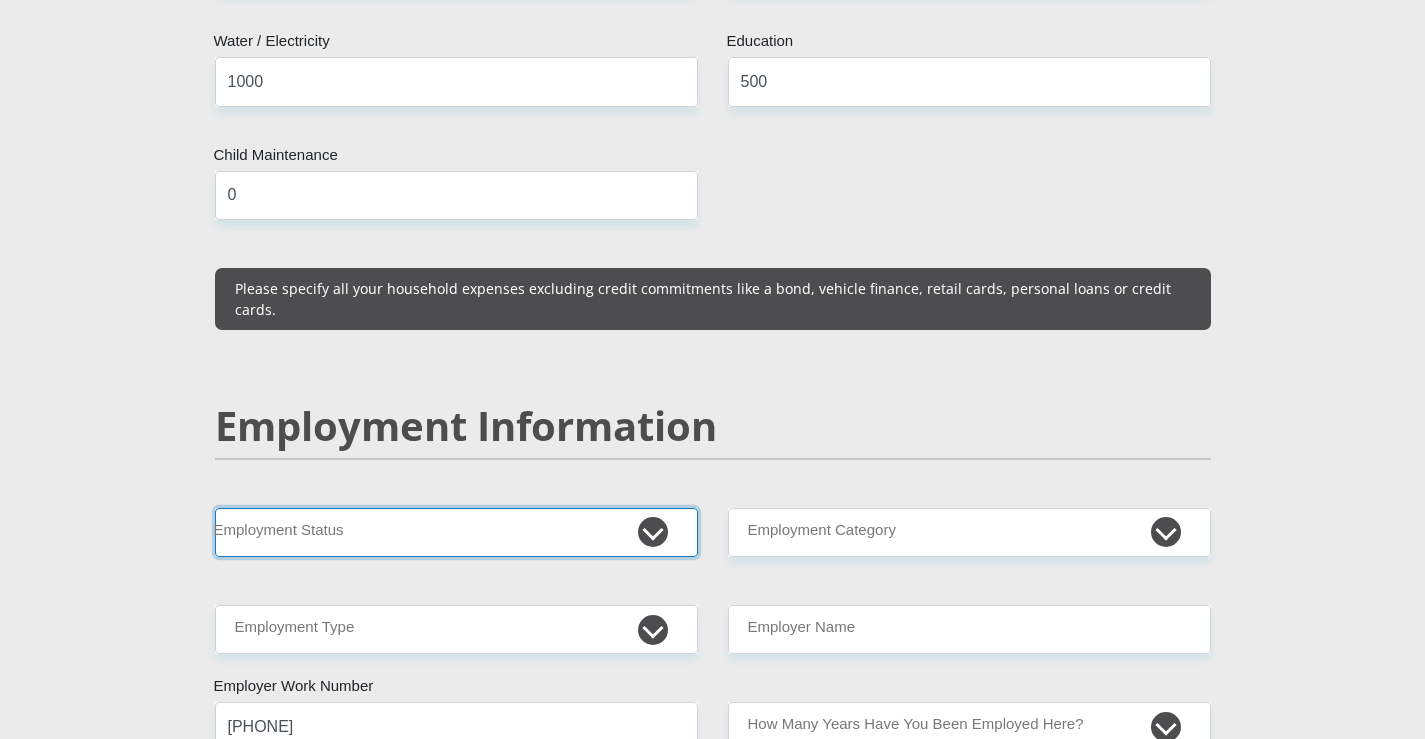 scroll, scrollTop: 2776, scrollLeft: 0, axis: vertical 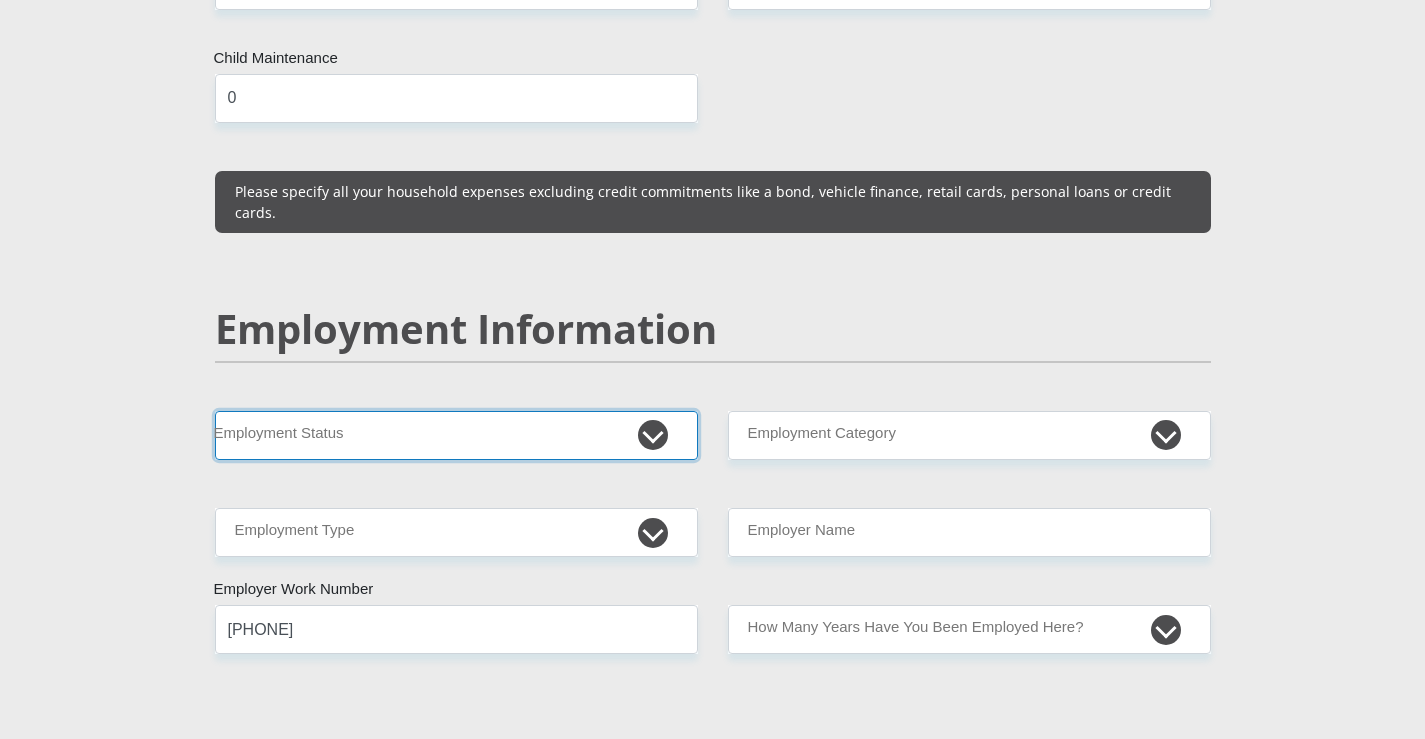click on "Permanent/Full-time
Part-time/Casual
Contract Worker
Self-Employed
Housewife
Retired
Student
Medically Boarded
Disability
Unemployed" at bounding box center [456, 435] 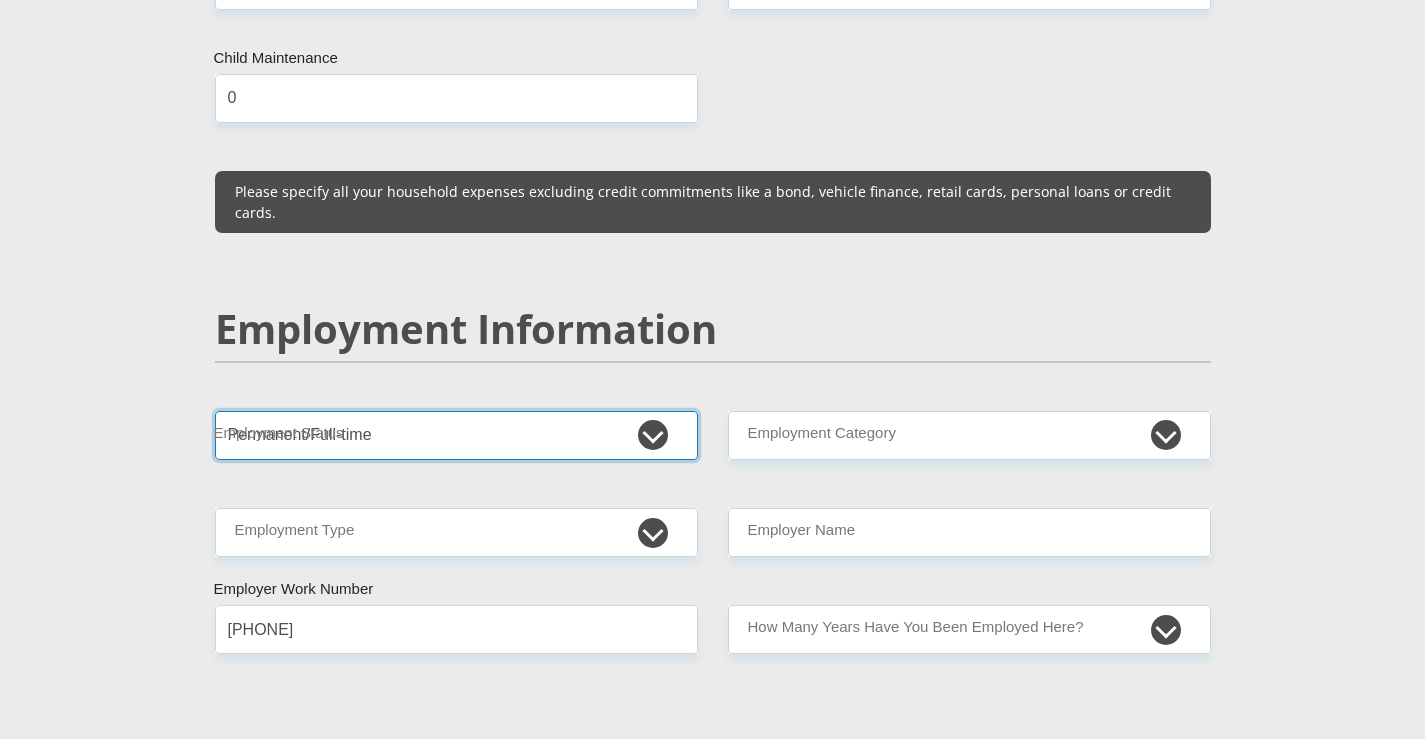 click on "Permanent/Full-time
Part-time/Casual
Contract Worker
Self-Employed
Housewife
Retired
Student
Medically Boarded
Disability
Unemployed" at bounding box center [456, 435] 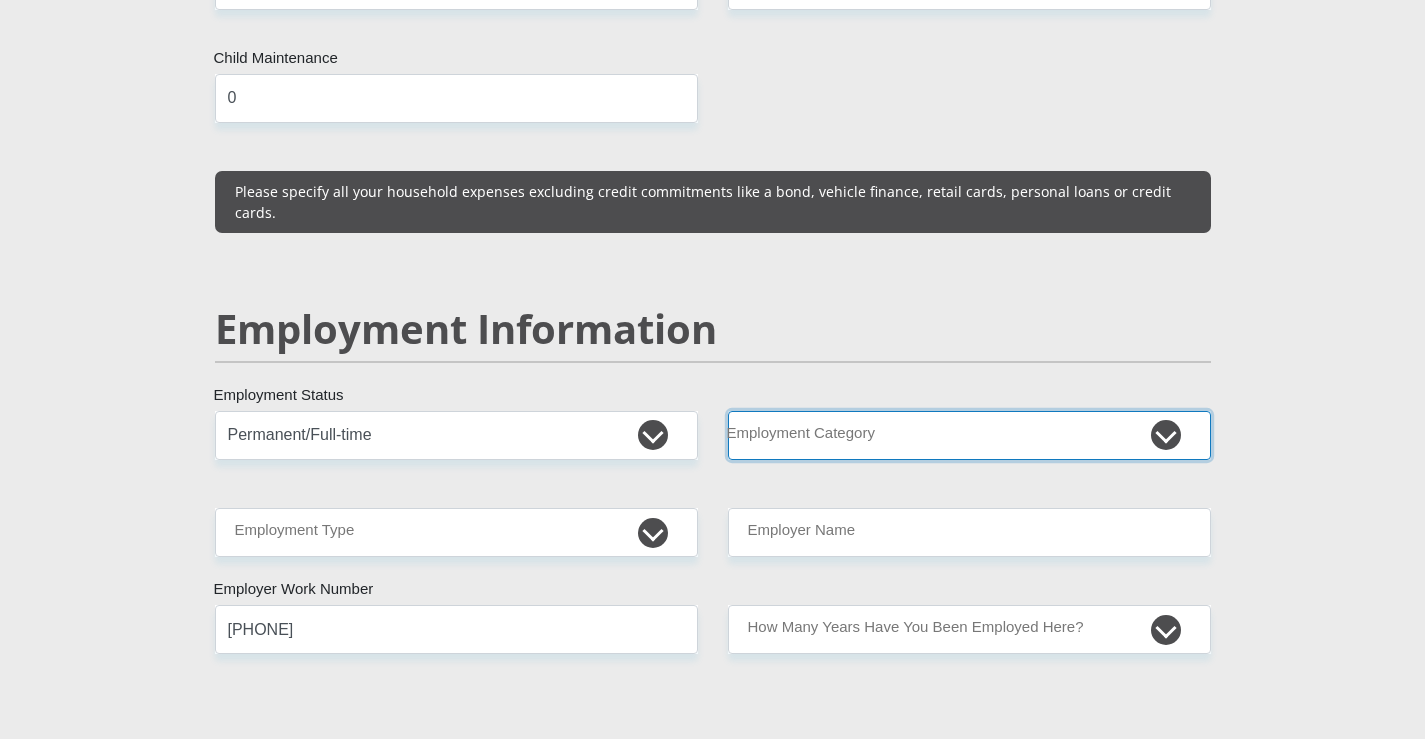 click on "AGRICULTURE
ALCOHOL & TOBACCO
CONSTRUCTION MATERIALS
METALLURGY
EQUIPMENT FOR RENEWABLE ENERGY
SPECIALIZED CONTRACTORS
CAR
GAMING (INCL. INTERNET
OTHER WHOLESALE
UNLICENSED PHARMACEUTICALS
CURRENCY EXCHANGE HOUSES
OTHER FINANCIAL INSTITUTIONS & INSURANCE
REAL ESTATE AGENTS
OIL & GAS
OTHER MATERIALS (E.G. IRON ORE)
PRECIOUS STONES & PRECIOUS METALS
POLITICAL ORGANIZATIONS
RELIGIOUS ORGANIZATIONS(NOT SECTS)
ACTI. HAVING BUSINESS DEAL WITH PUBLIC ADMINISTRATION
LAUNDROMATS" at bounding box center [969, 435] 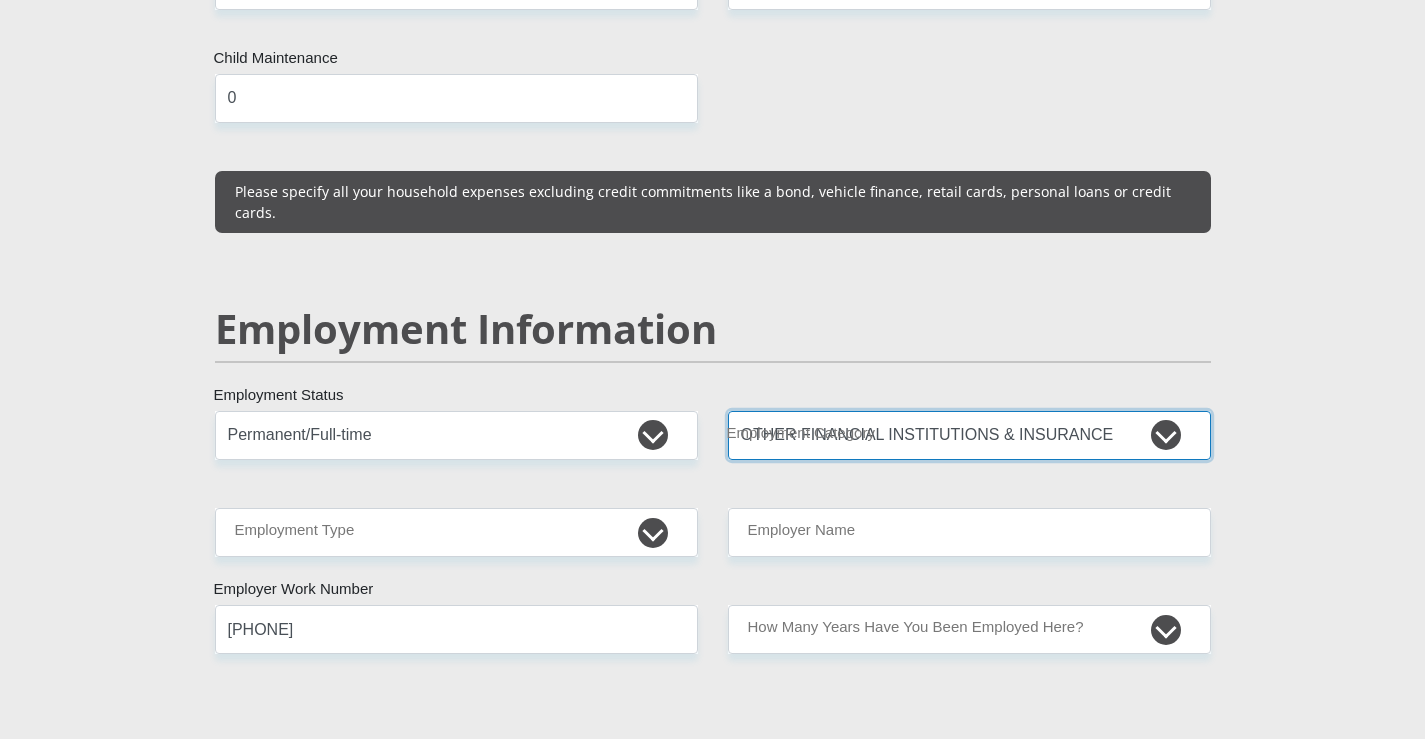 click on "AGRICULTURE
ALCOHOL & TOBACCO
CONSTRUCTION MATERIALS
METALLURGY
EQUIPMENT FOR RENEWABLE ENERGY
SPECIALIZED CONTRACTORS
CAR
GAMING (INCL. INTERNET
OTHER WHOLESALE
UNLICENSED PHARMACEUTICALS
CURRENCY EXCHANGE HOUSES
OTHER FINANCIAL INSTITUTIONS & INSURANCE
REAL ESTATE AGENTS
OIL & GAS
OTHER MATERIALS (E.G. IRON ORE)
PRECIOUS STONES & PRECIOUS METALS
POLITICAL ORGANIZATIONS
RELIGIOUS ORGANIZATIONS(NOT SECTS)
ACTI. HAVING BUSINESS DEAL WITH PUBLIC ADMINISTRATION
LAUNDROMATS" at bounding box center (969, 435) 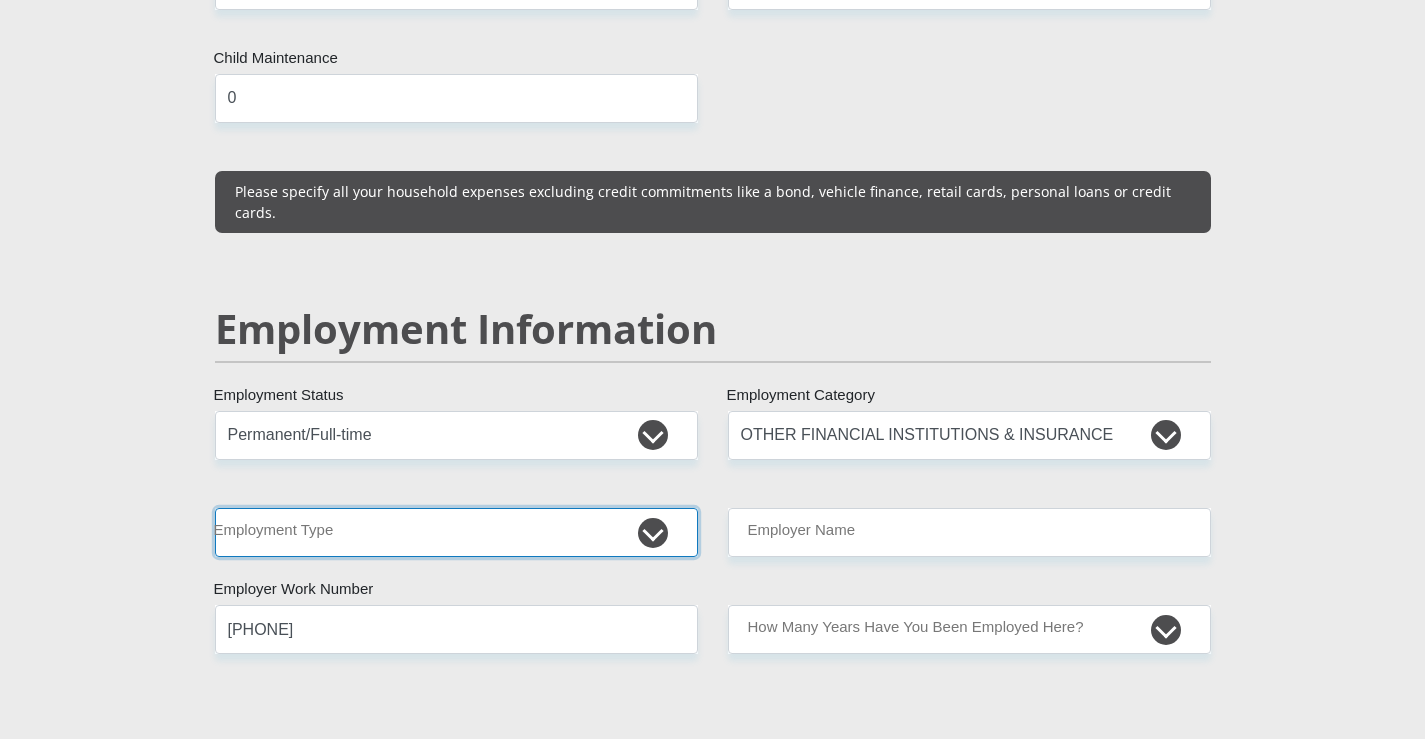 click on "College/Lecturer
Craft Seller
Creative
Driver
Executive
Farmer
Forces - Non Commissioned
Forces - Officer
Hawker
Housewife
Labourer
Licenced Professional
Manager
Miner
Non Licenced Professional
Office Staff/Clerk
Outside Worker
Pensioner
Permanent Teacher
Production/Manufacturing
Sales
Self-Employed
Semi-Professional Worker
Service Industry  Social Worker  Student" at bounding box center [456, 532] 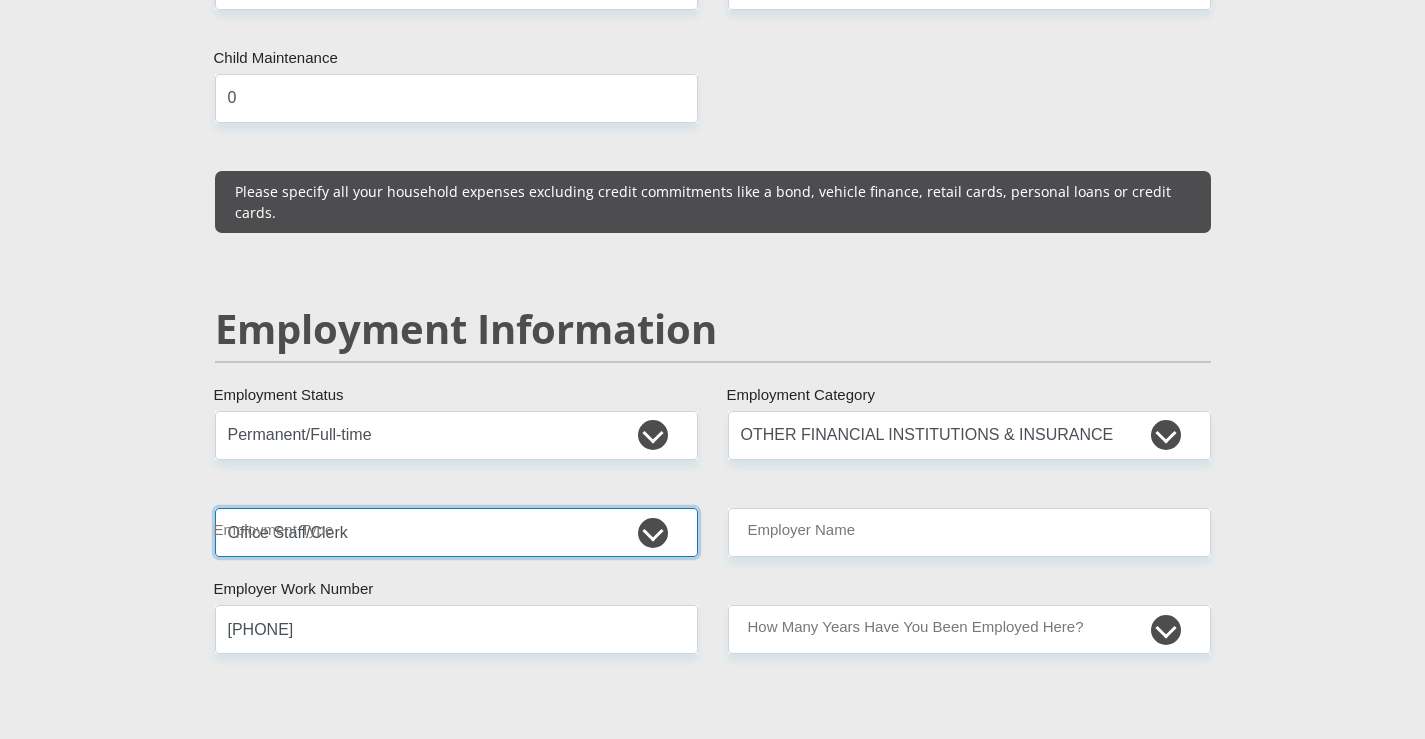 click on "College/Lecturer
Craft Seller
Creative
Driver
Executive
Farmer
Forces - Non Commissioned
Forces - Officer
Hawker
Housewife
Labourer
Licenced Professional
Manager
Miner
Non Licenced Professional
Office Staff/Clerk
Outside Worker
Pensioner
Permanent Teacher
Production/Manufacturing
Sales
Self-Employed
Semi-Professional Worker
Service Industry  Social Worker  Student" at bounding box center (456, 532) 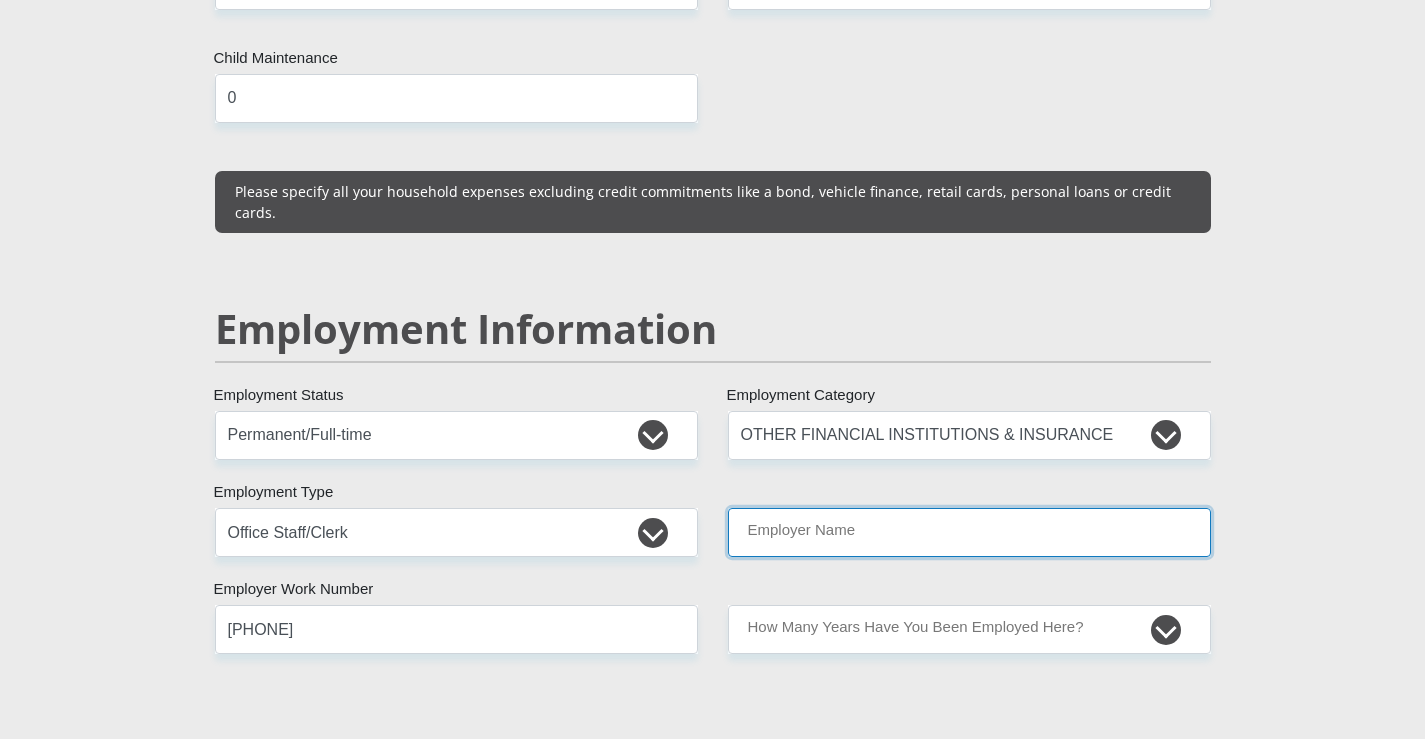 click on "Employer Name" at bounding box center [969, 532] 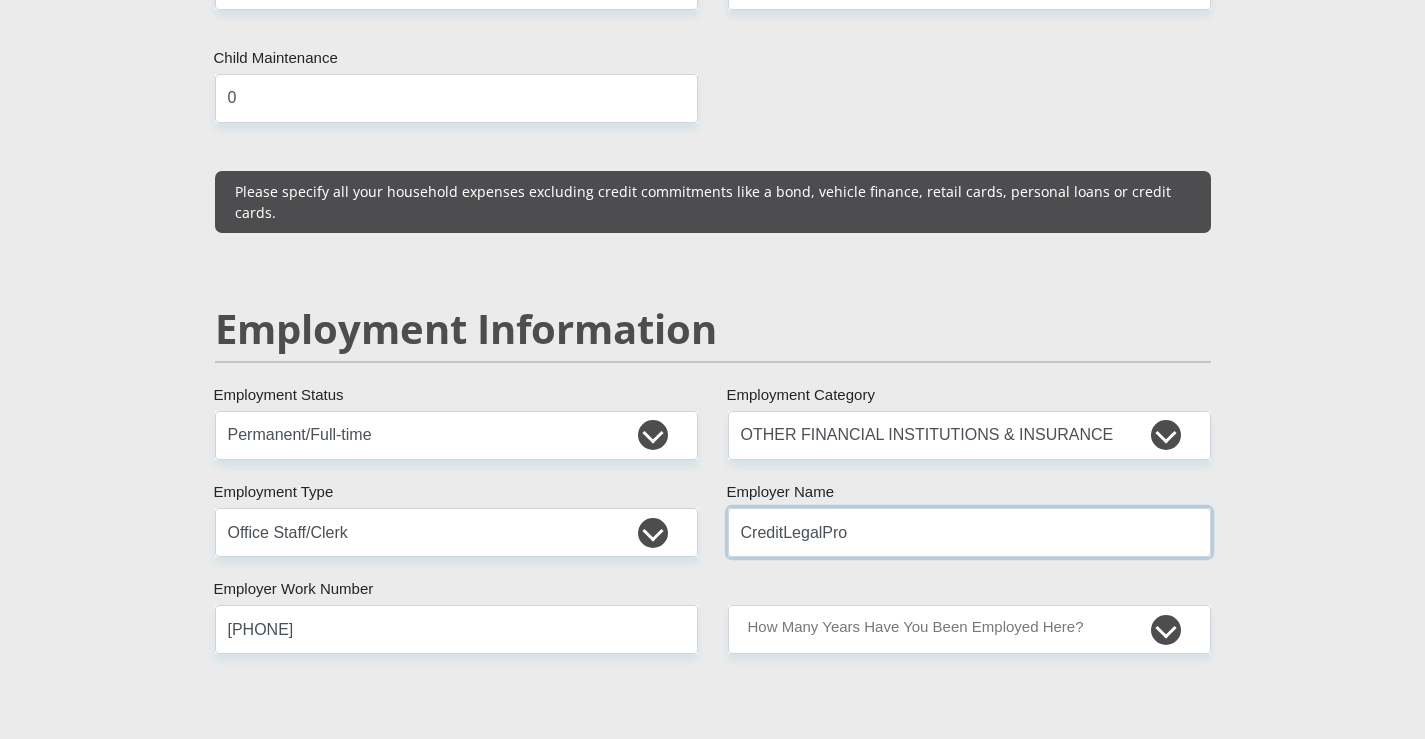 type on "CreditLegalPro" 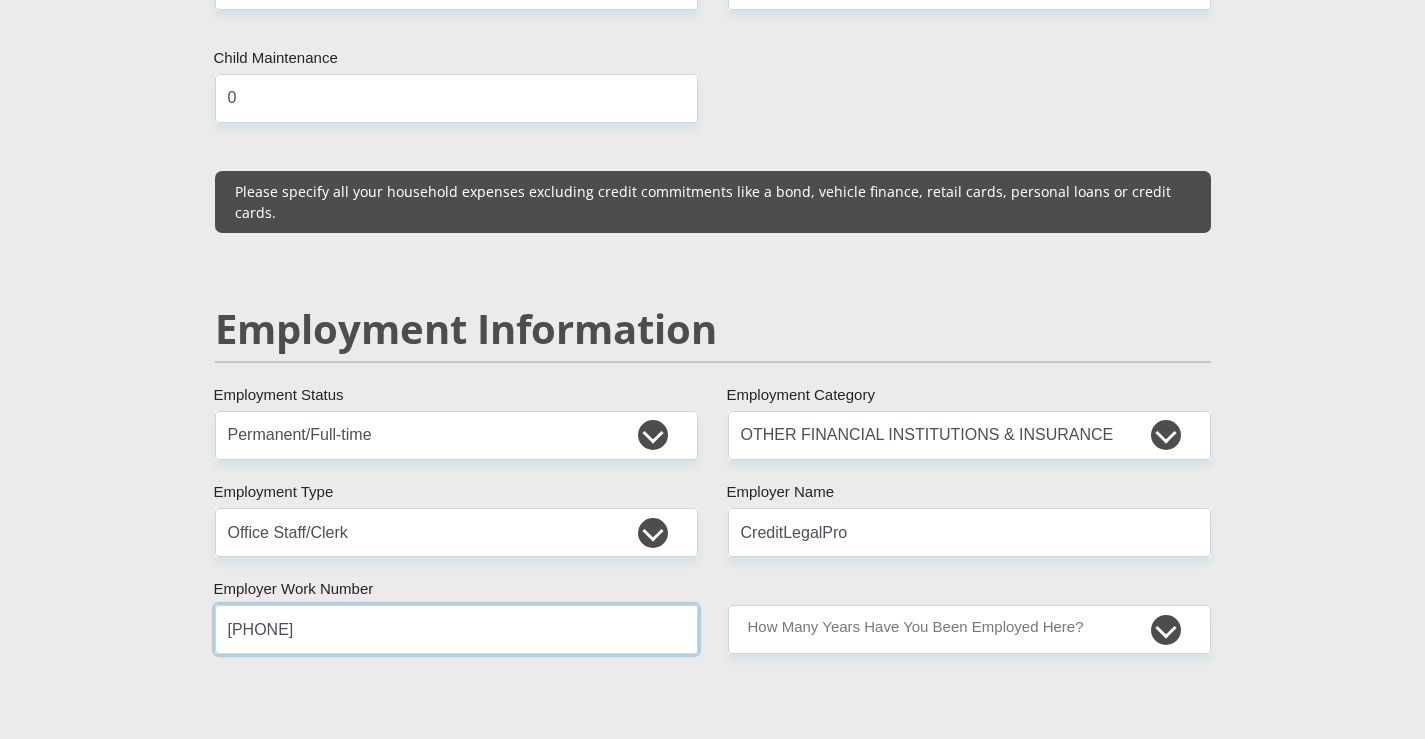 drag, startPoint x: 338, startPoint y: 609, endPoint x: 131, endPoint y: 607, distance: 207.00966 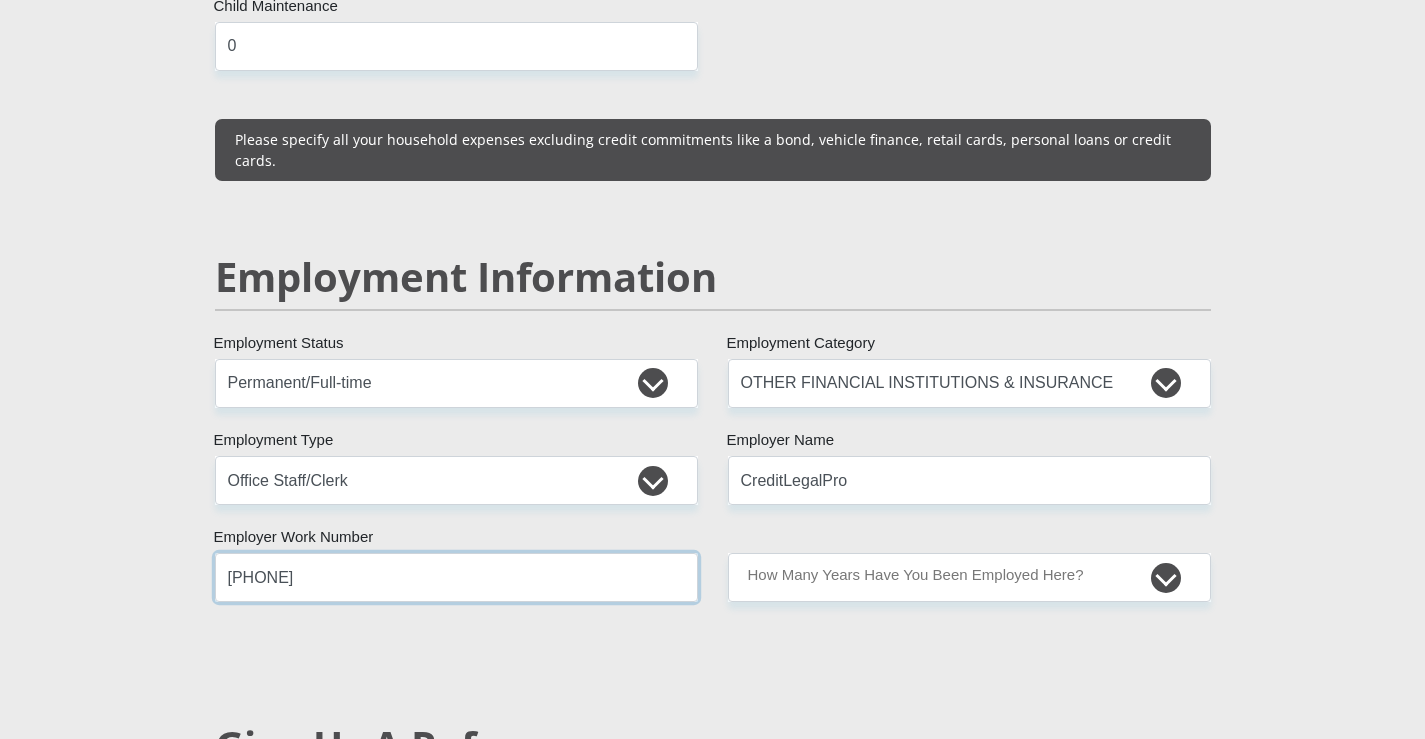 scroll, scrollTop: 2876, scrollLeft: 0, axis: vertical 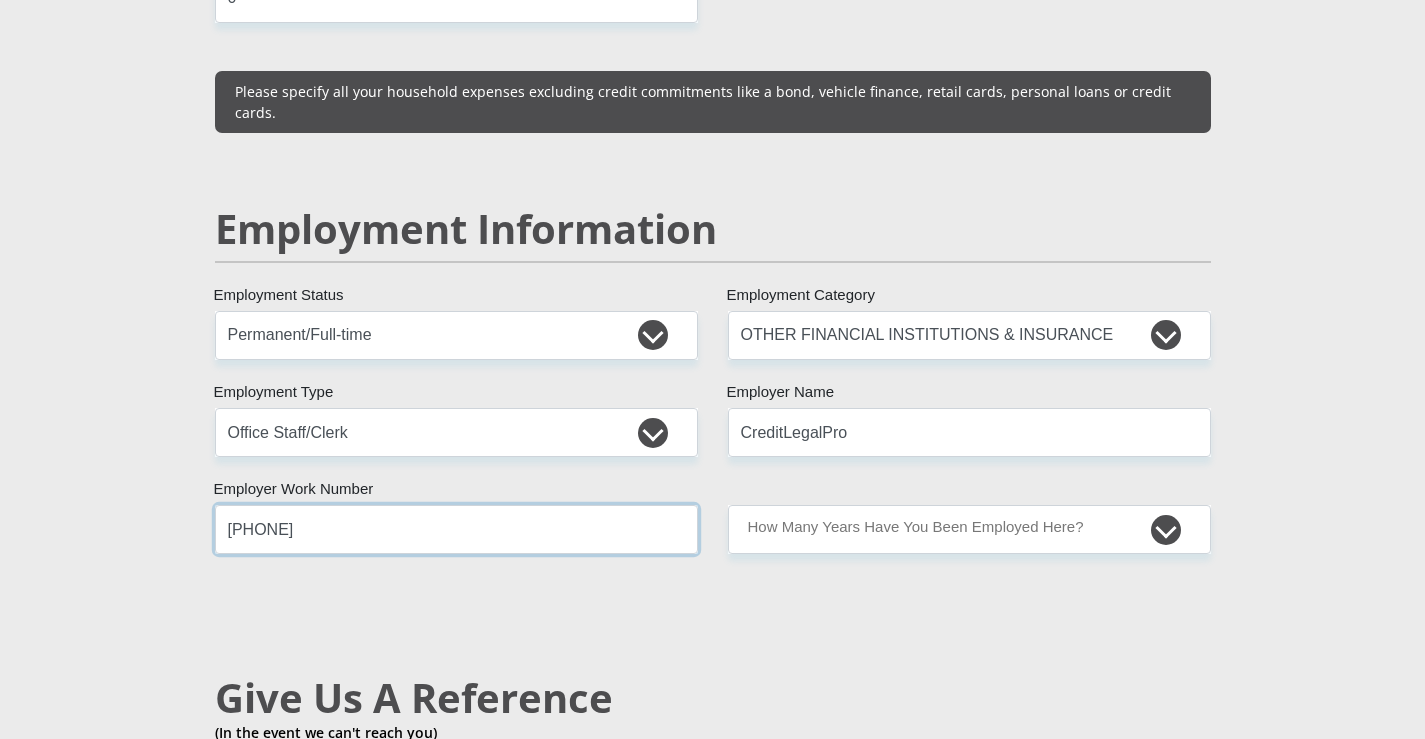paste on "12 940 0814" 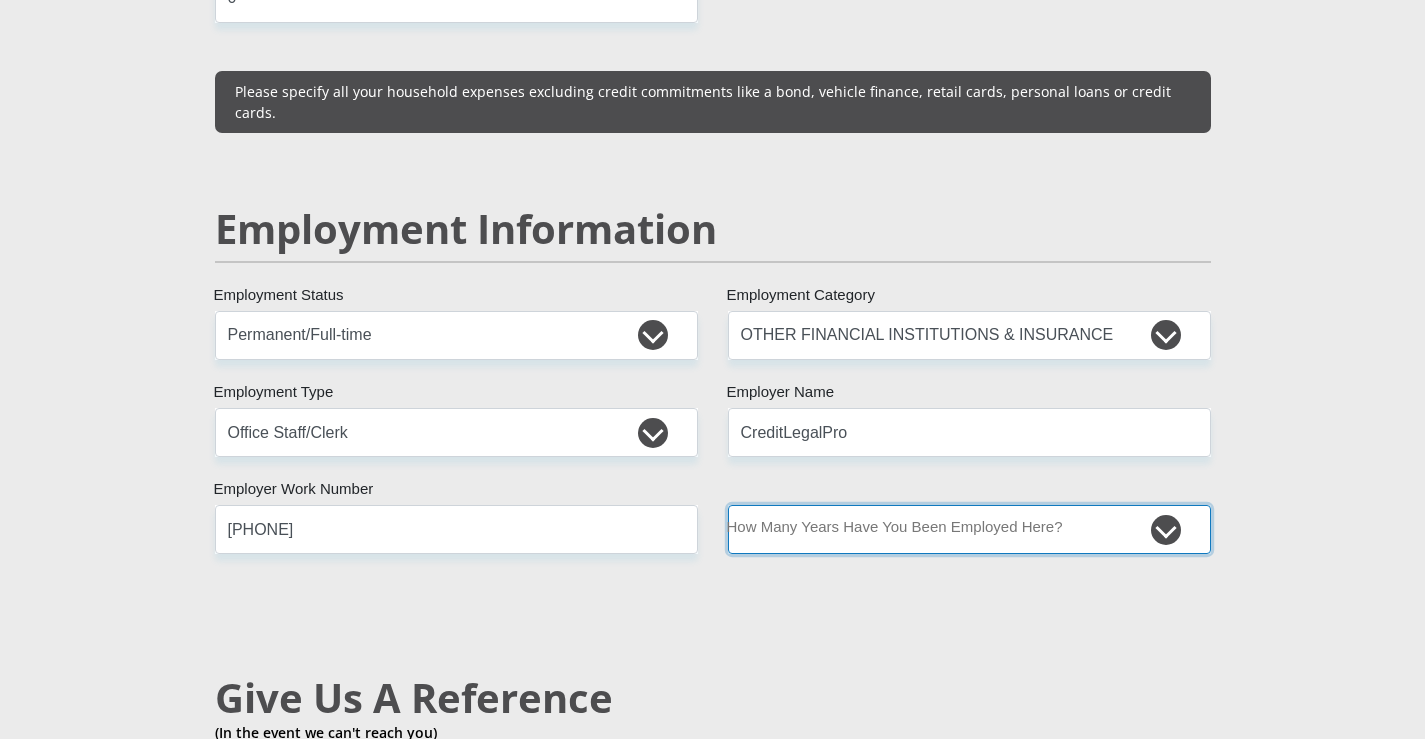 click on "less than 1 year
1-3 years
3-5 years
5+ years" at bounding box center [969, 529] 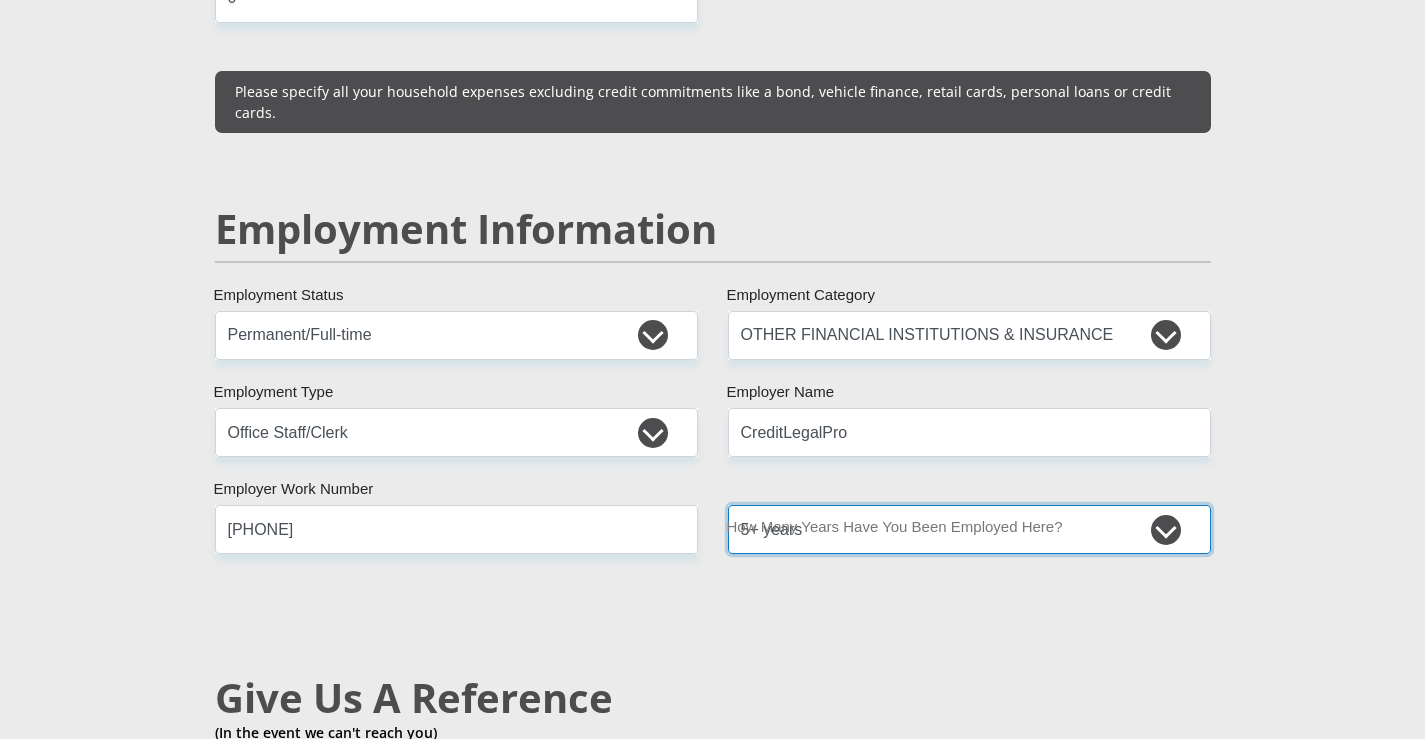click on "less than 1 year
1-3 years
3-5 years
5+ years" at bounding box center (969, 529) 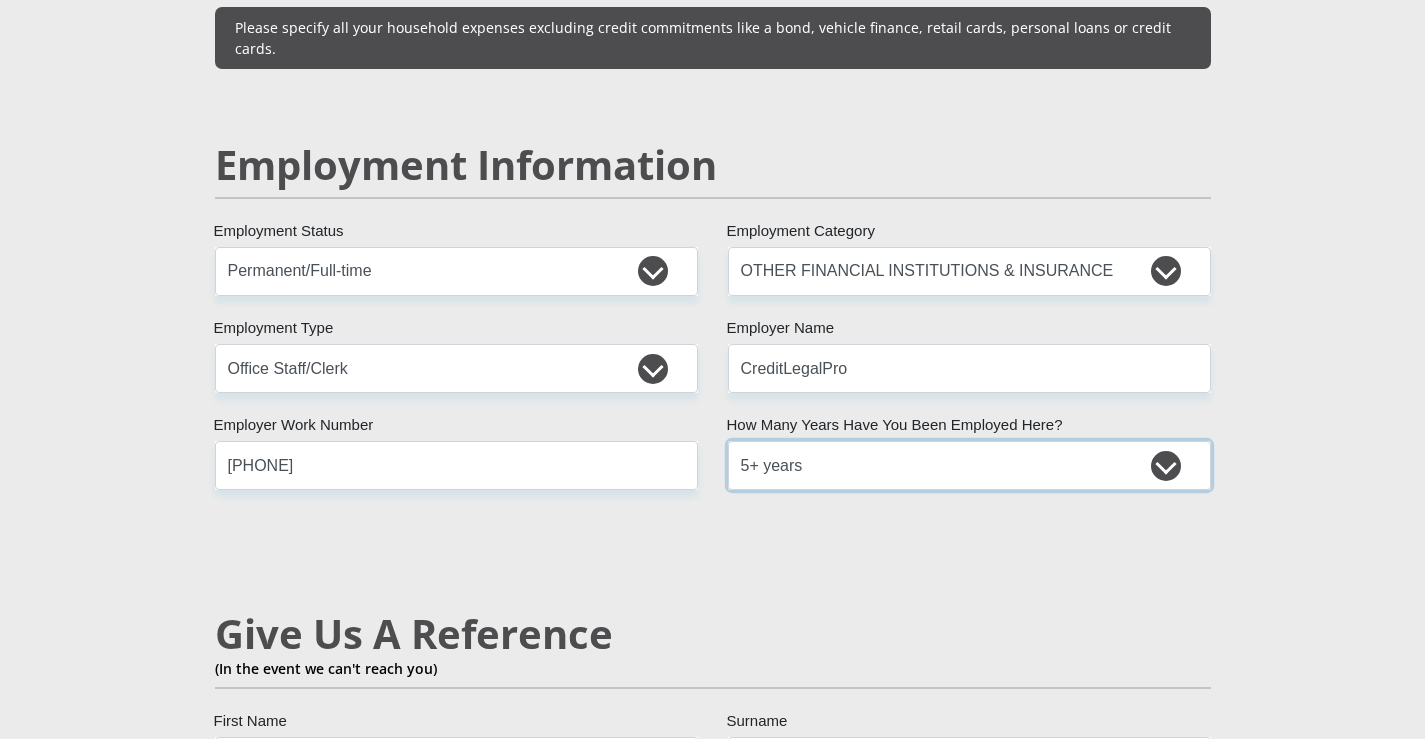 scroll, scrollTop: 3276, scrollLeft: 0, axis: vertical 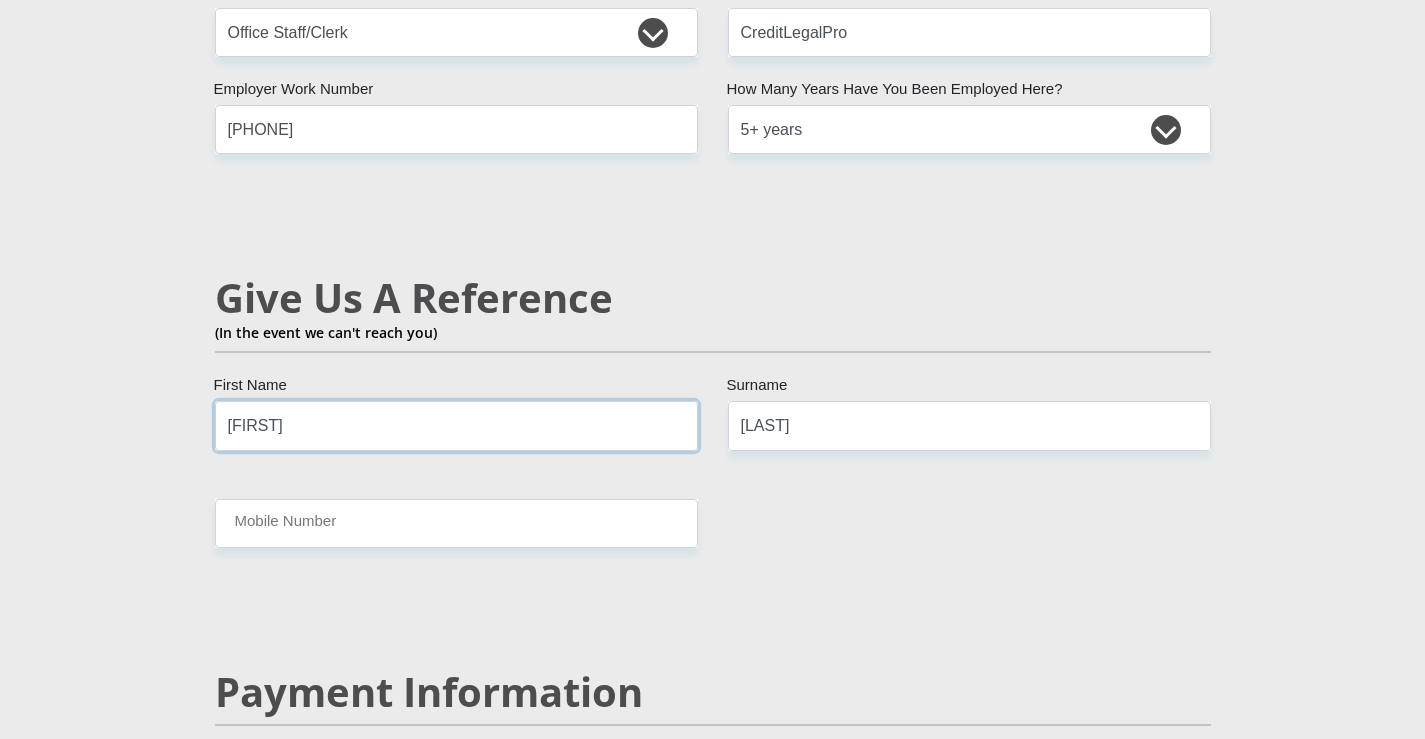 drag, startPoint x: 289, startPoint y: 415, endPoint x: 66, endPoint y: 407, distance: 223.14345 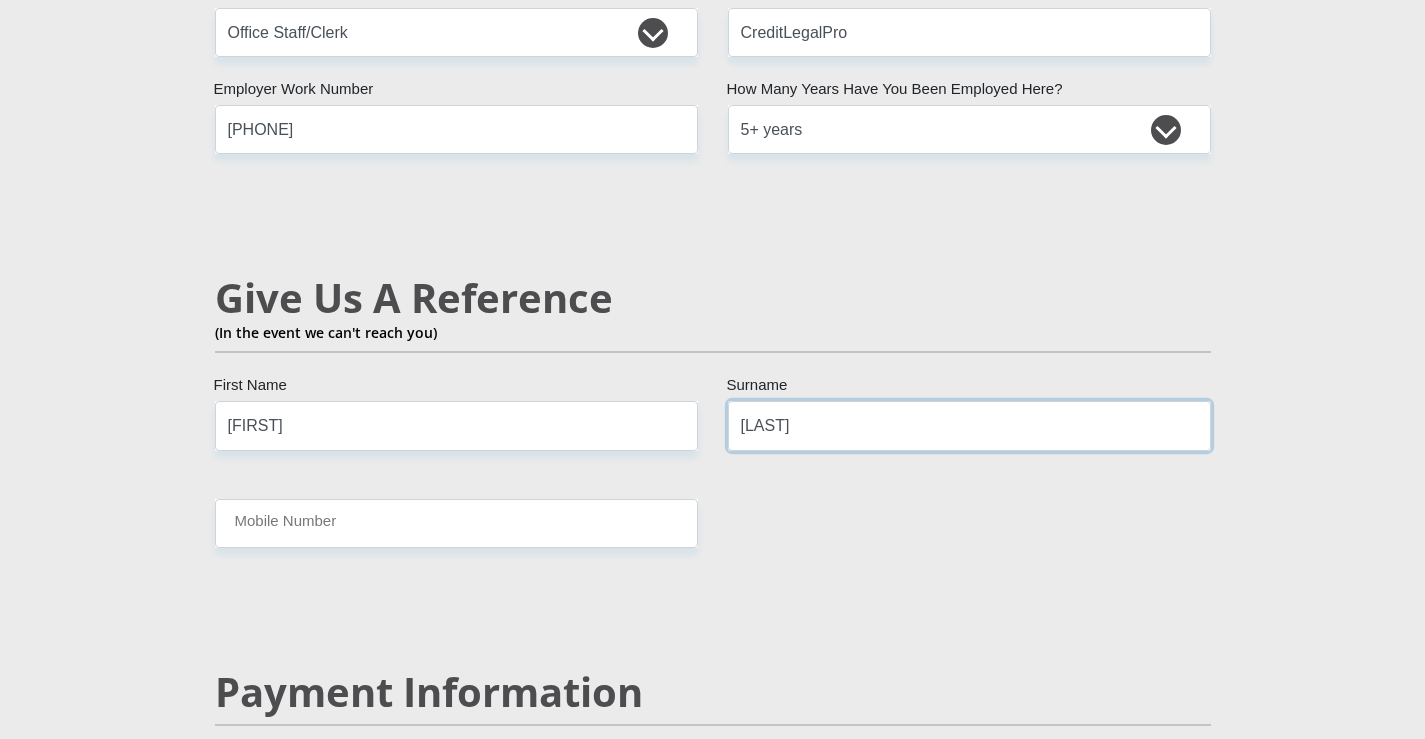 type on "van Zyl" 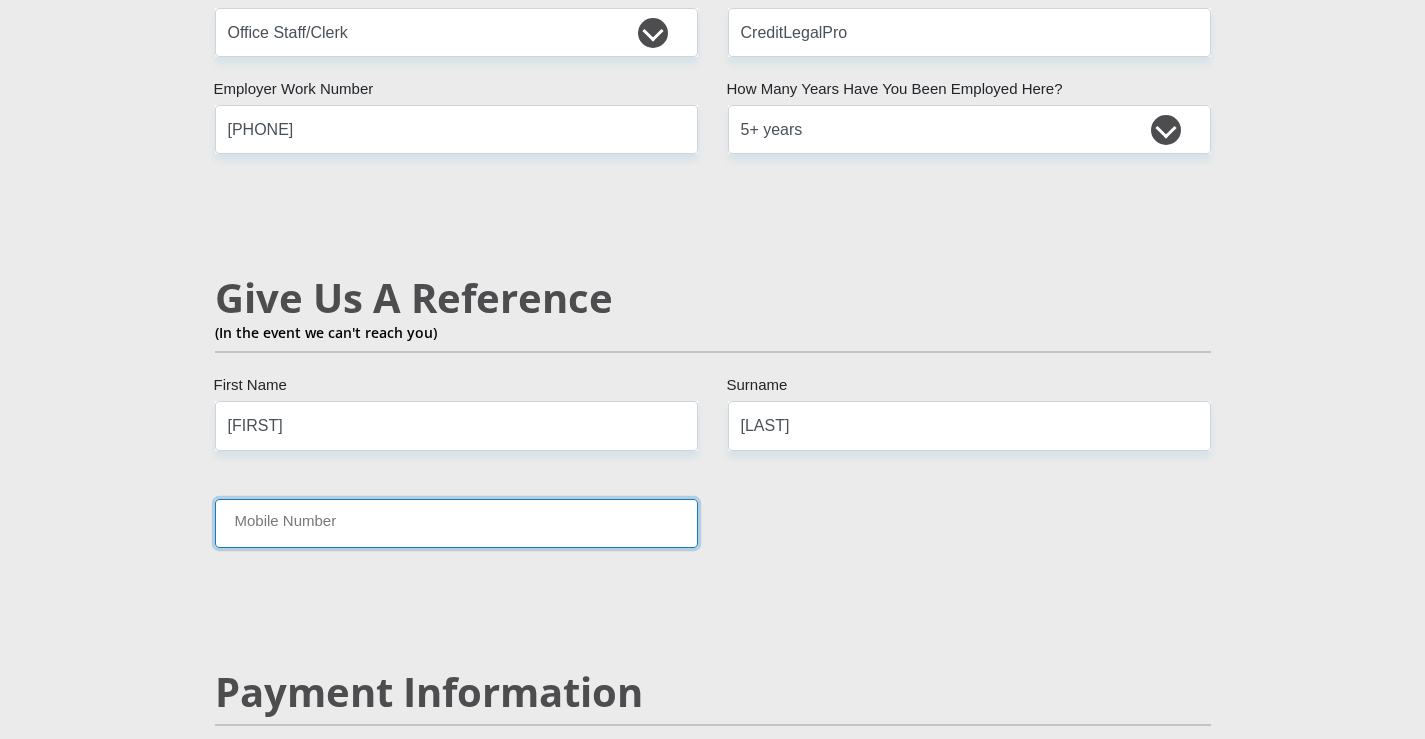 paste on "012 940 0814" 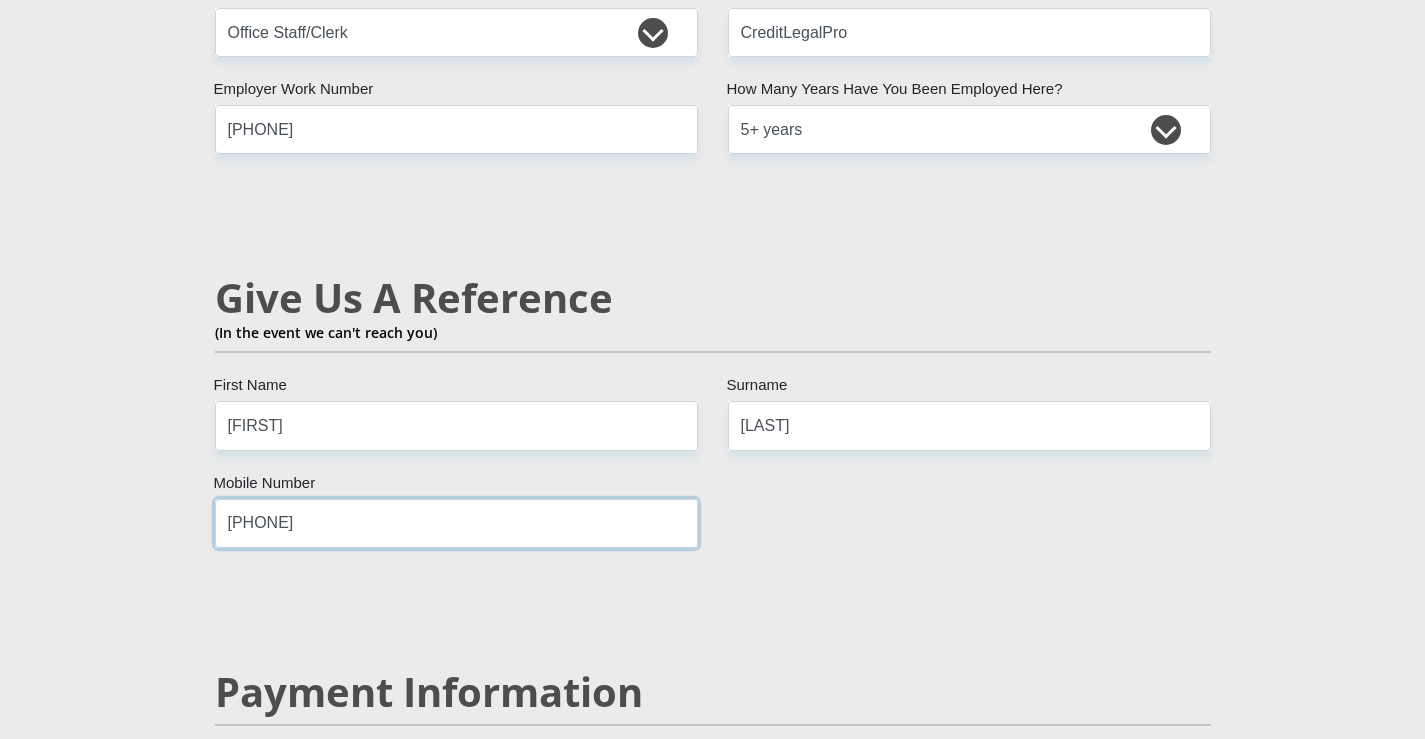 click on "012 940 0814" at bounding box center (456, 523) 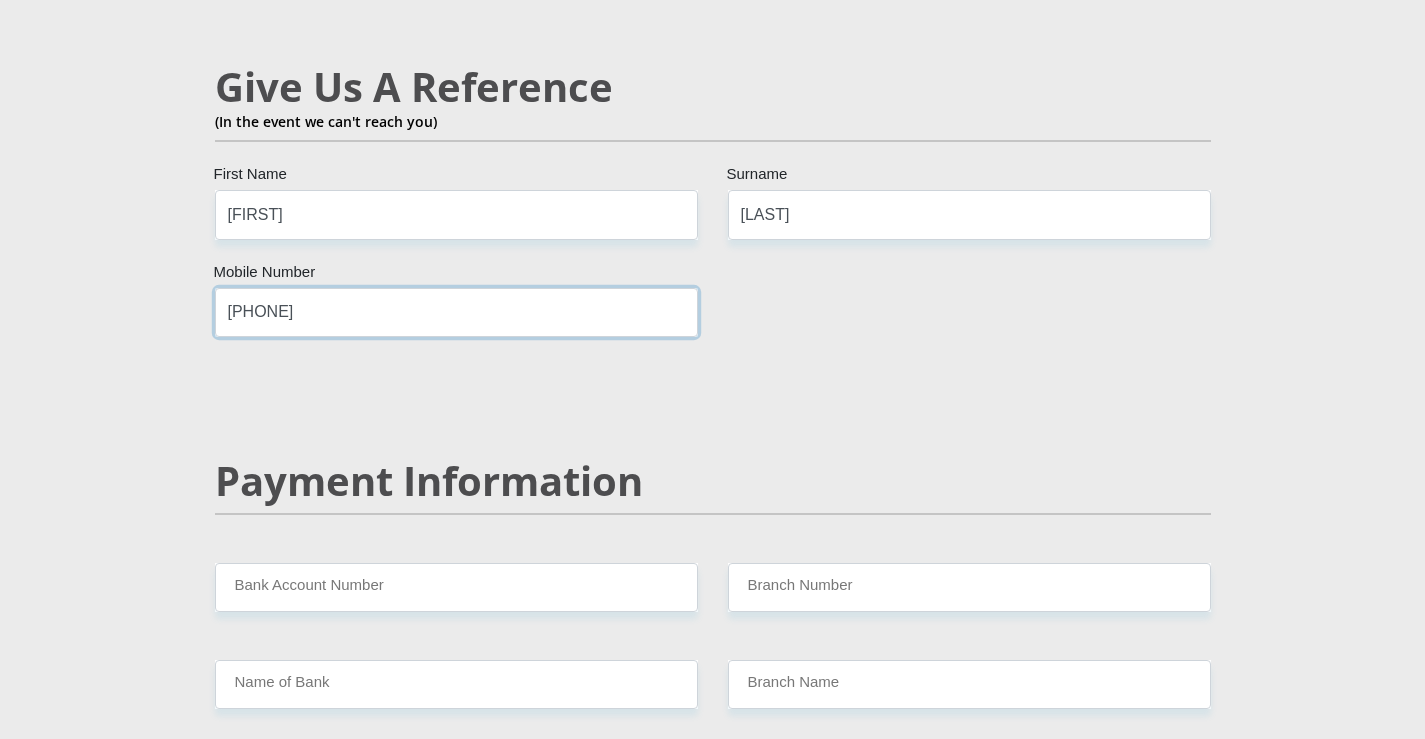 scroll, scrollTop: 3876, scrollLeft: 0, axis: vertical 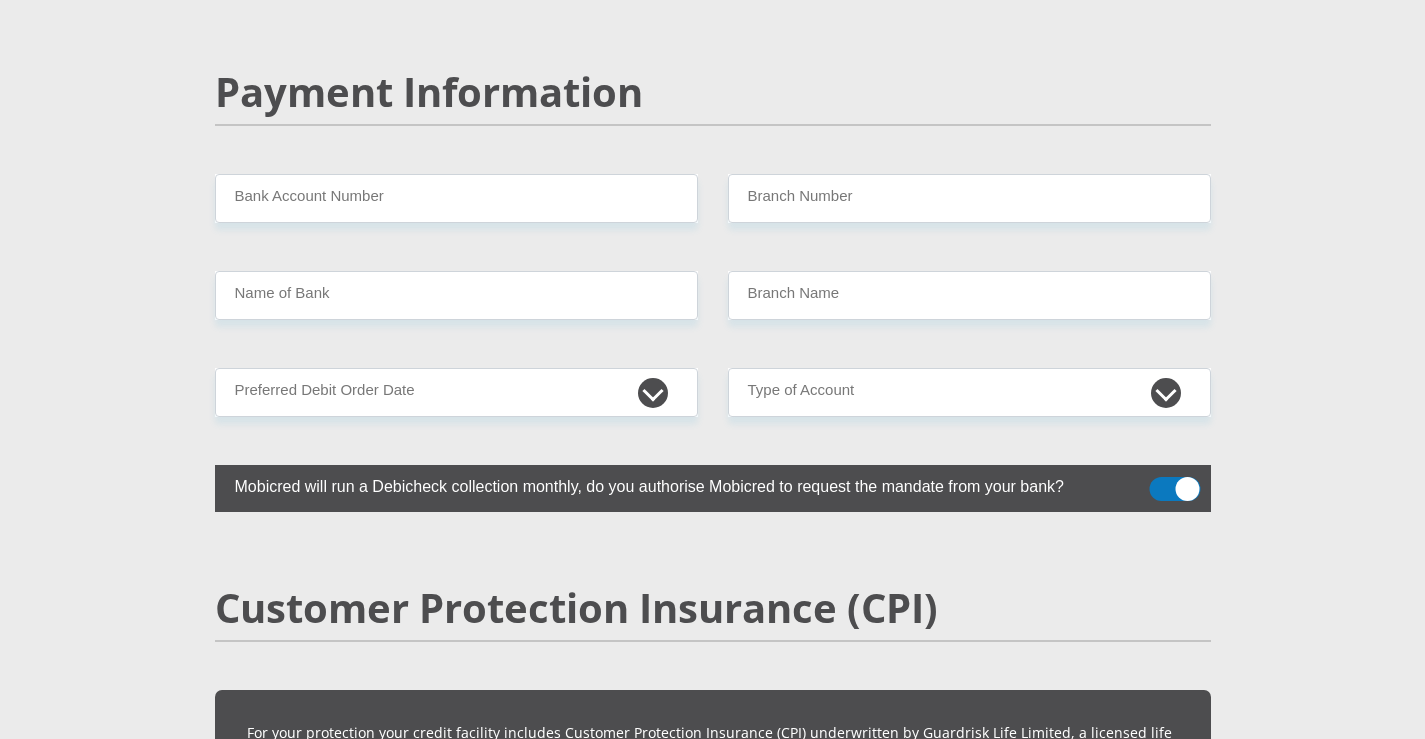 type on "0129400814" 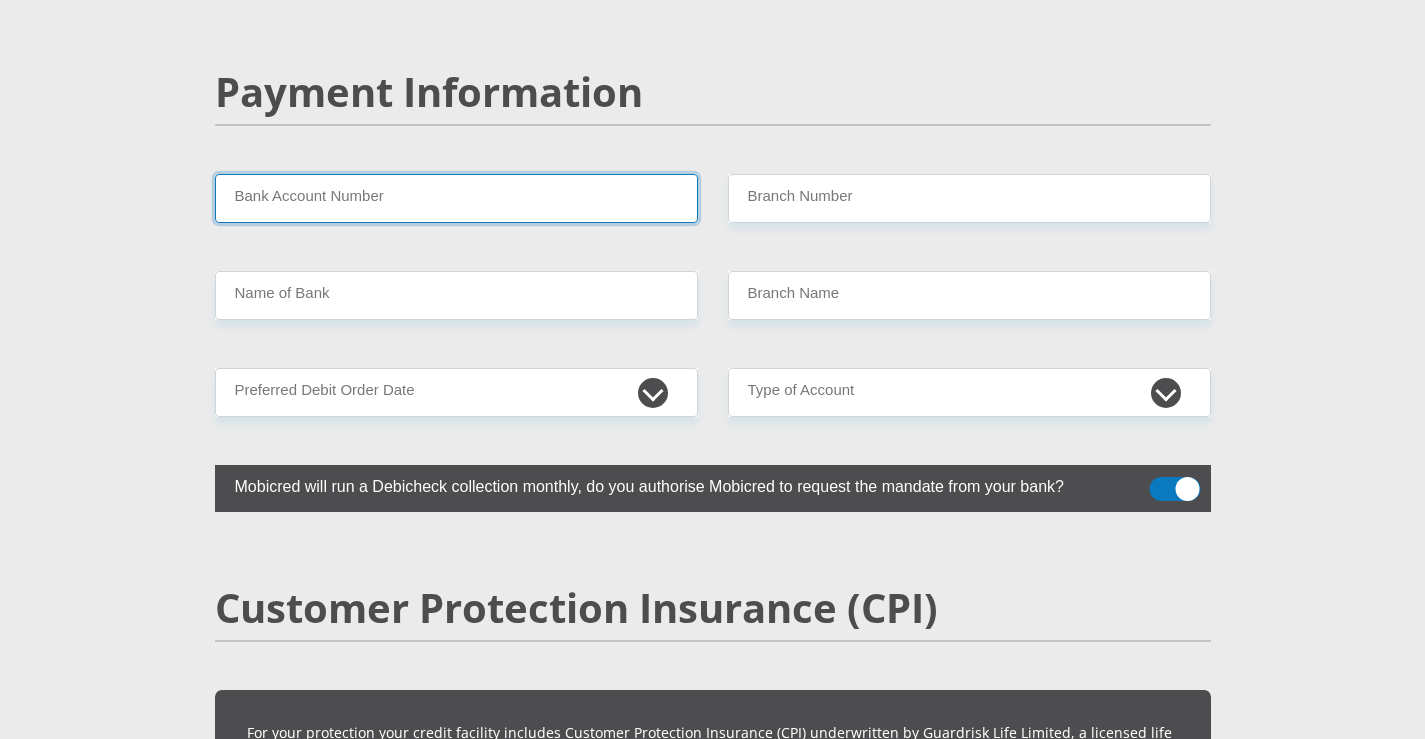 click on "Bank Account Number" at bounding box center [456, 198] 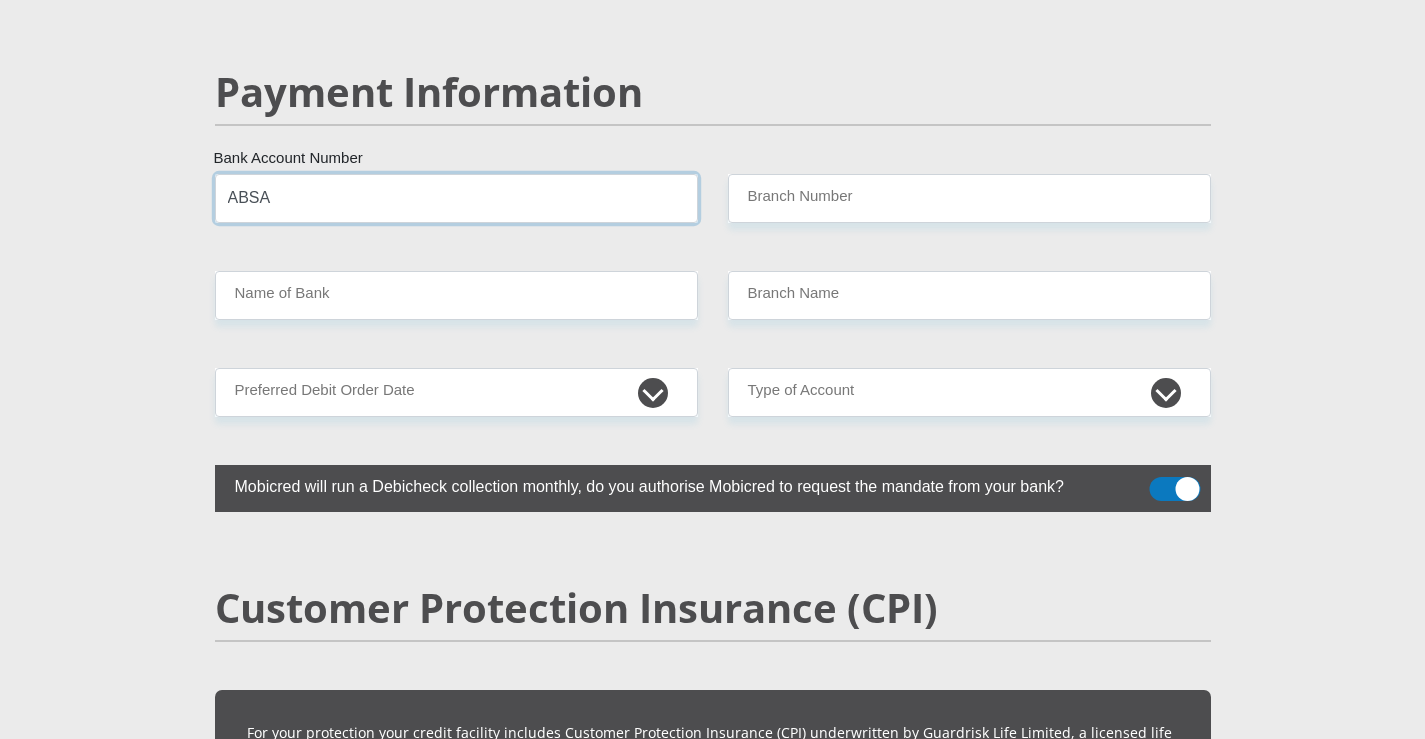 type on "ABSA" 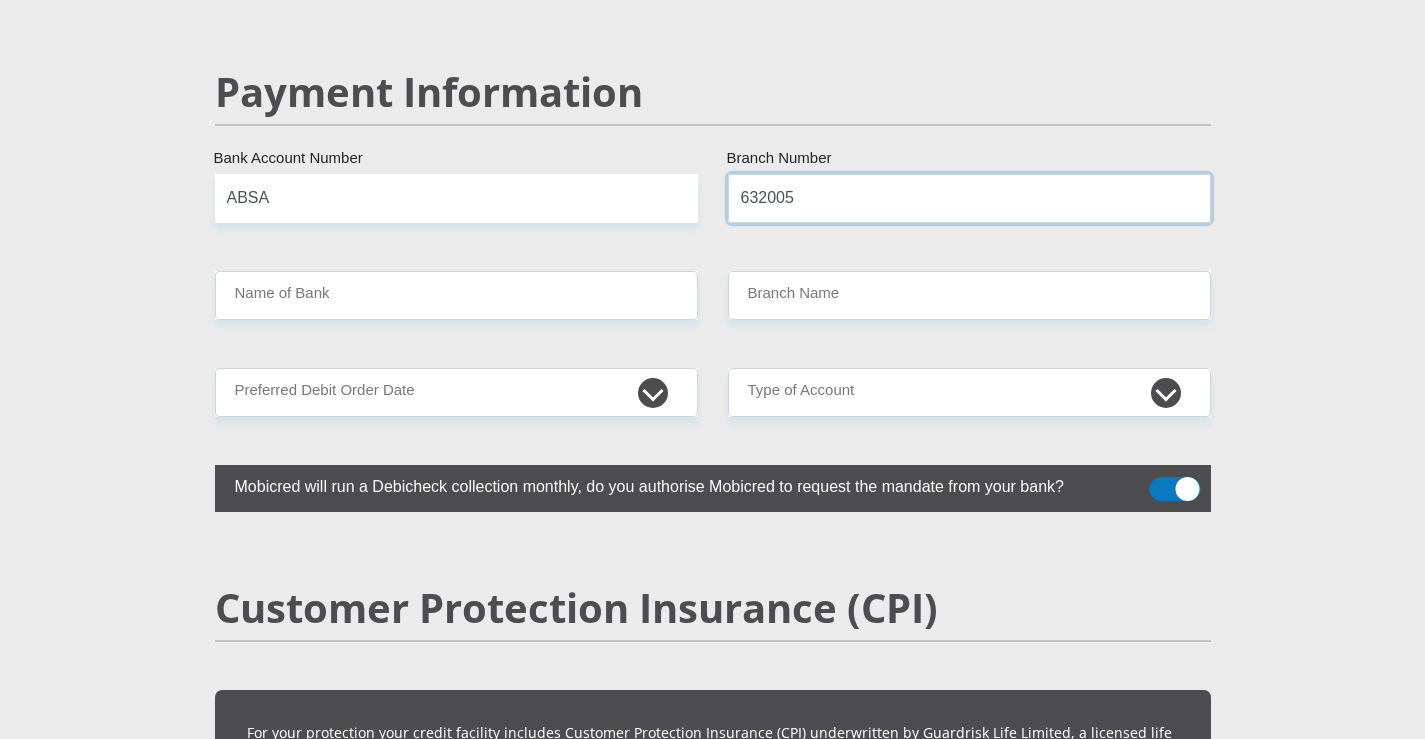type on "632005" 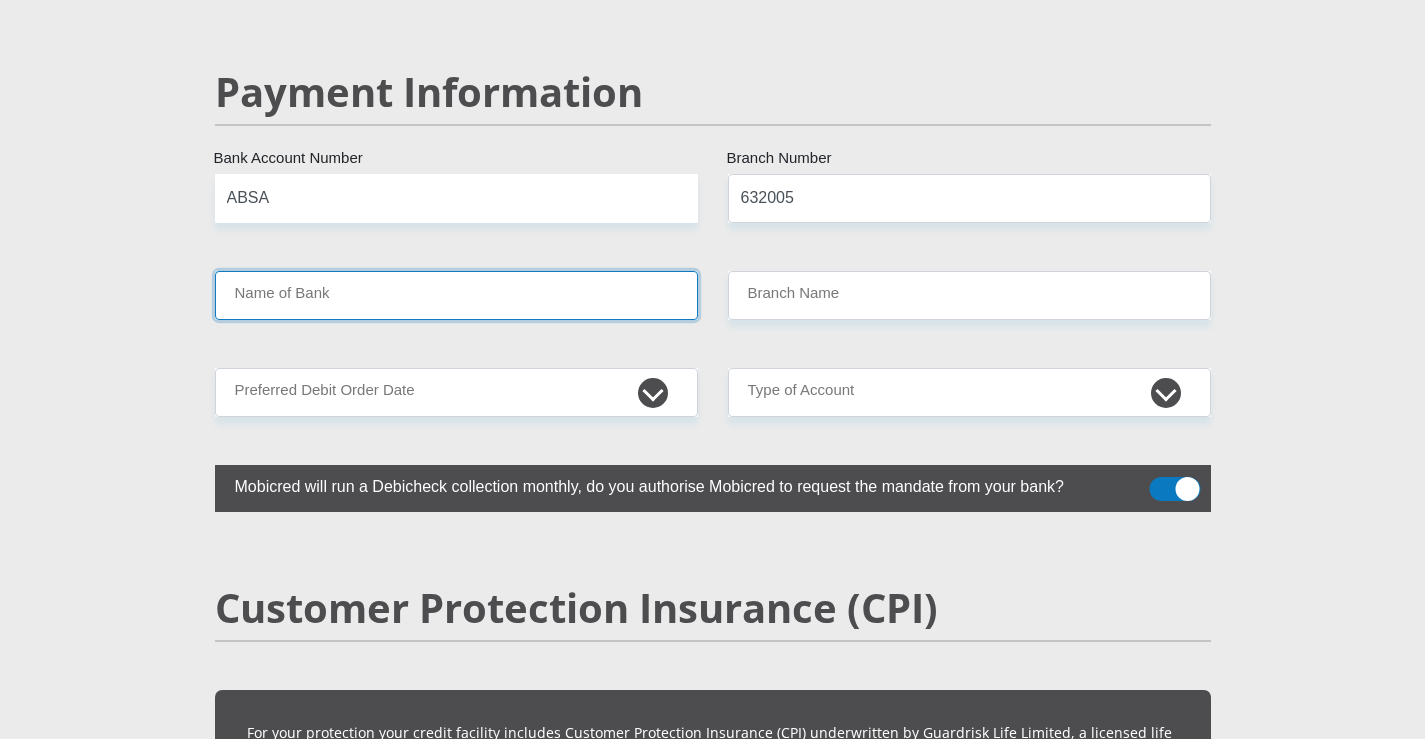 type on "ABSA BANK" 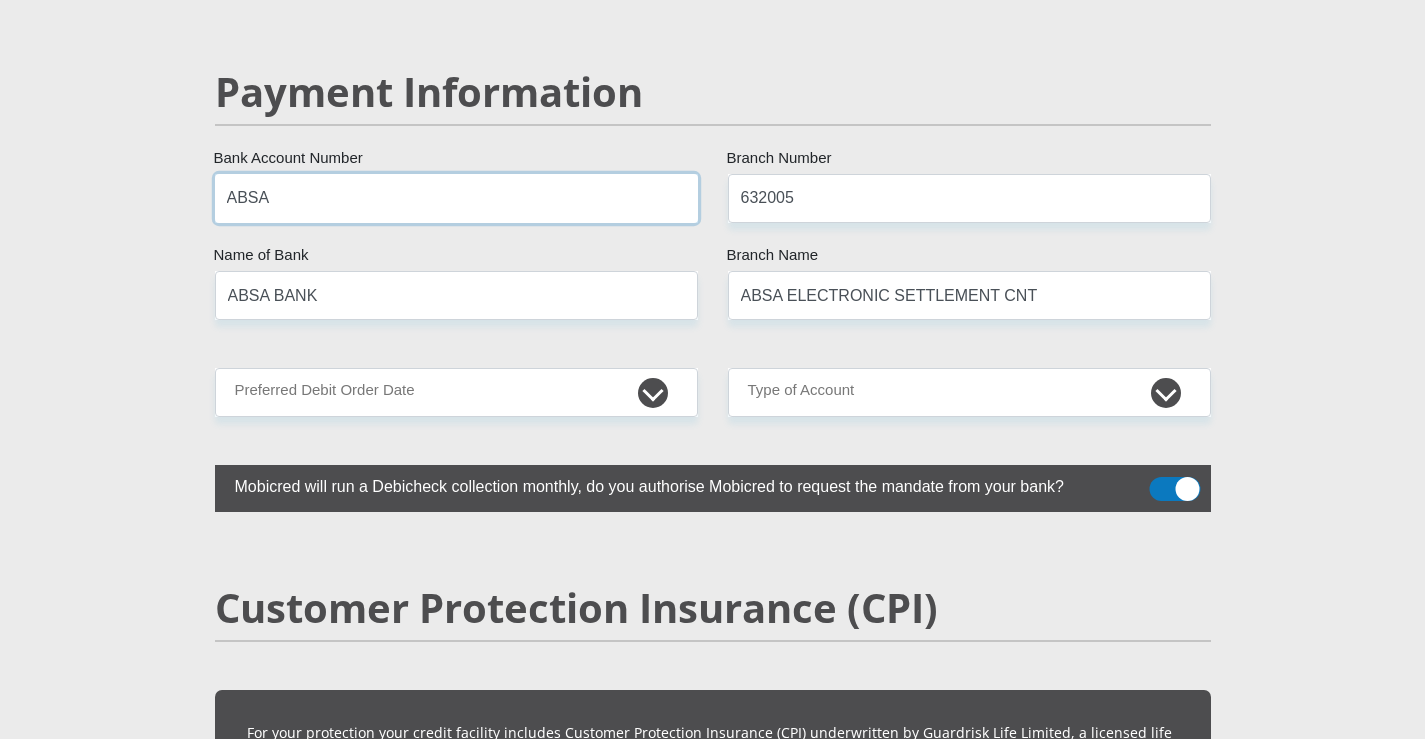 drag, startPoint x: 259, startPoint y: 183, endPoint x: 103, endPoint y: 181, distance: 156.01282 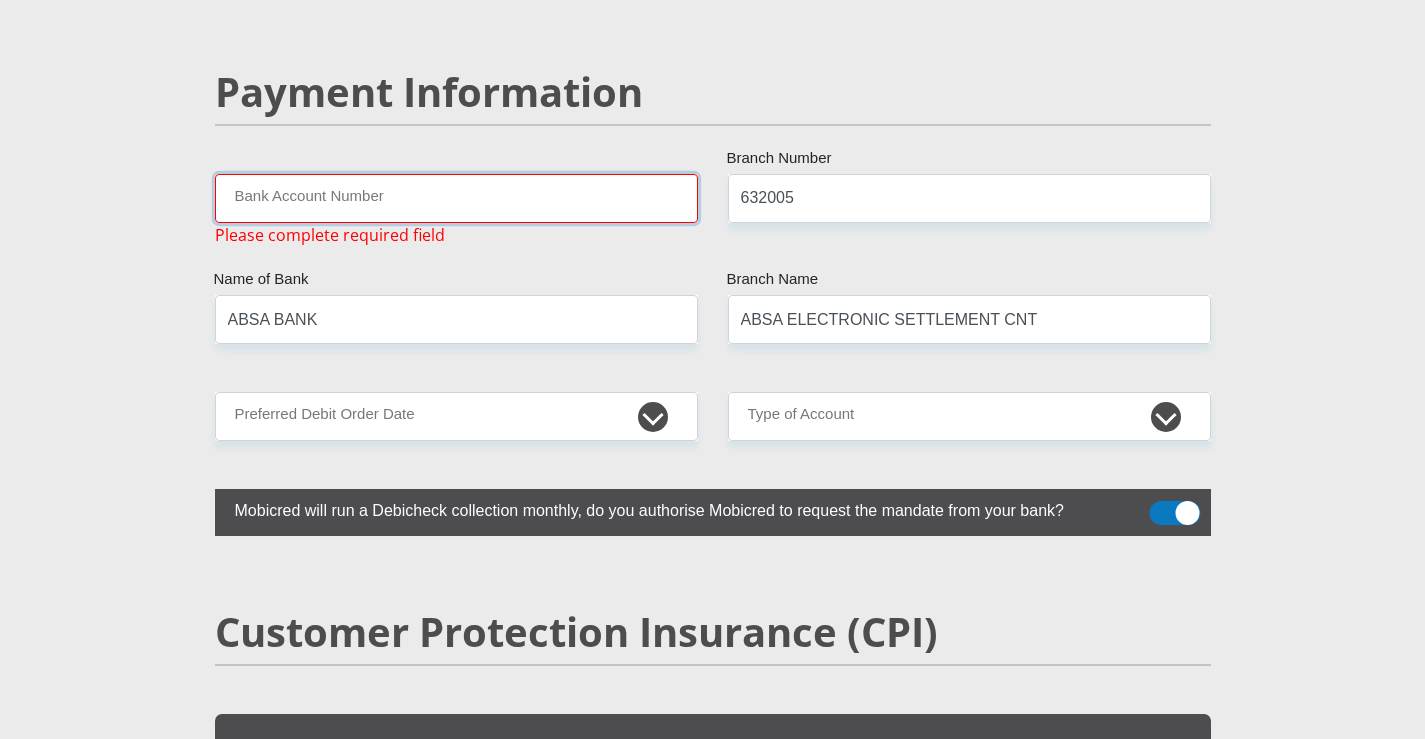 type 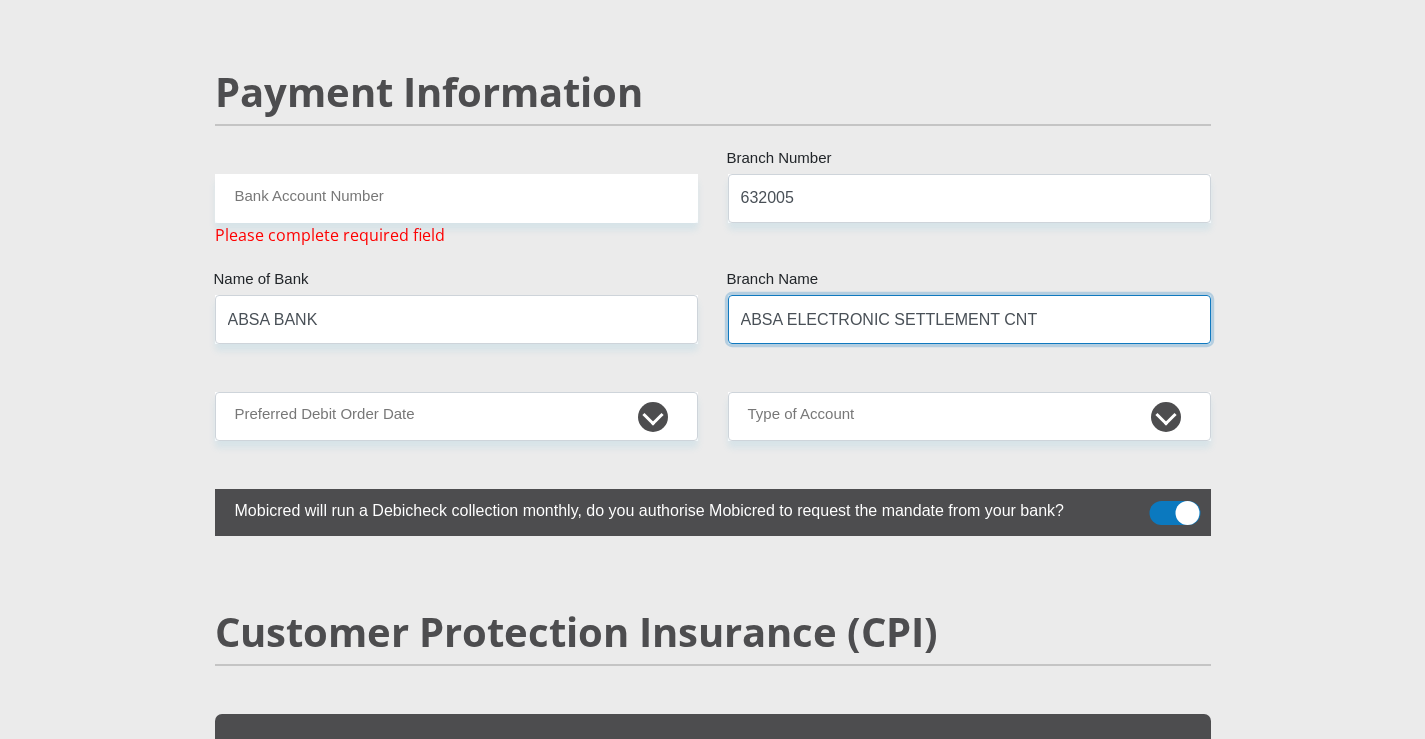 click on "ABSA ELECTRONIC SETTLEMENT CNT" at bounding box center (969, 319) 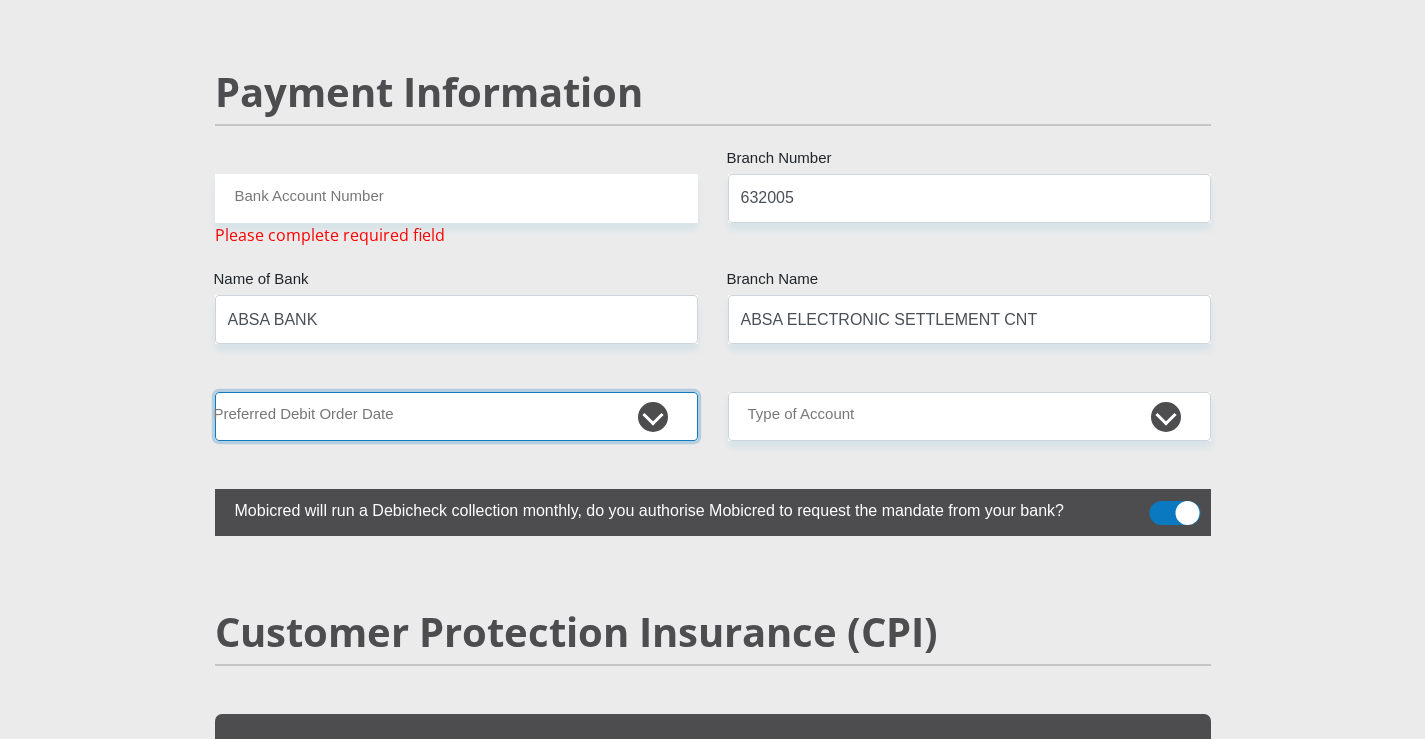 click on "1st
2nd
3rd
4th
5th
7th
18th
19th
20th
21st
22nd
23rd
24th
25th
26th
27th
28th
29th
30th" at bounding box center [456, 416] 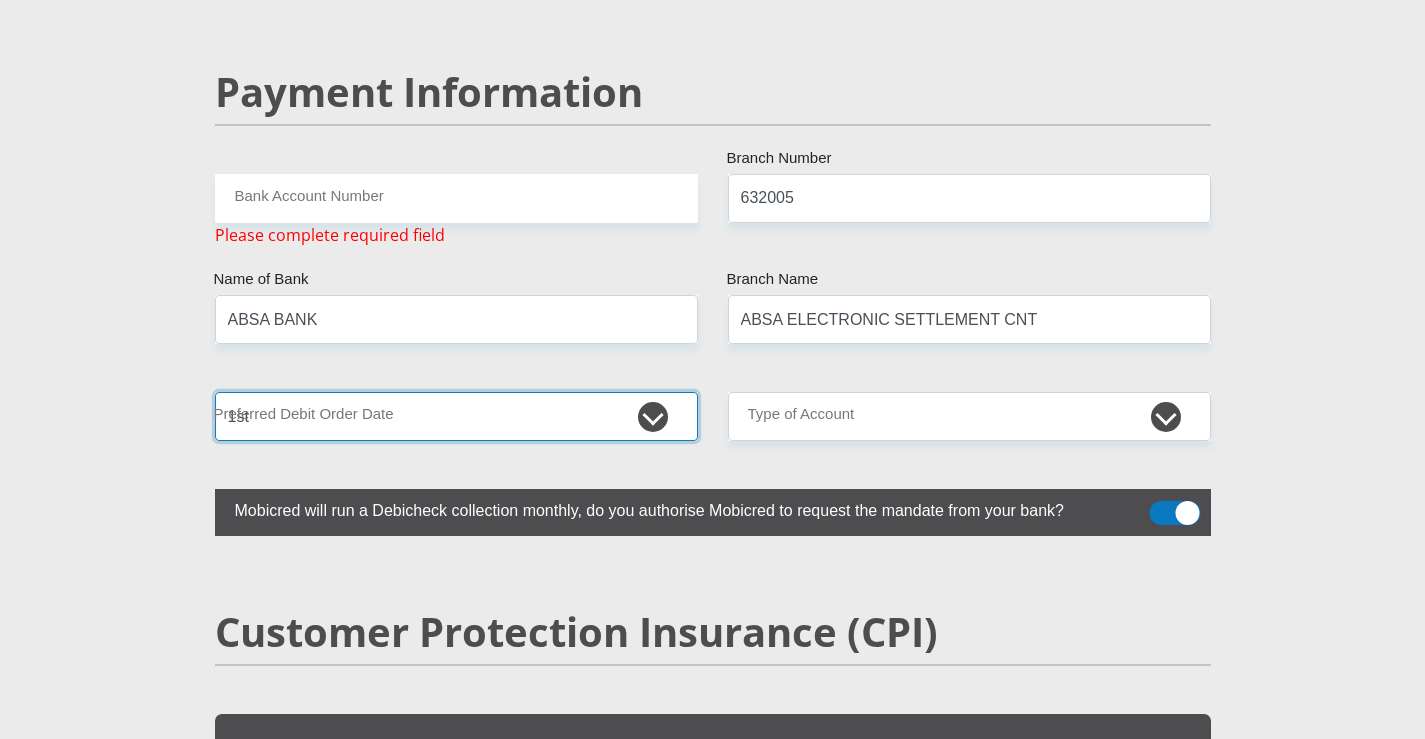 click on "1st
2nd
3rd
4th
5th
7th
18th
19th
20th
21st
22nd
23rd
24th
25th
26th
27th
28th
29th
30th" at bounding box center (456, 416) 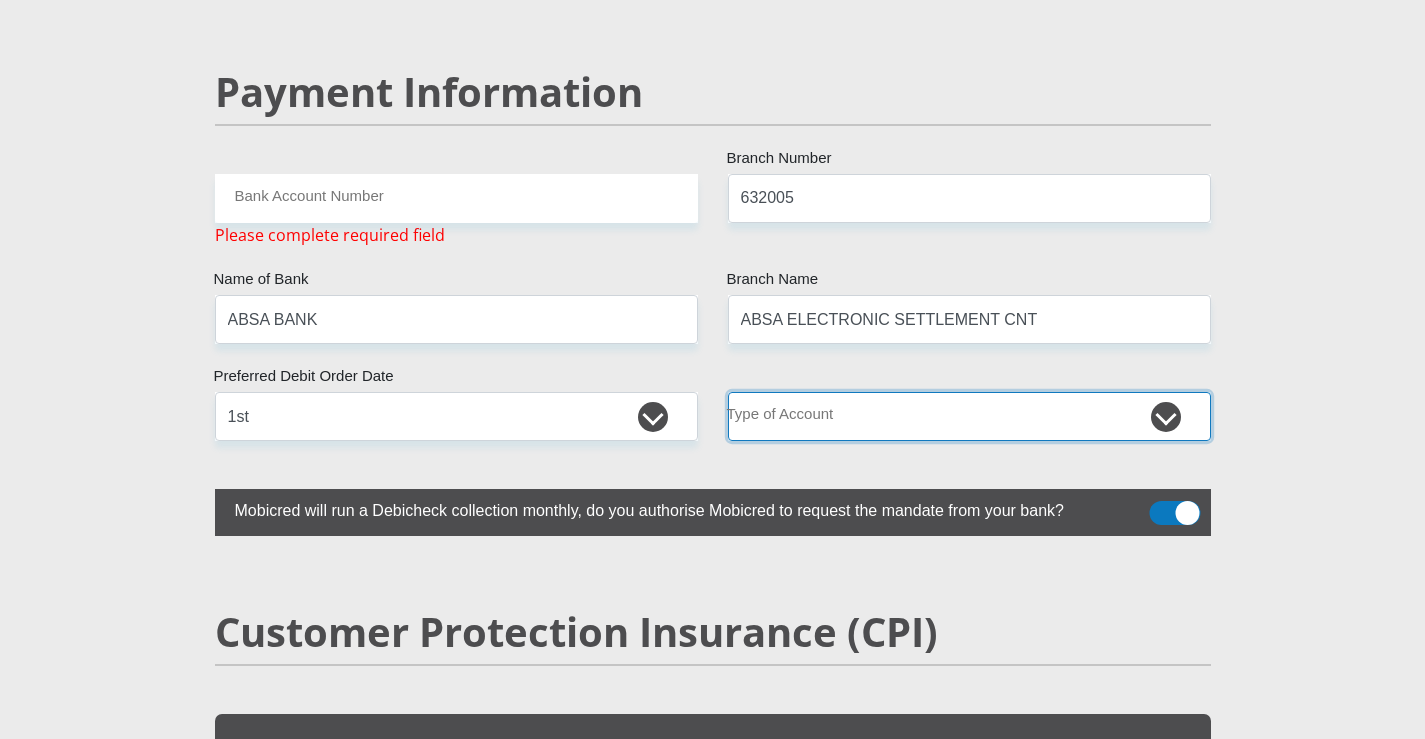 click on "Cheque
Savings" at bounding box center (969, 416) 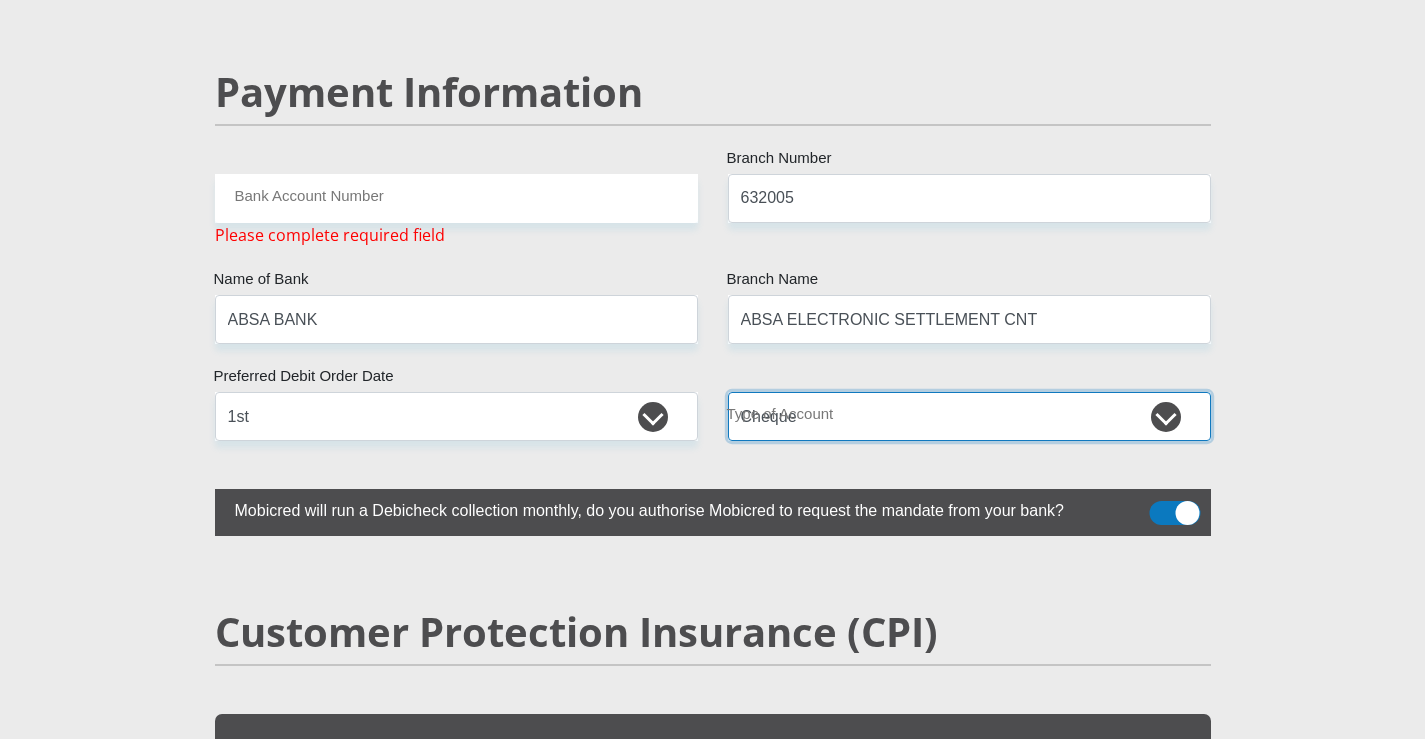 click on "Cheque
Savings" at bounding box center [969, 416] 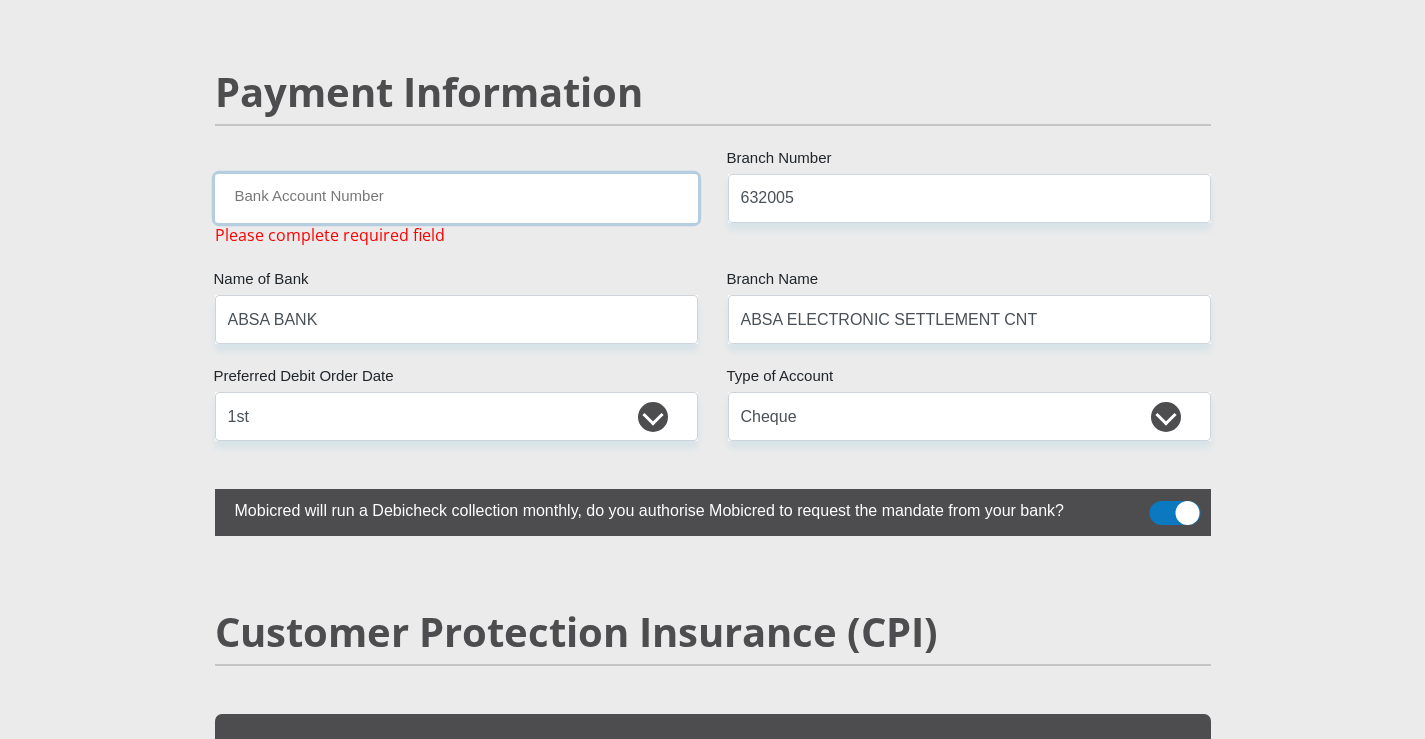 click on "Bank Account Number" at bounding box center [456, 198] 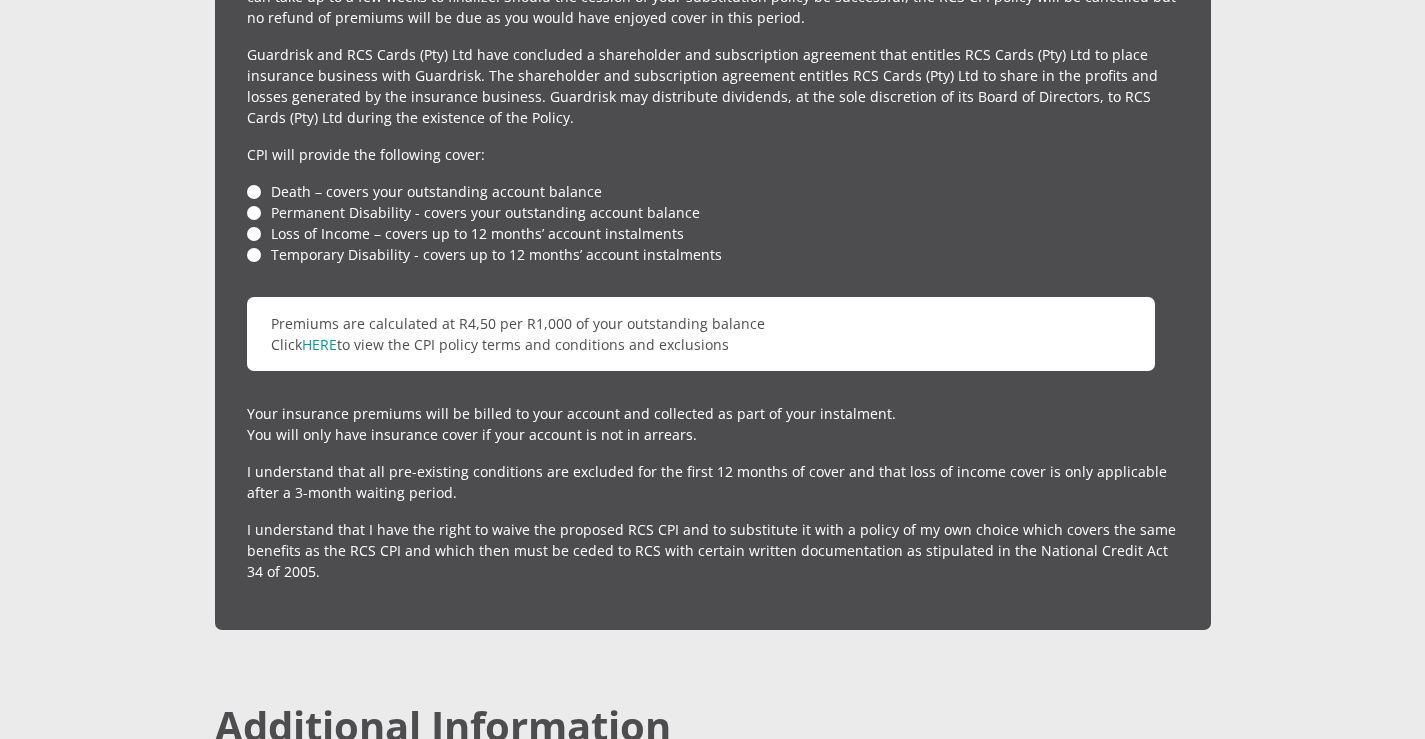 scroll, scrollTop: 4776, scrollLeft: 0, axis: vertical 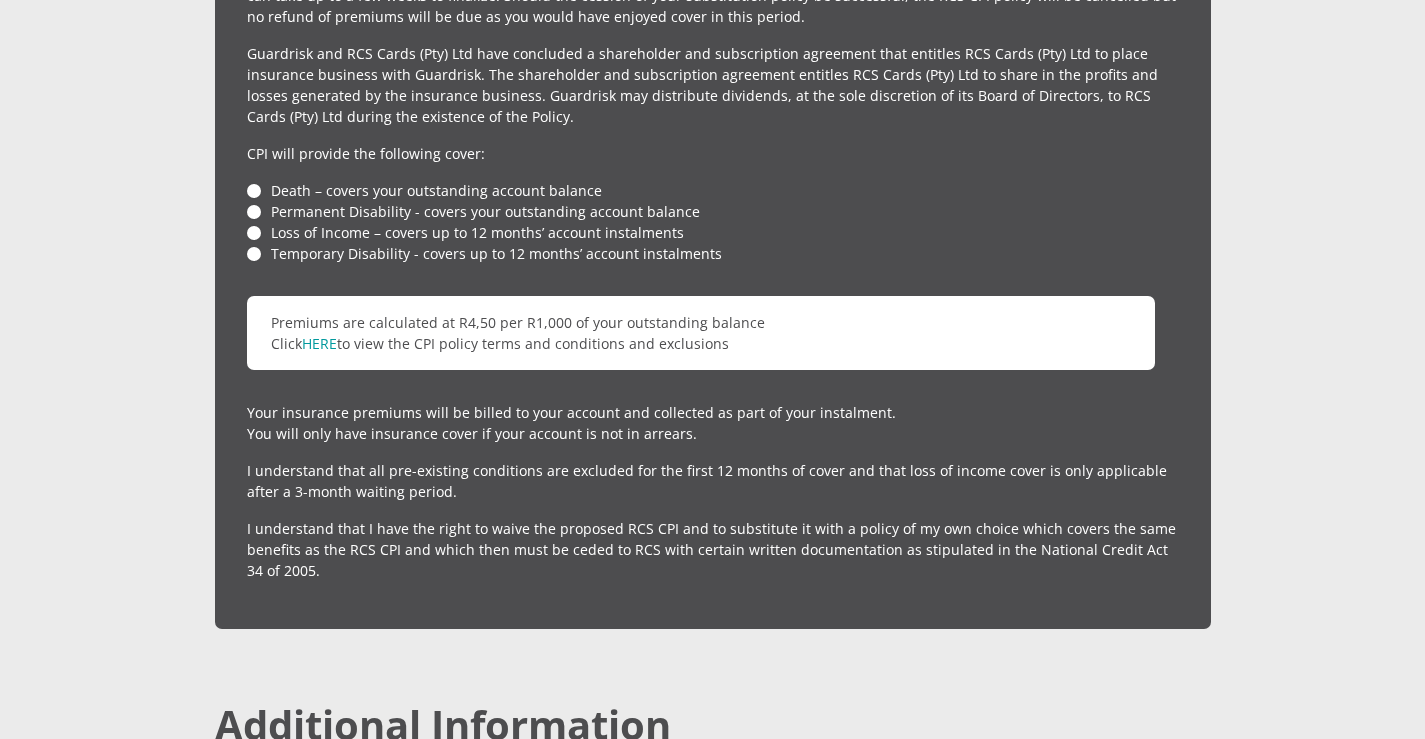 type on "9196666414" 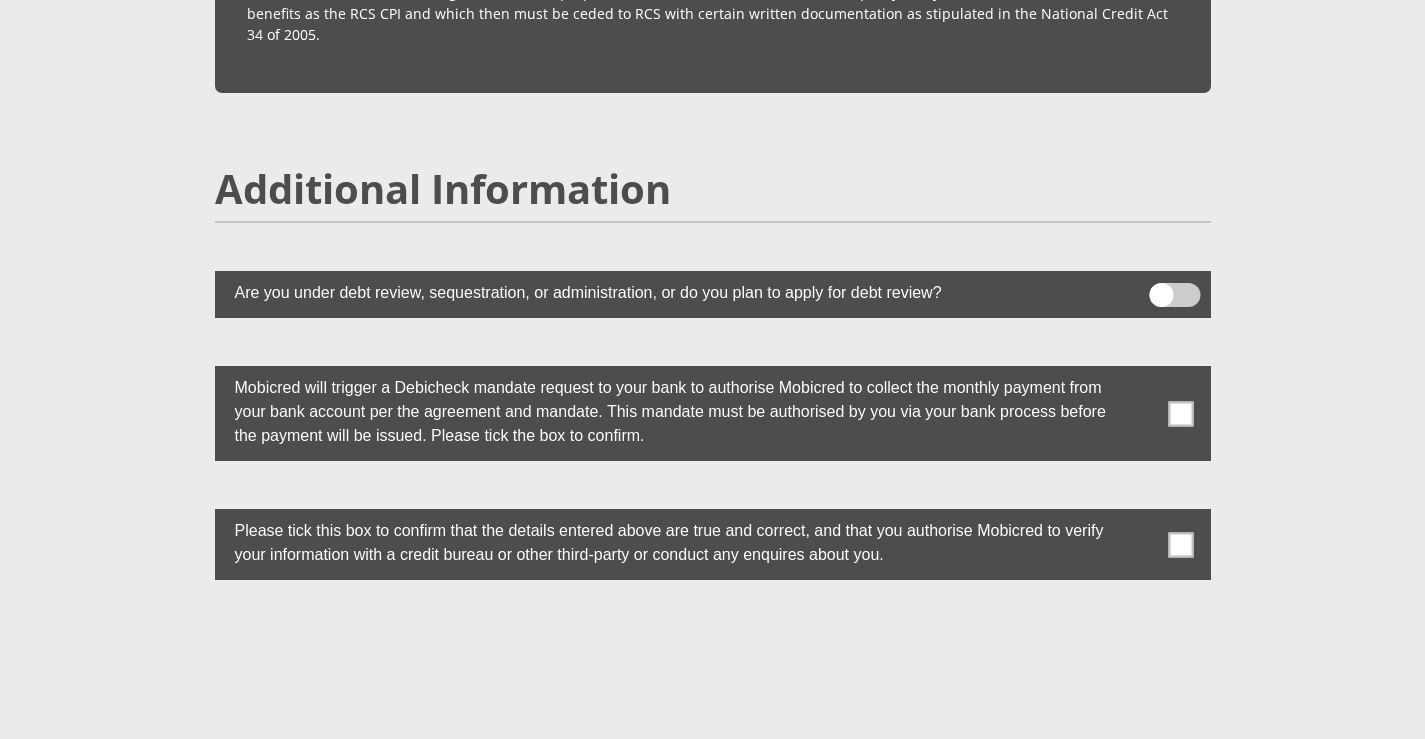 scroll, scrollTop: 5376, scrollLeft: 0, axis: vertical 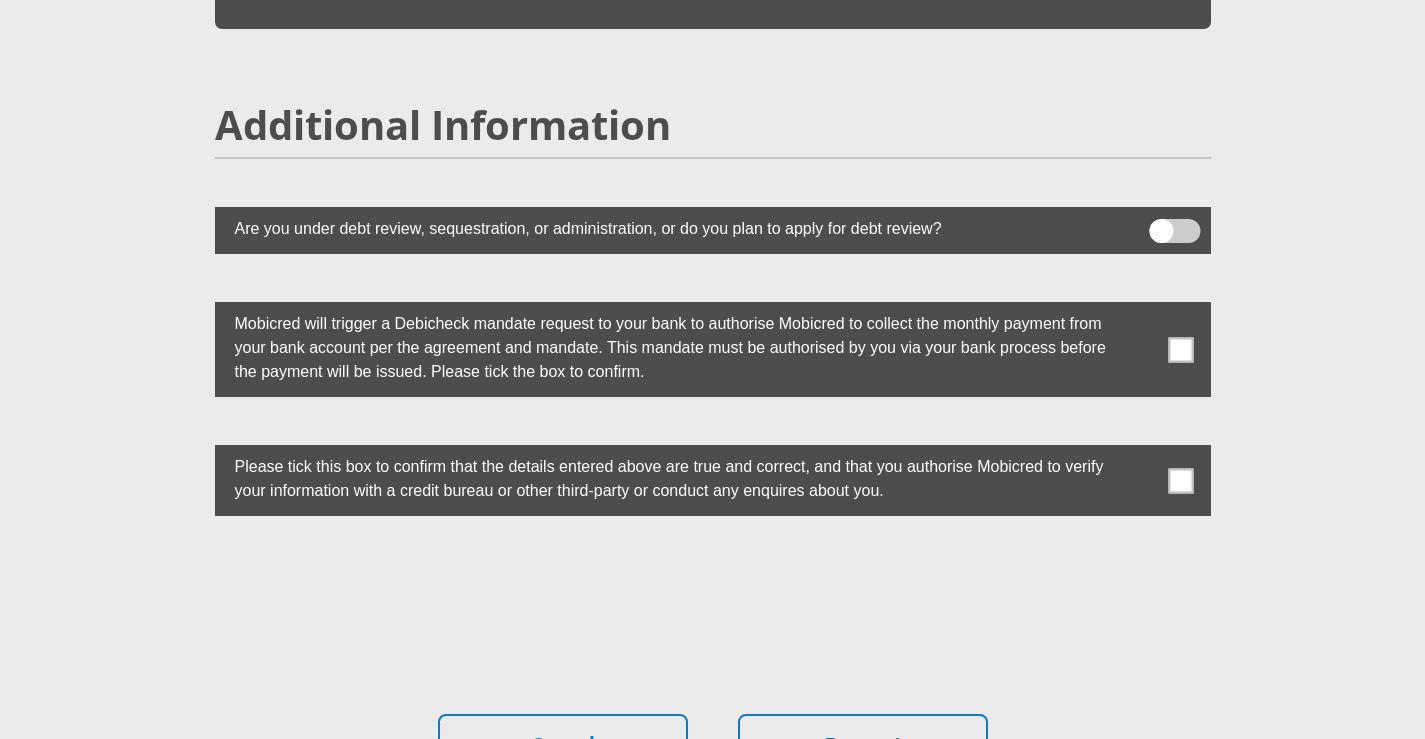 click at bounding box center [1180, 349] 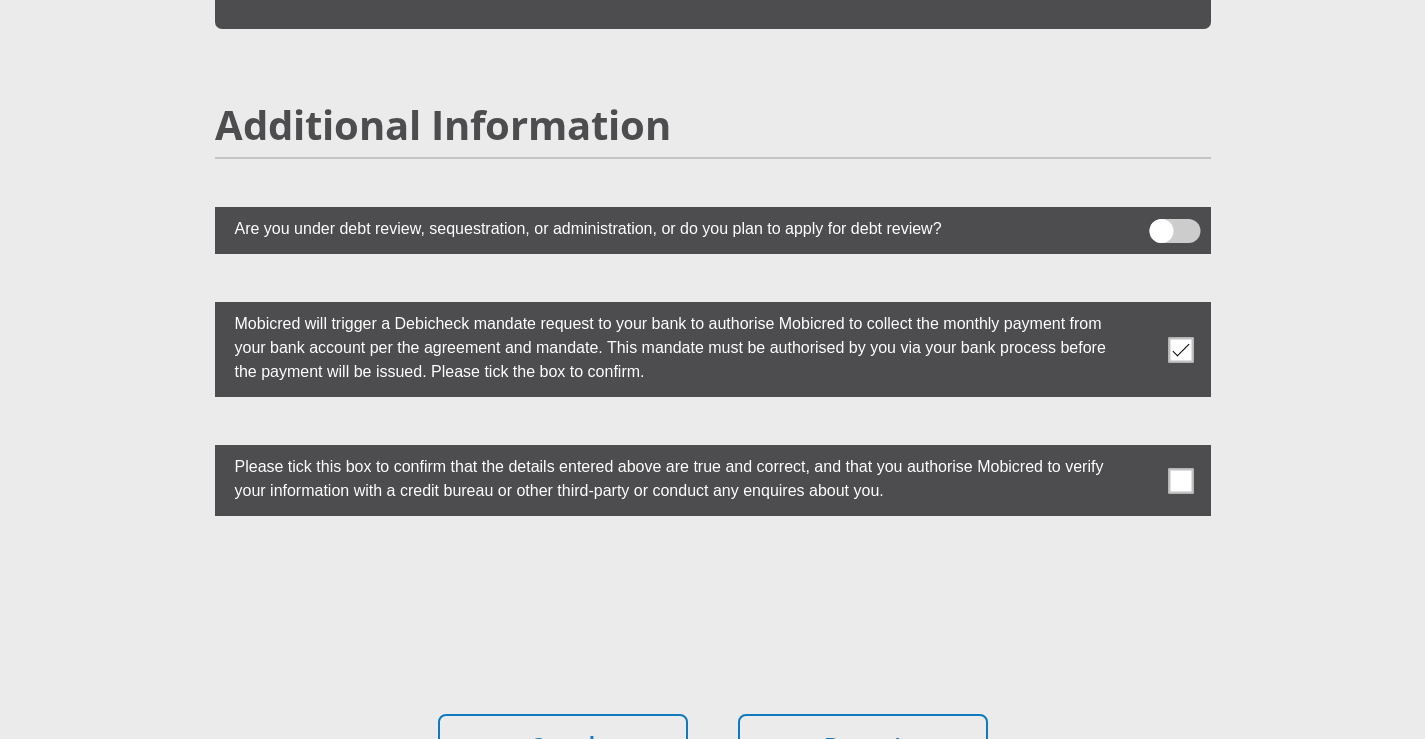 click at bounding box center [1180, 480] 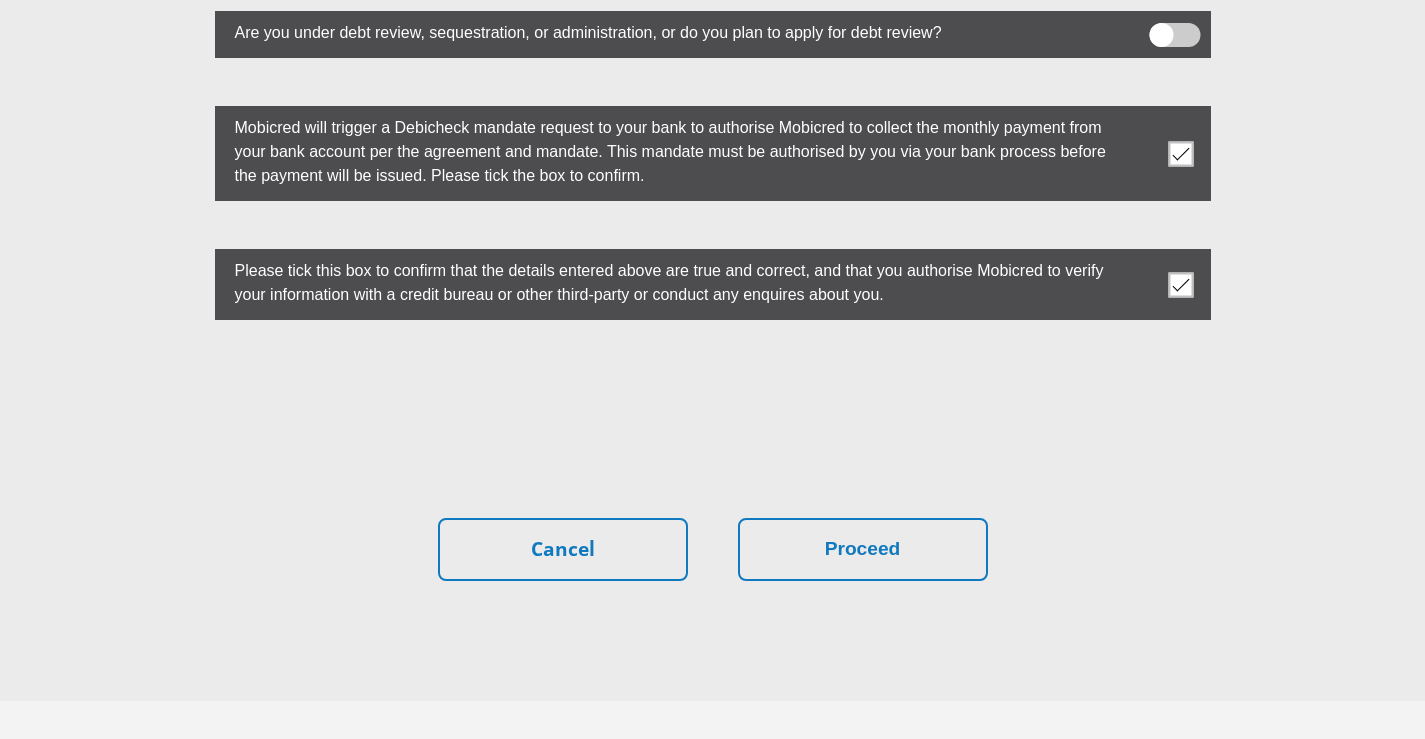 scroll, scrollTop: 5576, scrollLeft: 0, axis: vertical 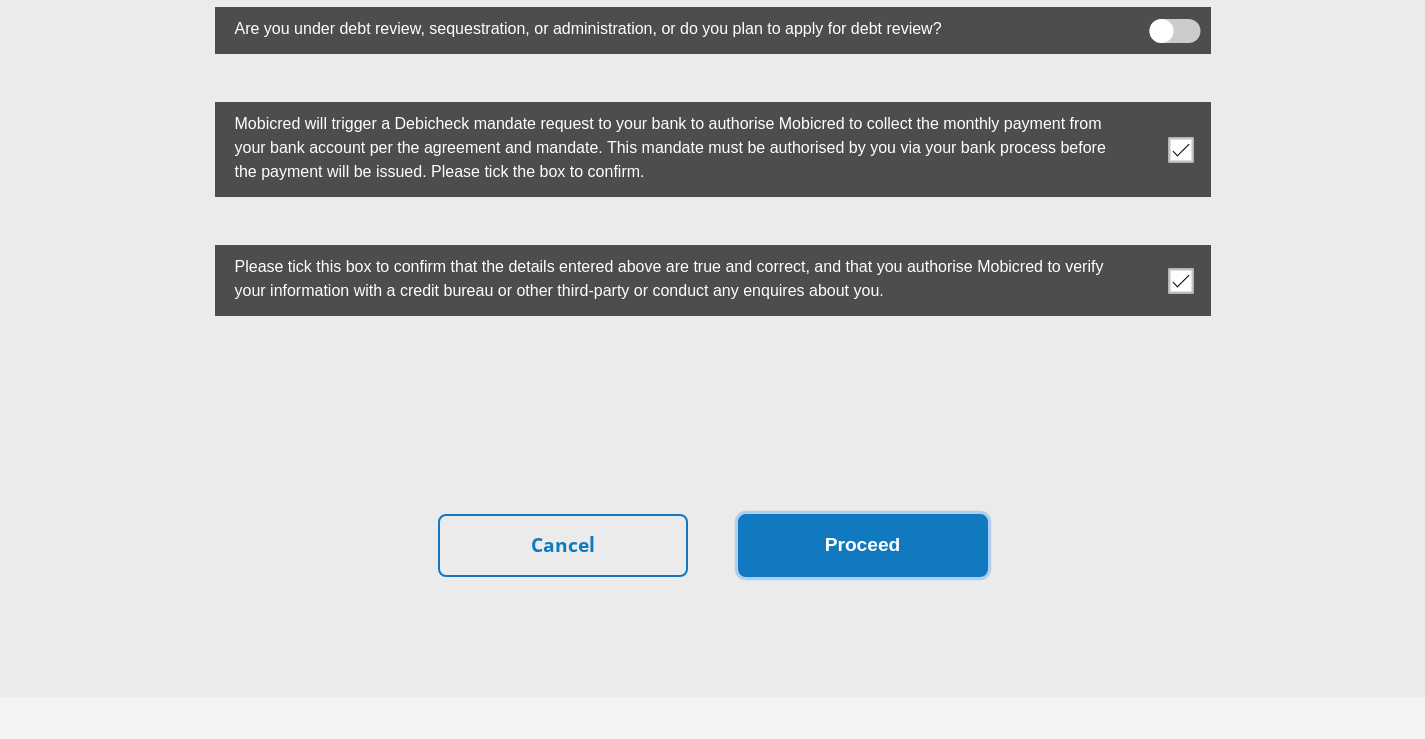 click on "Proceed" at bounding box center [863, 545] 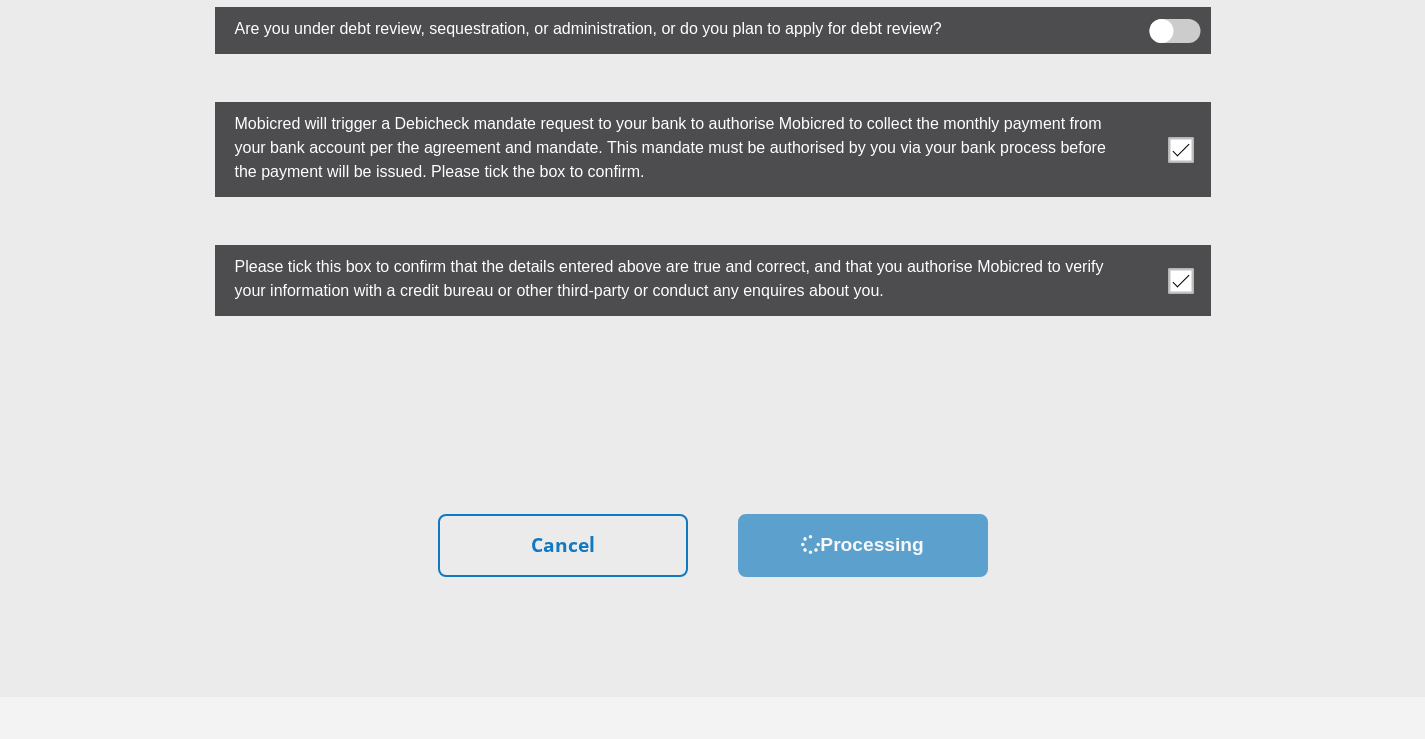 scroll, scrollTop: 0, scrollLeft: 0, axis: both 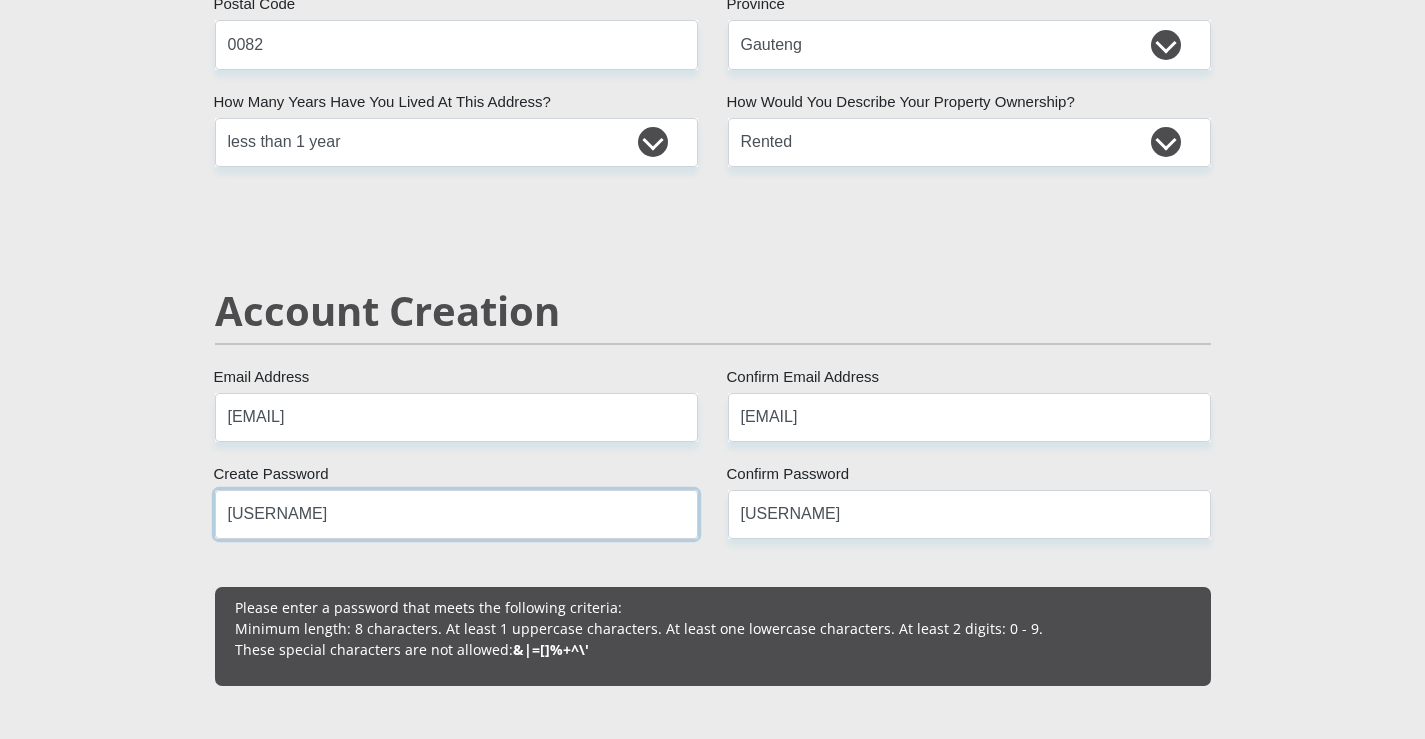drag, startPoint x: 293, startPoint y: 513, endPoint x: 163, endPoint y: 503, distance: 130.38405 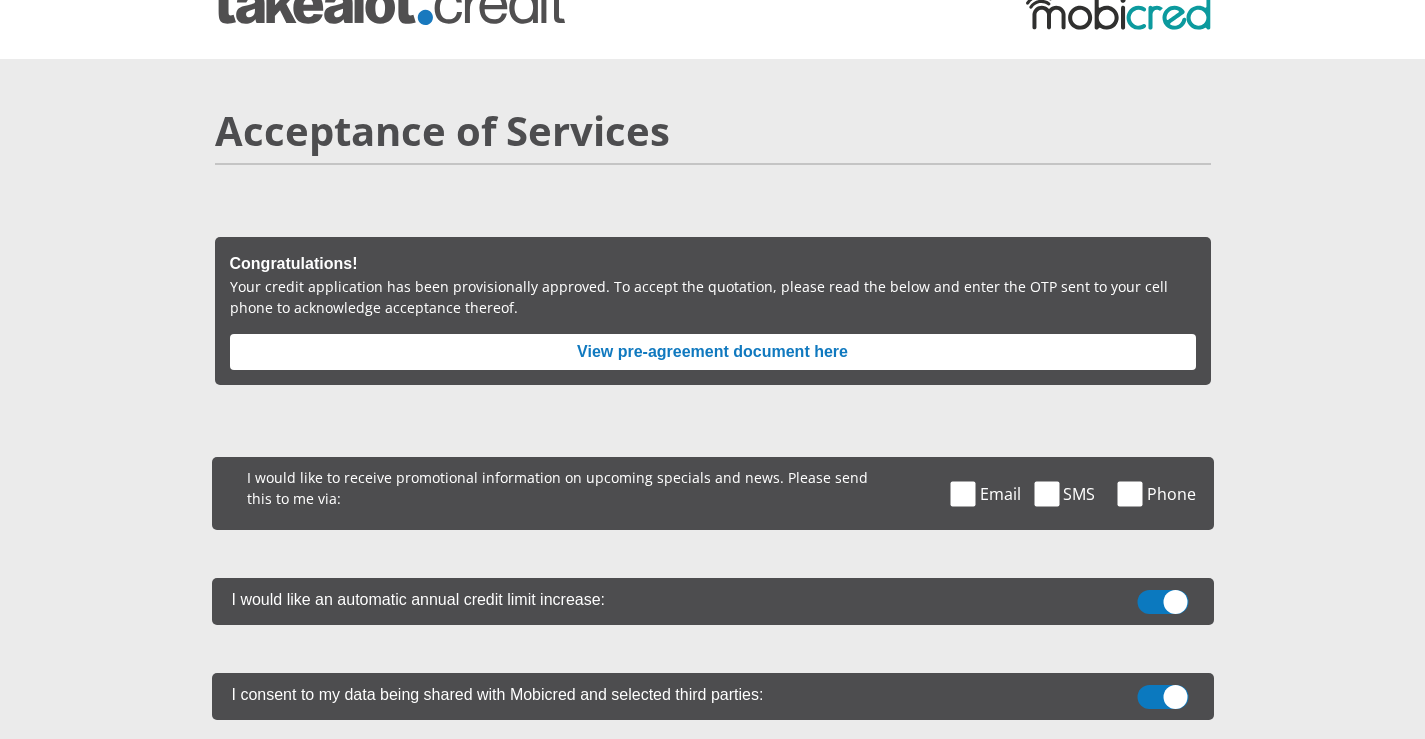 scroll, scrollTop: 100, scrollLeft: 0, axis: vertical 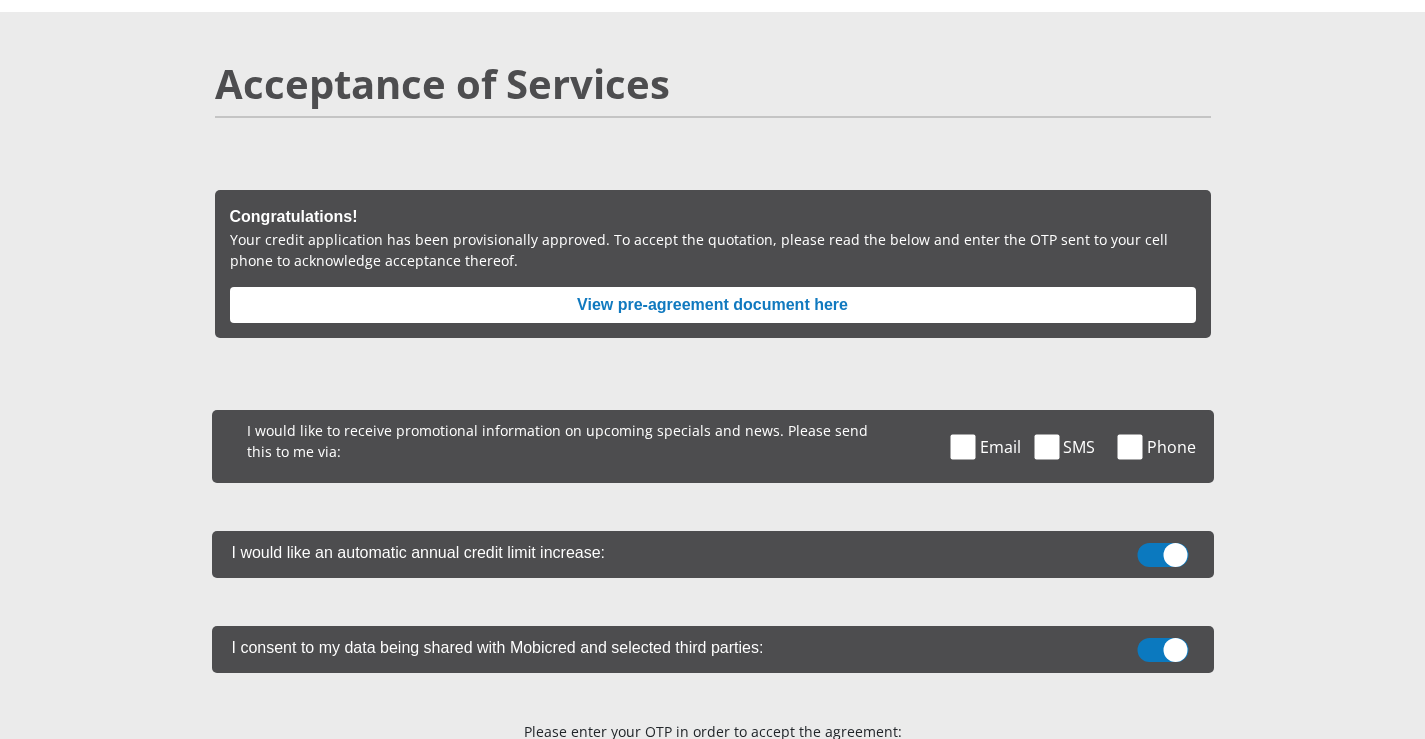 click at bounding box center [1046, 446] 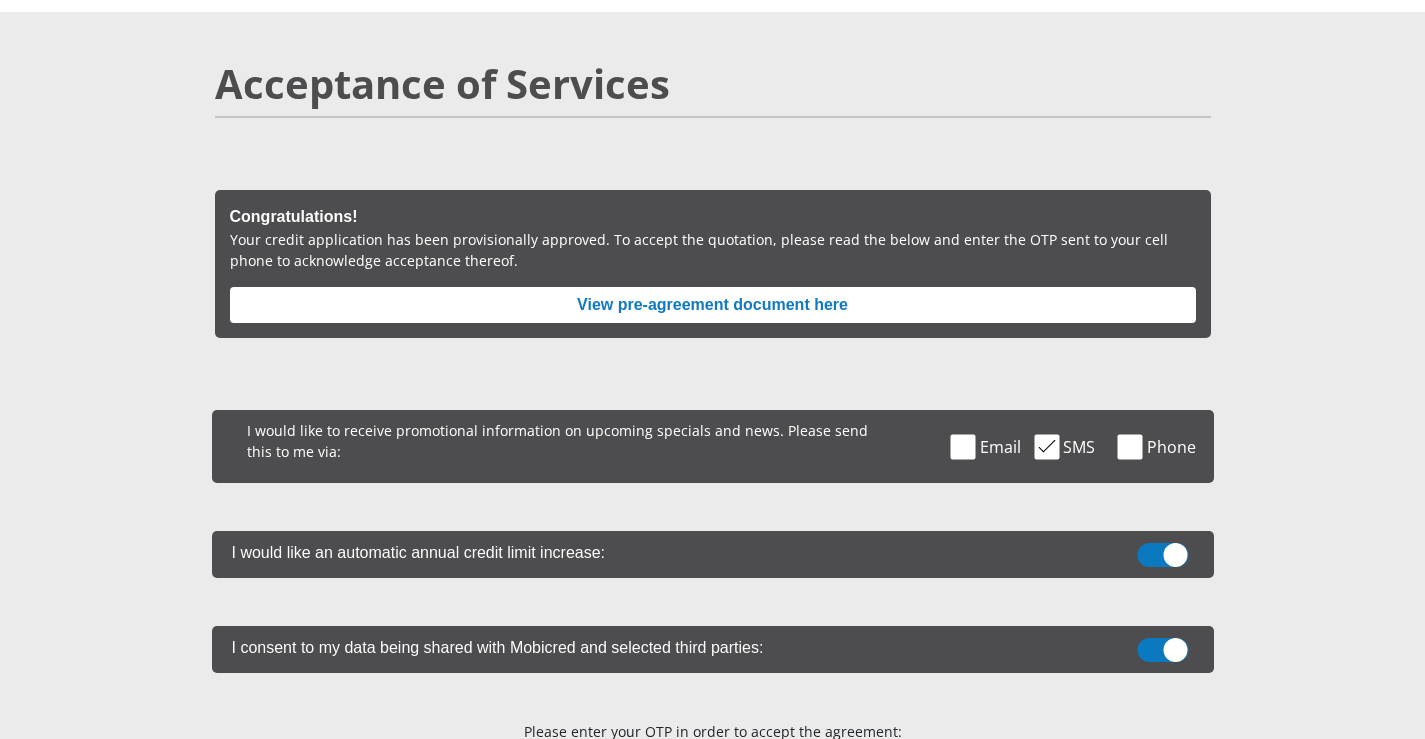 scroll, scrollTop: 200, scrollLeft: 0, axis: vertical 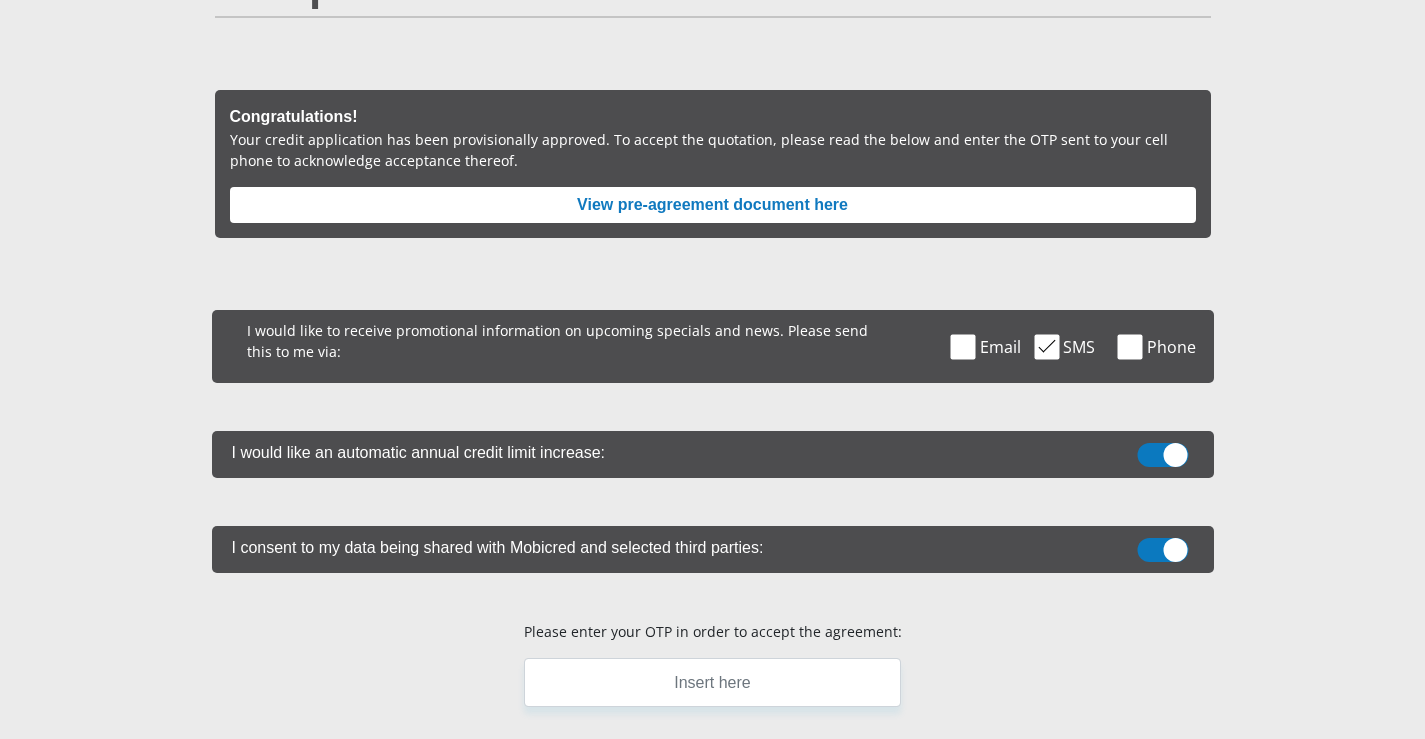 click at bounding box center (1162, 550) 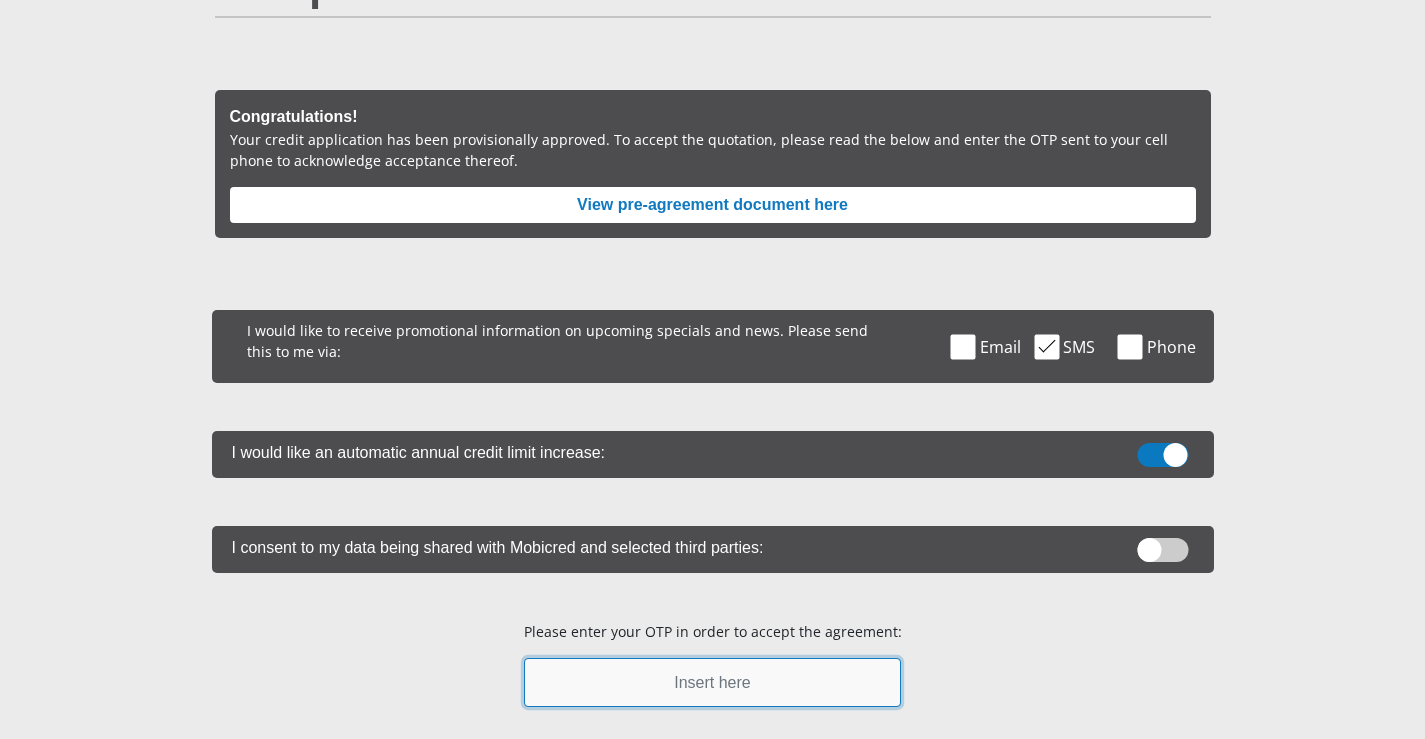 click at bounding box center (712, 682) 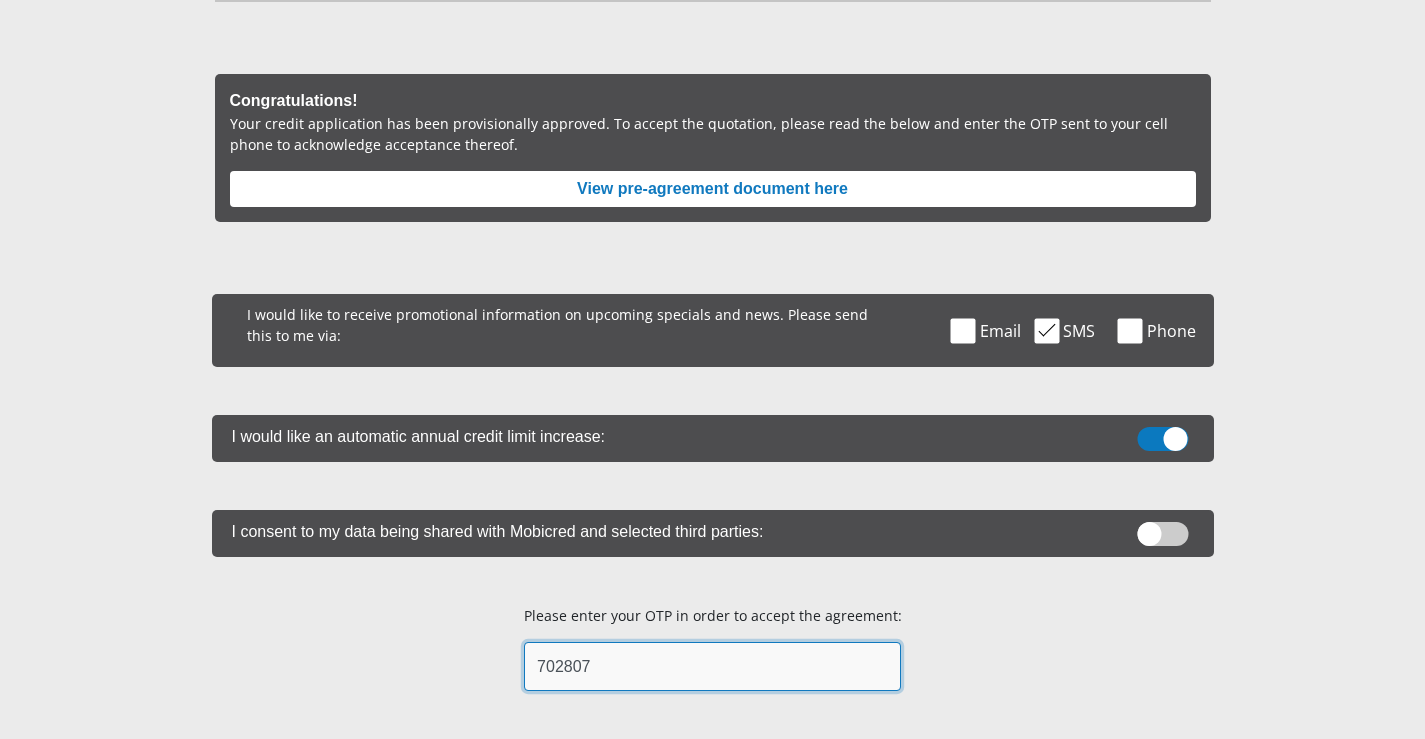 scroll, scrollTop: 600, scrollLeft: 0, axis: vertical 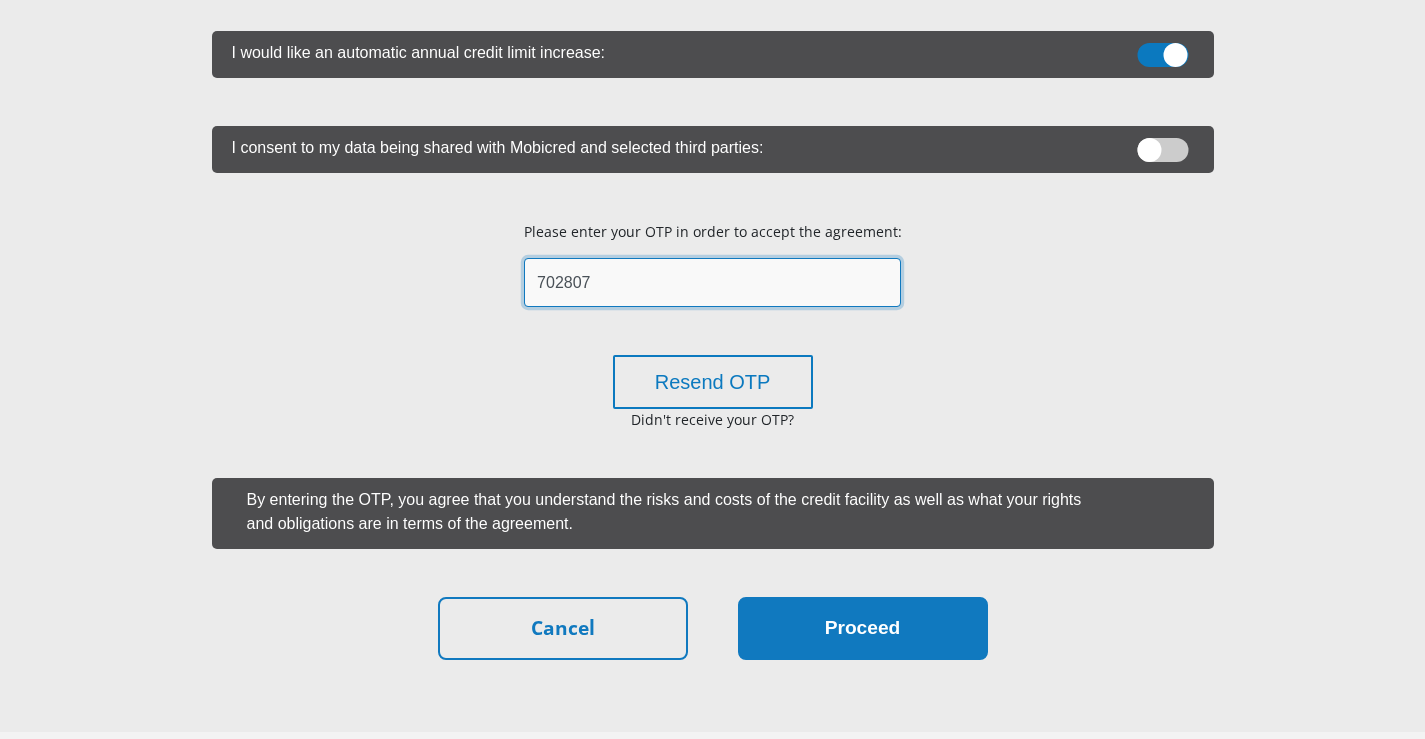 type on "702807" 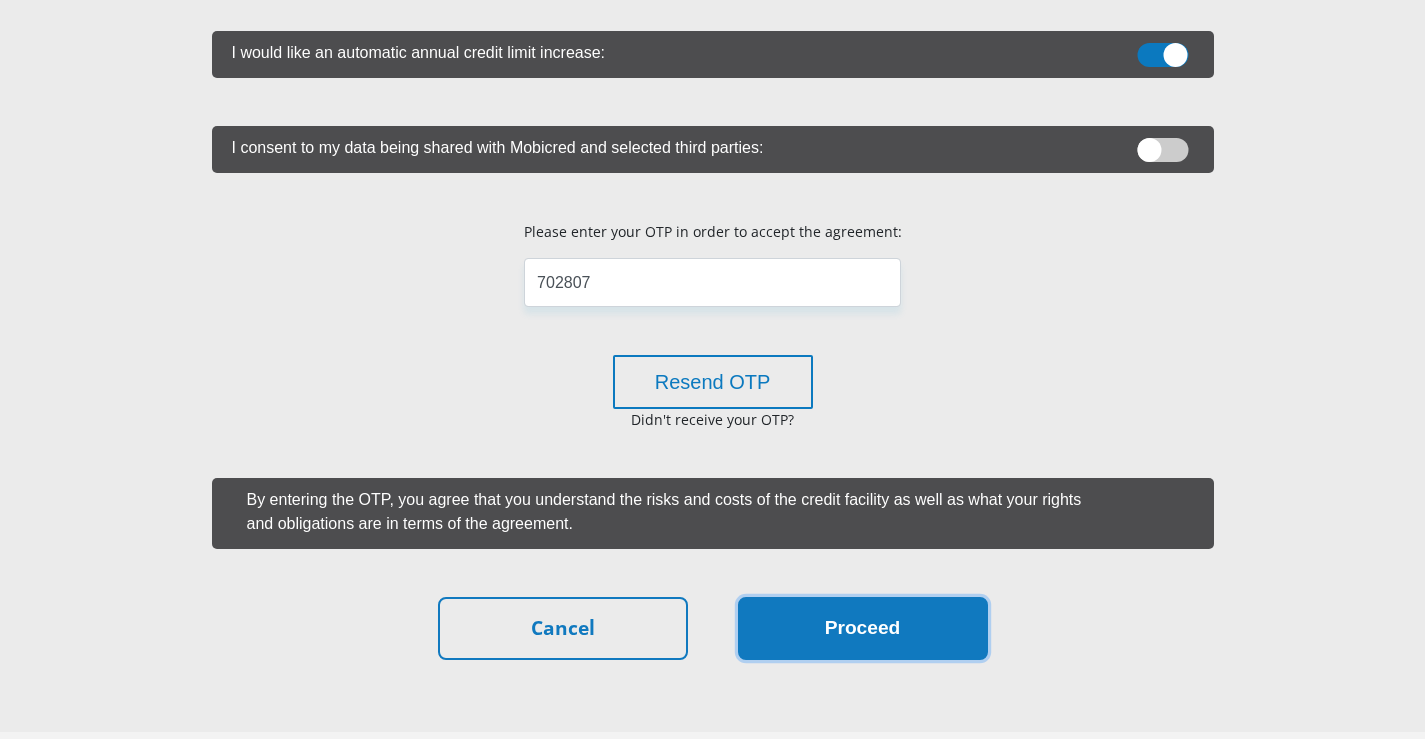 click on "Proceed" at bounding box center (863, 628) 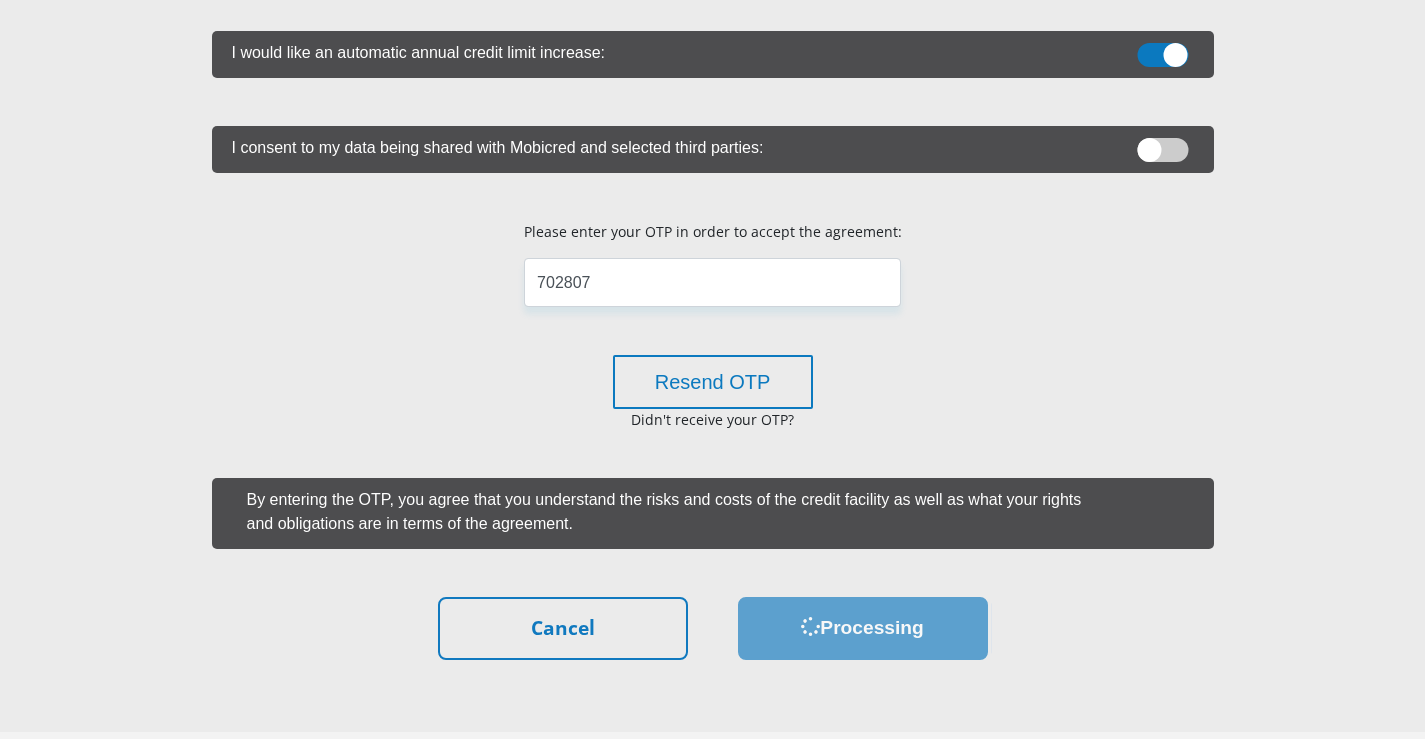 scroll, scrollTop: 0, scrollLeft: 0, axis: both 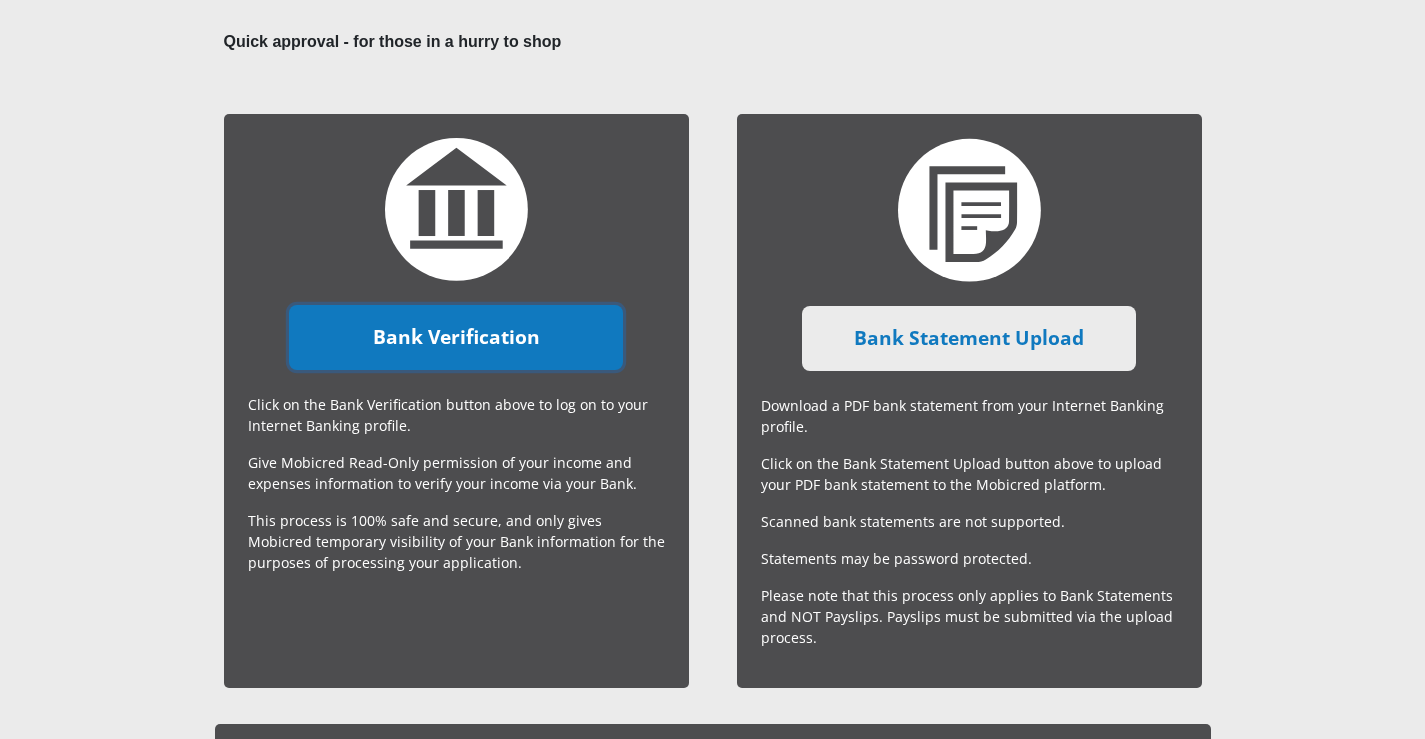 click on "Bank Verification" at bounding box center (456, 337) 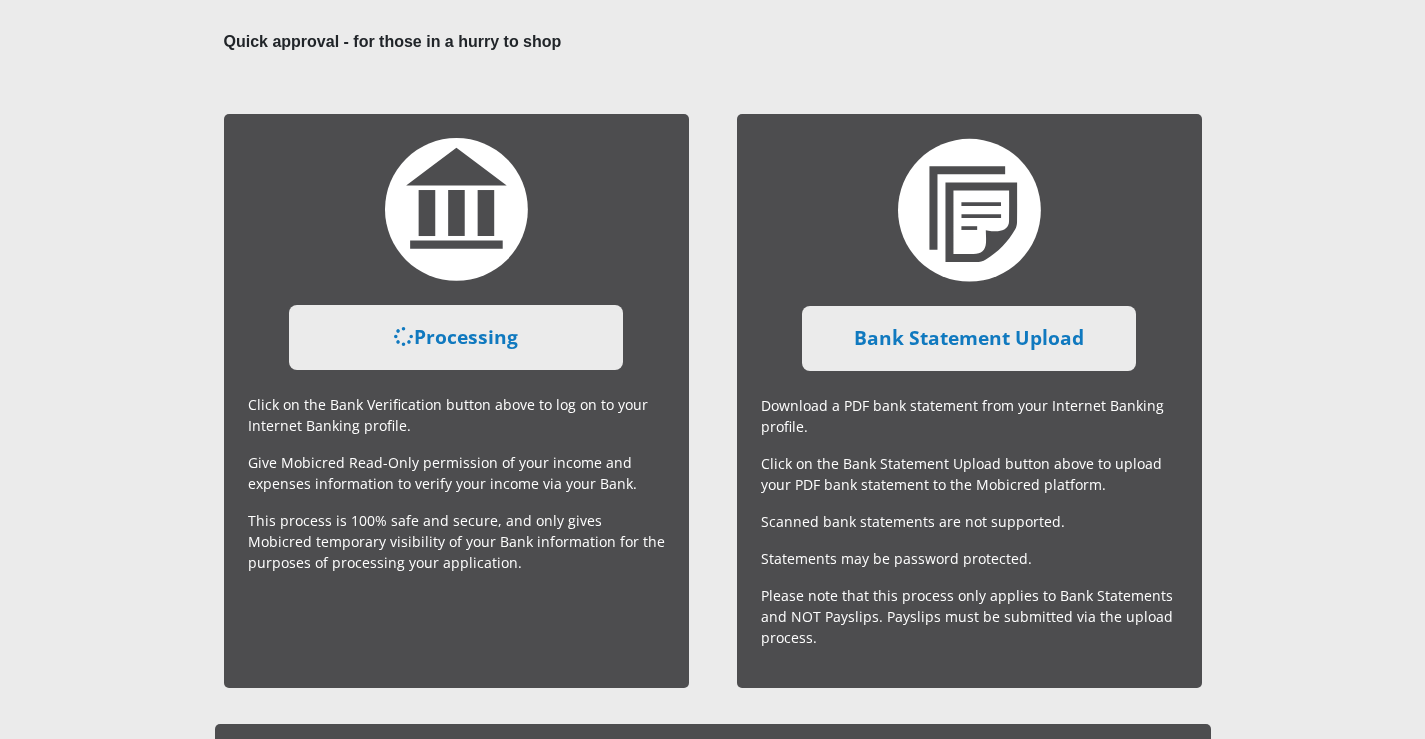 scroll, scrollTop: 486, scrollLeft: 0, axis: vertical 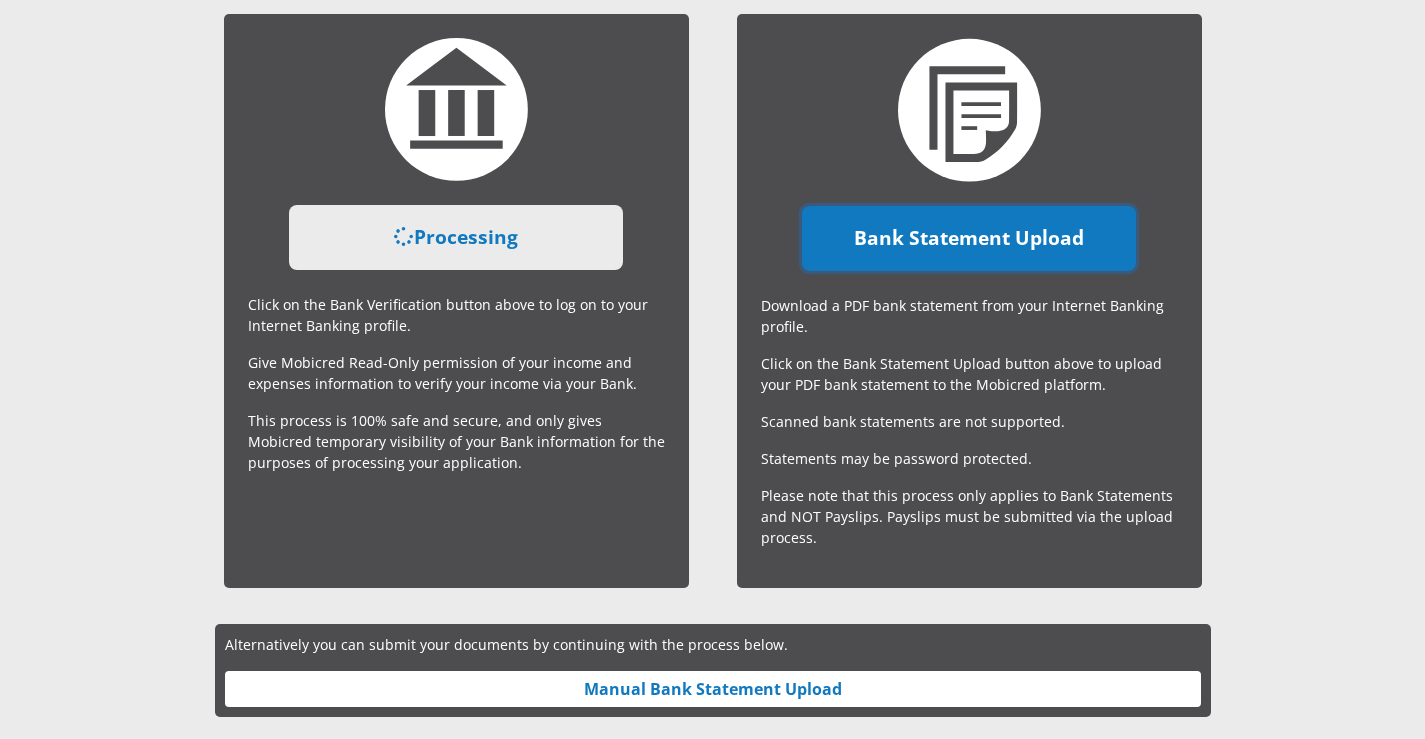 click on "Bank Statement Upload" at bounding box center (969, 238) 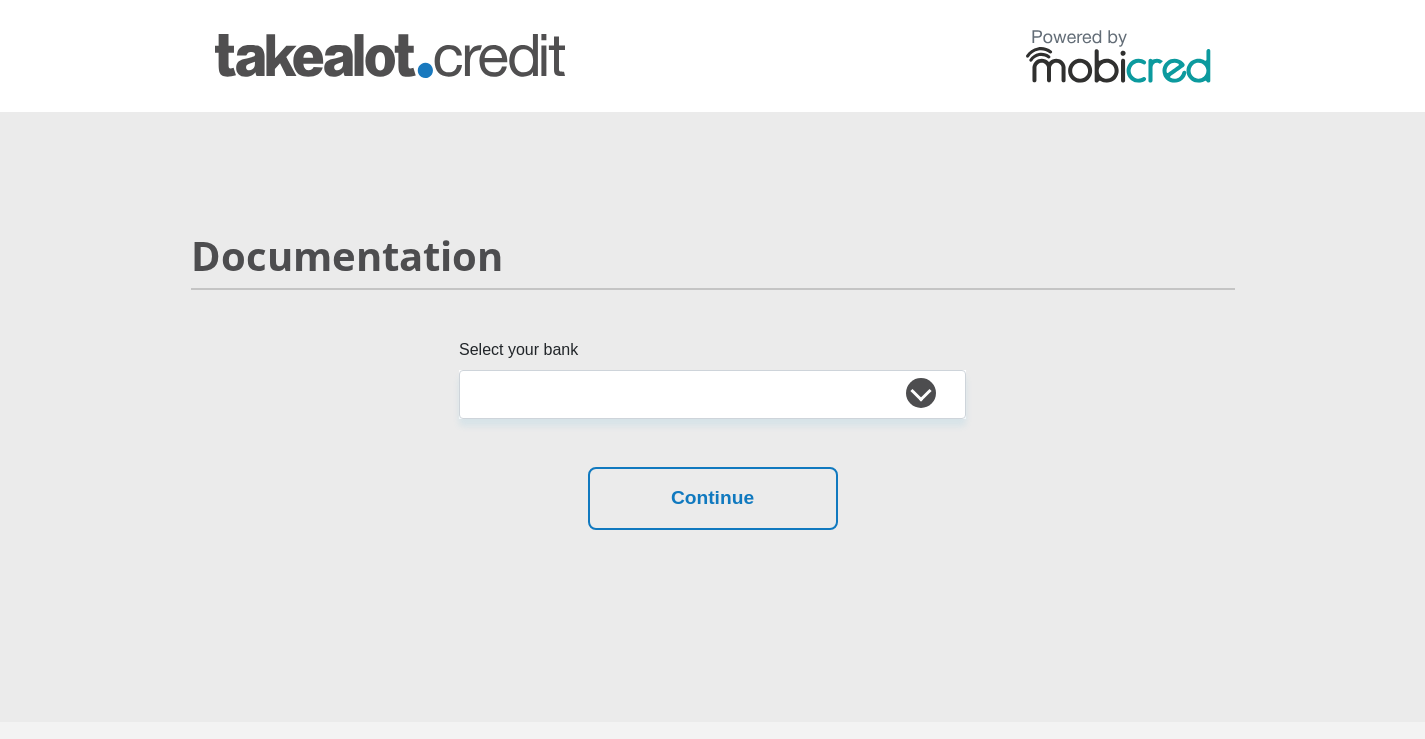 scroll, scrollTop: 0, scrollLeft: 0, axis: both 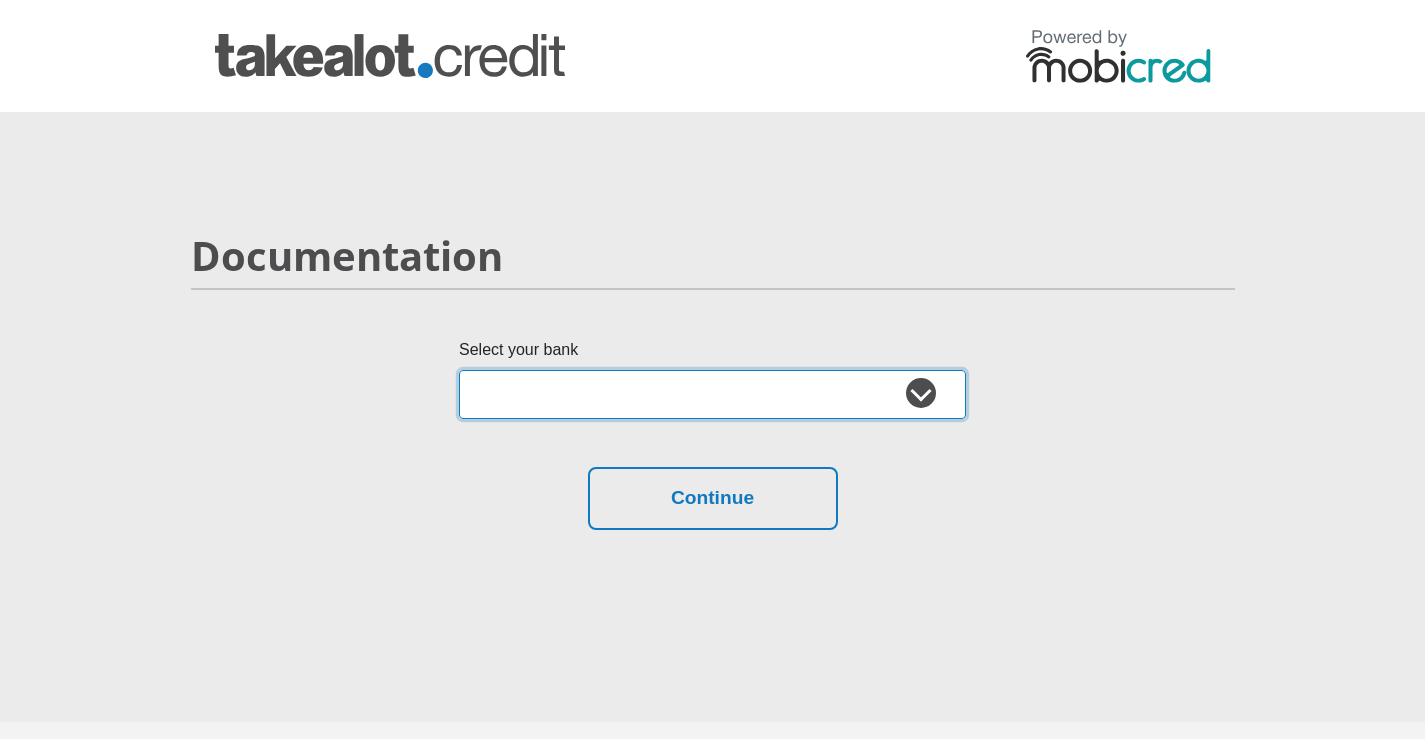 click on "Absa
Capitec Bank
Discovery Bank
First National Bank
Nedbank
Standard Bank
TymeBank" at bounding box center (712, 394) 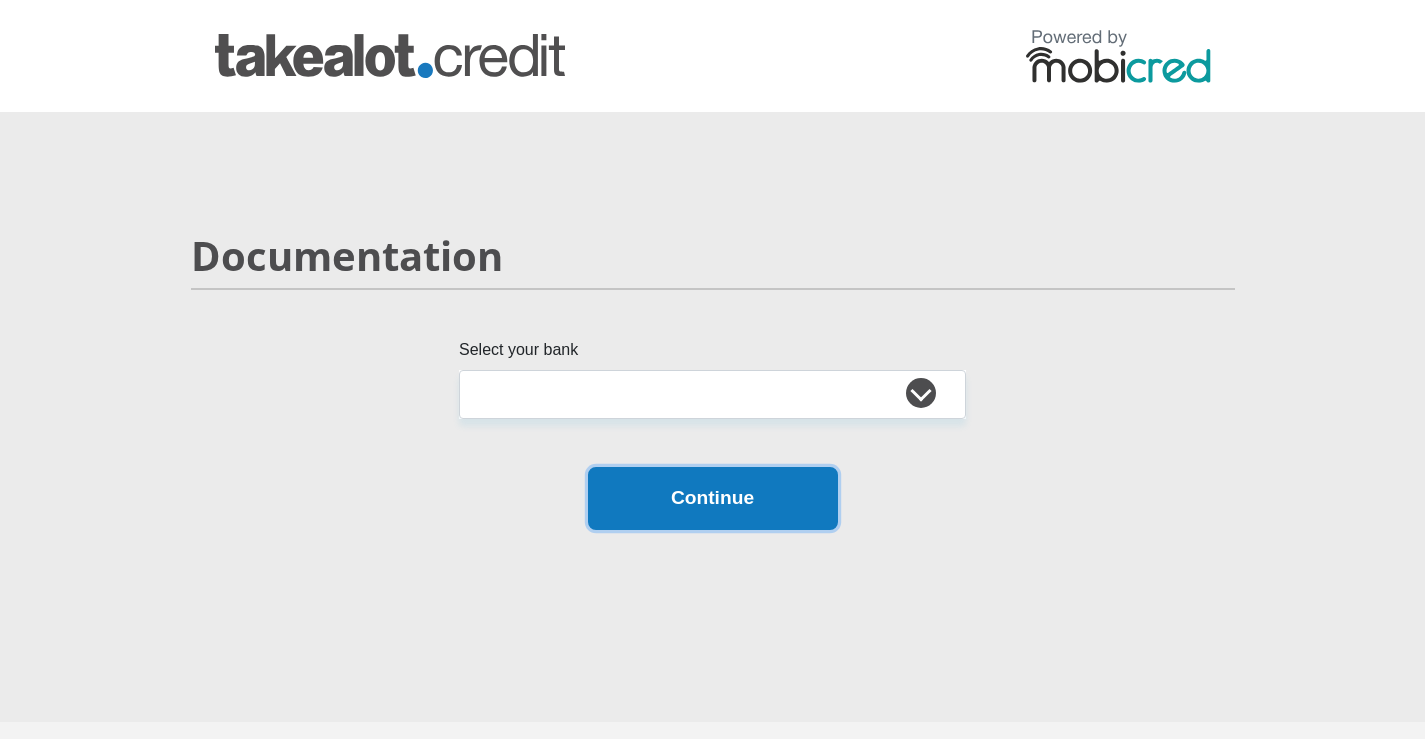 click on "Continue" at bounding box center (713, 498) 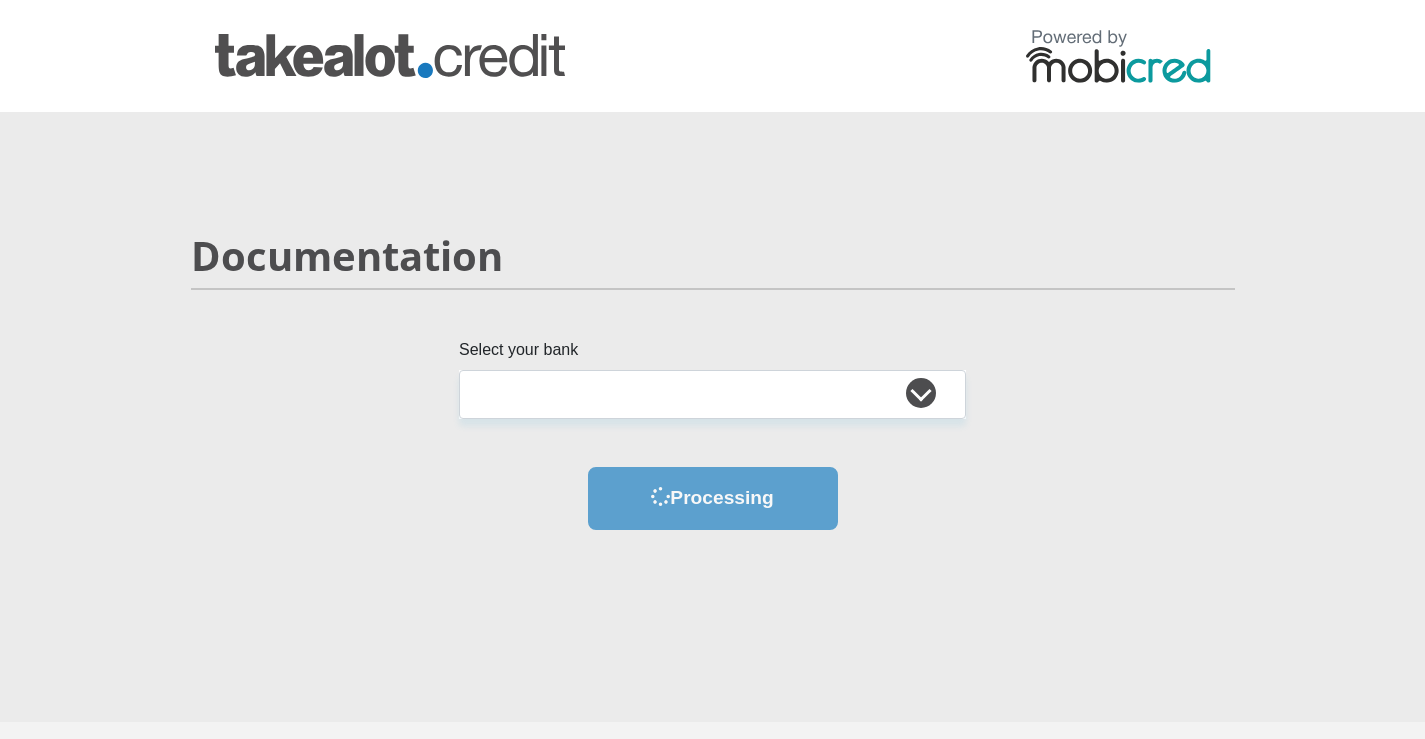 scroll, scrollTop: 0, scrollLeft: 0, axis: both 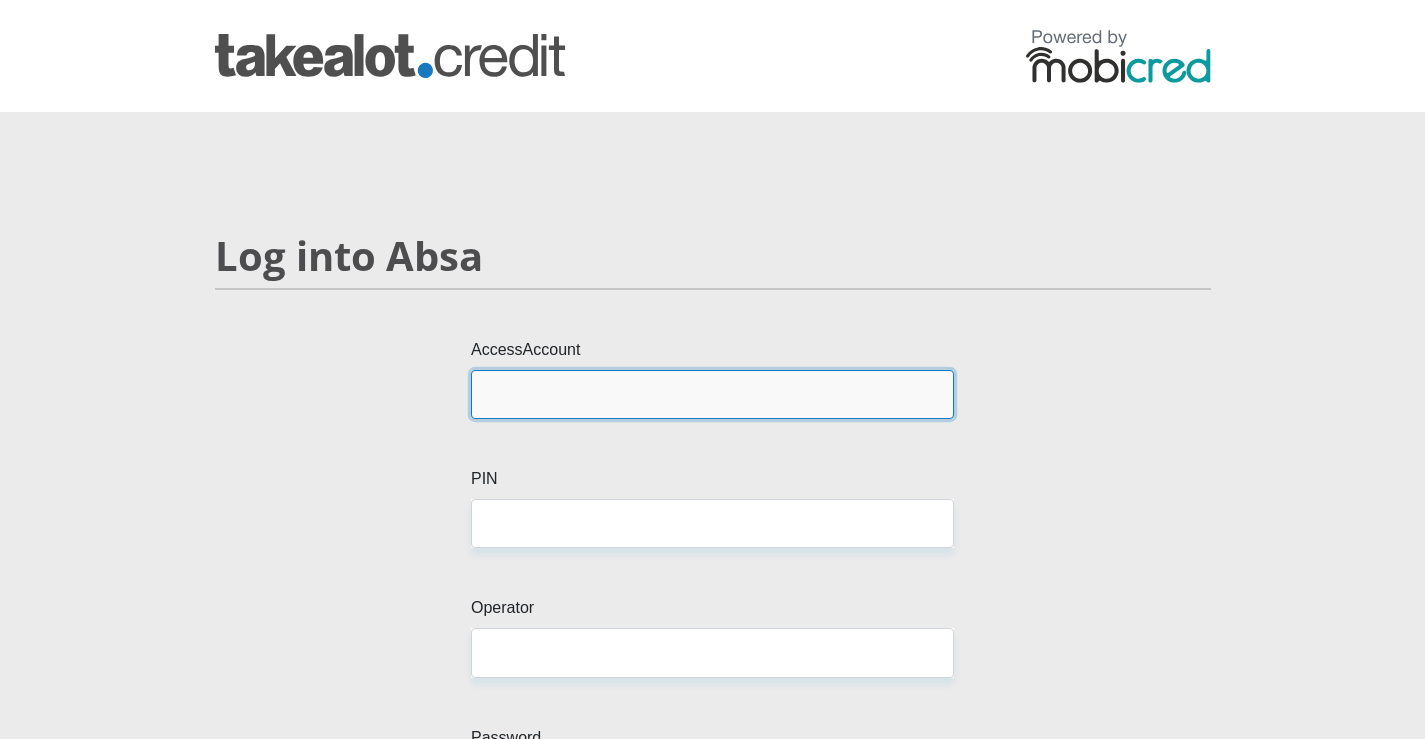 click on "AccessAccount" at bounding box center [712, 394] 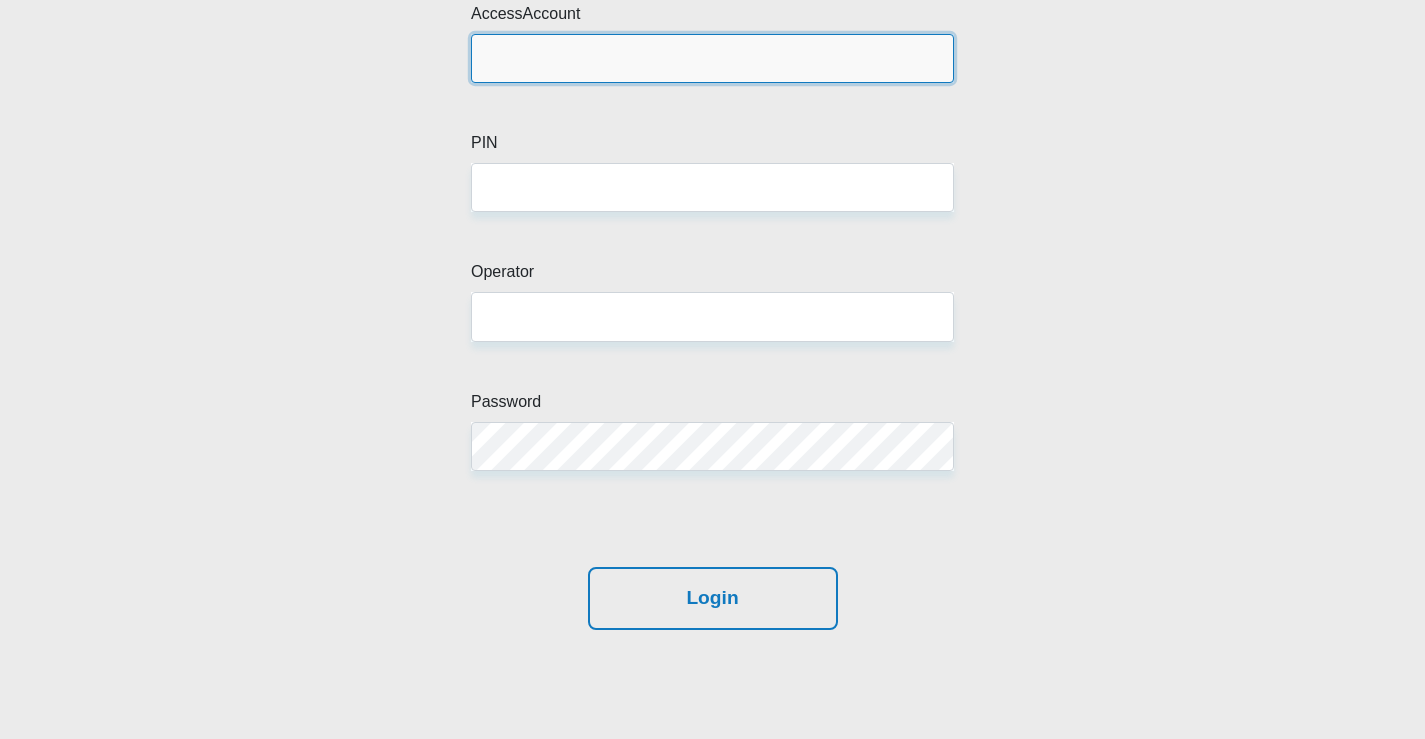 scroll, scrollTop: 100, scrollLeft: 0, axis: vertical 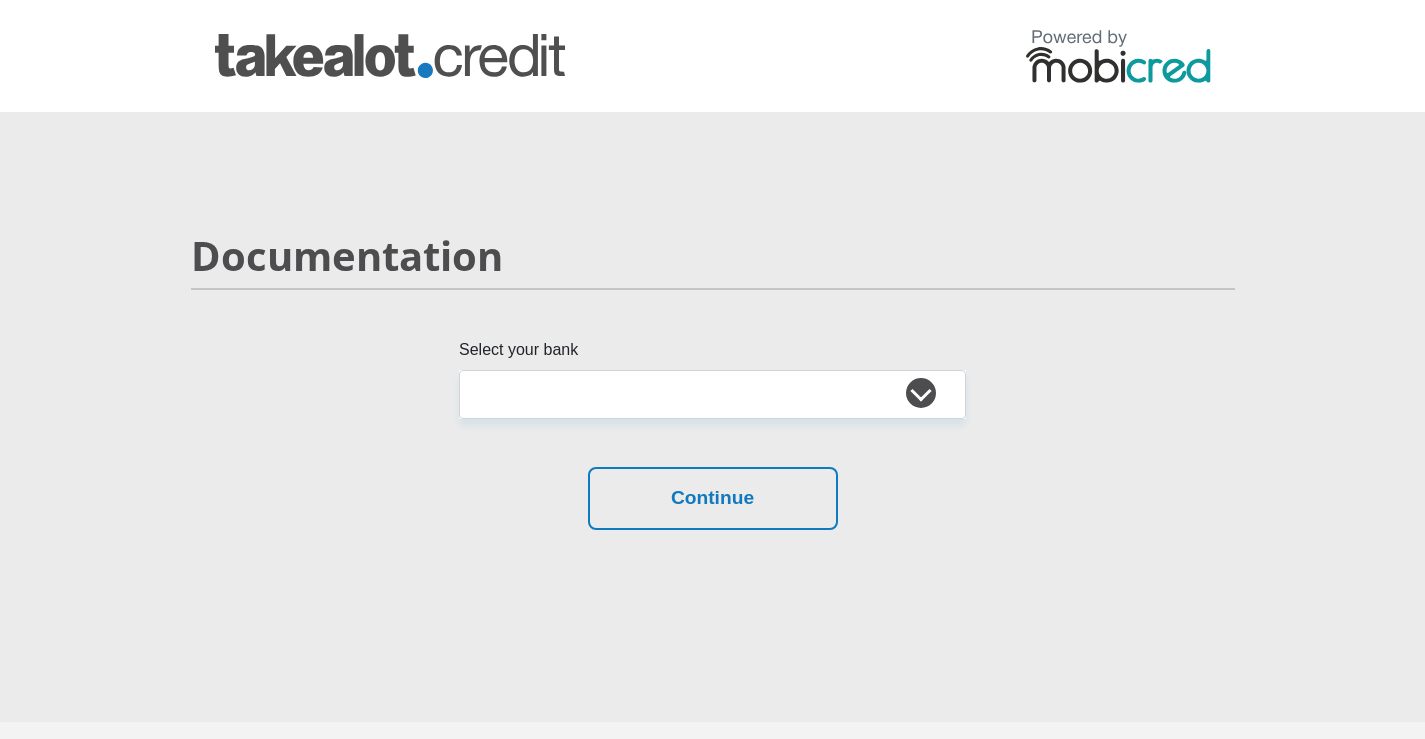 select on "{"id":"5","title":"Absa","institution":"Absa","alias":"absa","country":"ZA","branch_code":632005,"login_fields":[{"title":"AccessAccount","name":"field1","placeholder":"[ACCOUNT_NUMBER]"},{"title":"PIN","name":"field2","placeholder":"[PIN]"},{"title":"Operator","name":"field3","placeholder":"[USER_NUMBER]"},{"title":"Password","name":"field4","placeholder":"[PASSWORD]"}]}" 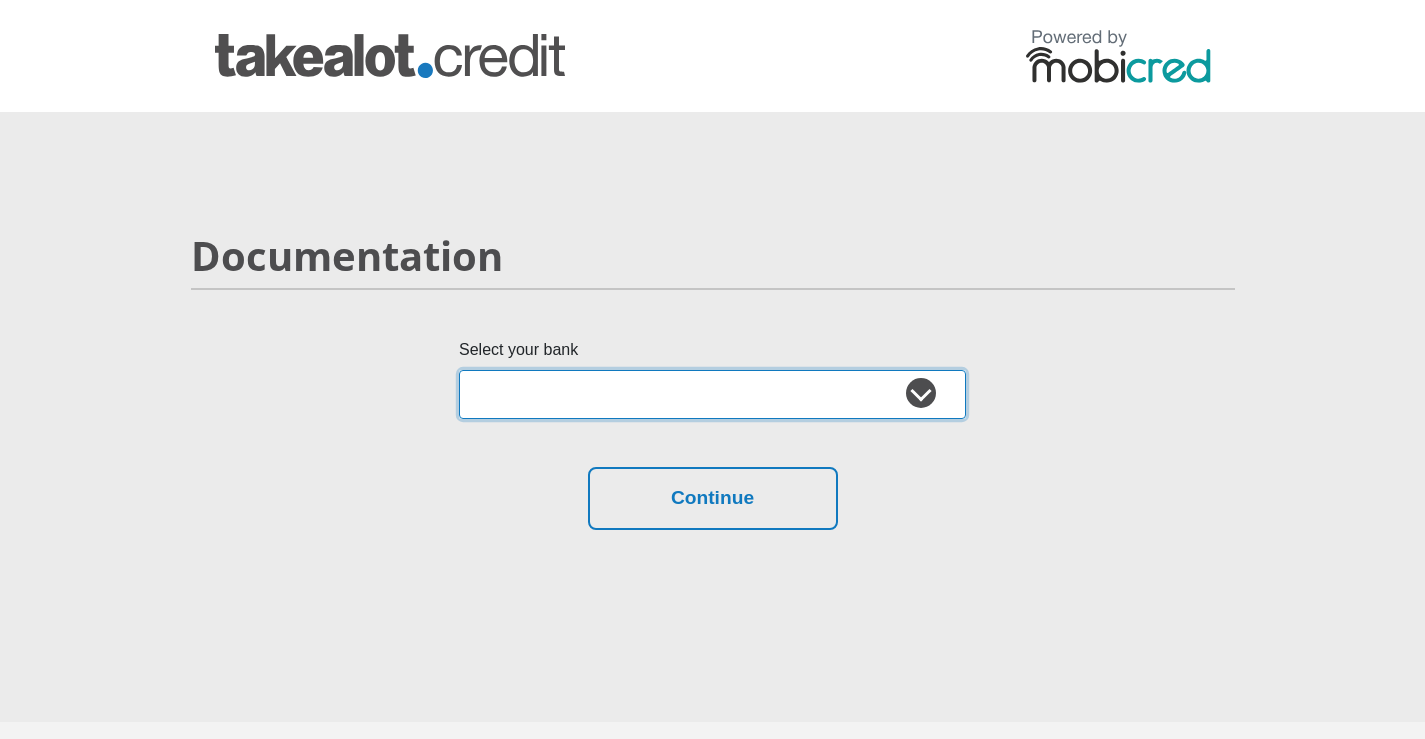 click on "Absa
Capitec Bank
Discovery Bank
First National Bank
Nedbank
Standard Bank
TymeBank" at bounding box center (712, 394) 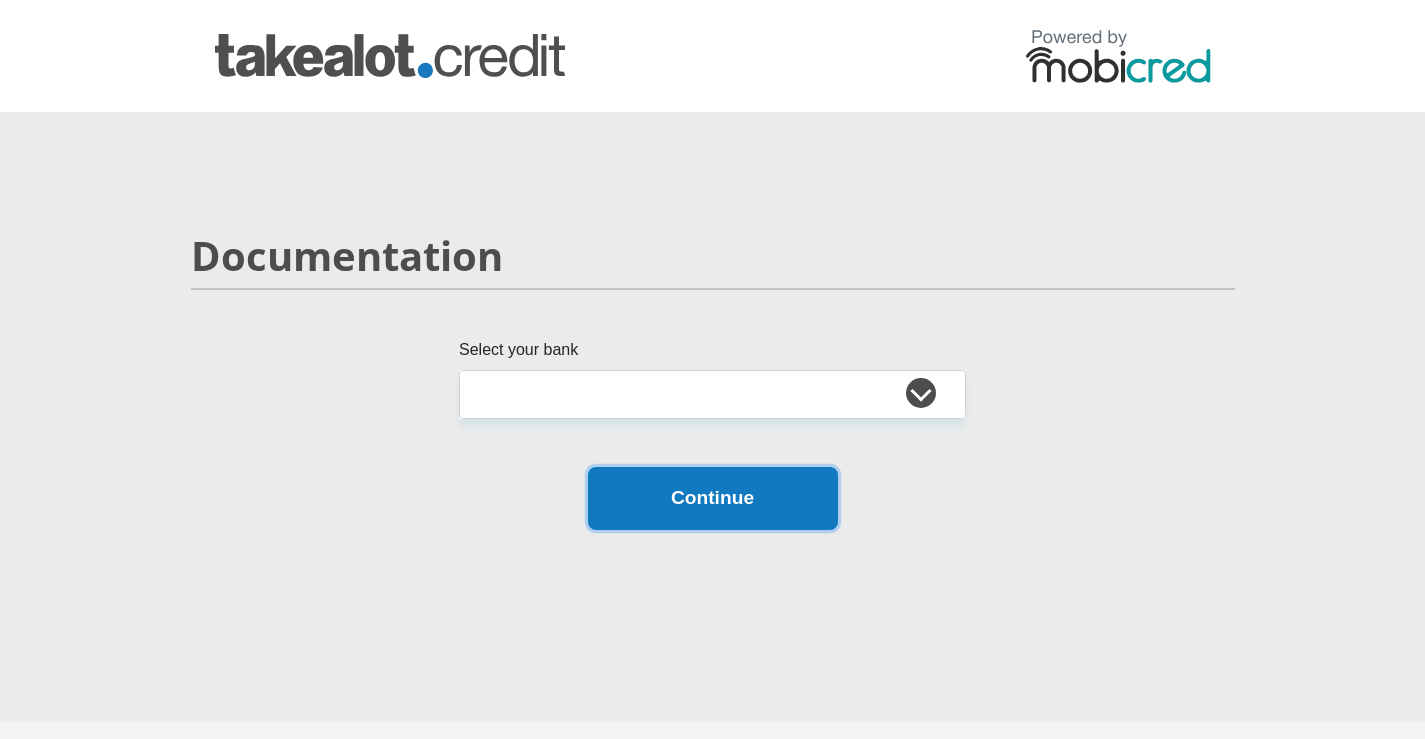 click on "Continue" at bounding box center [713, 498] 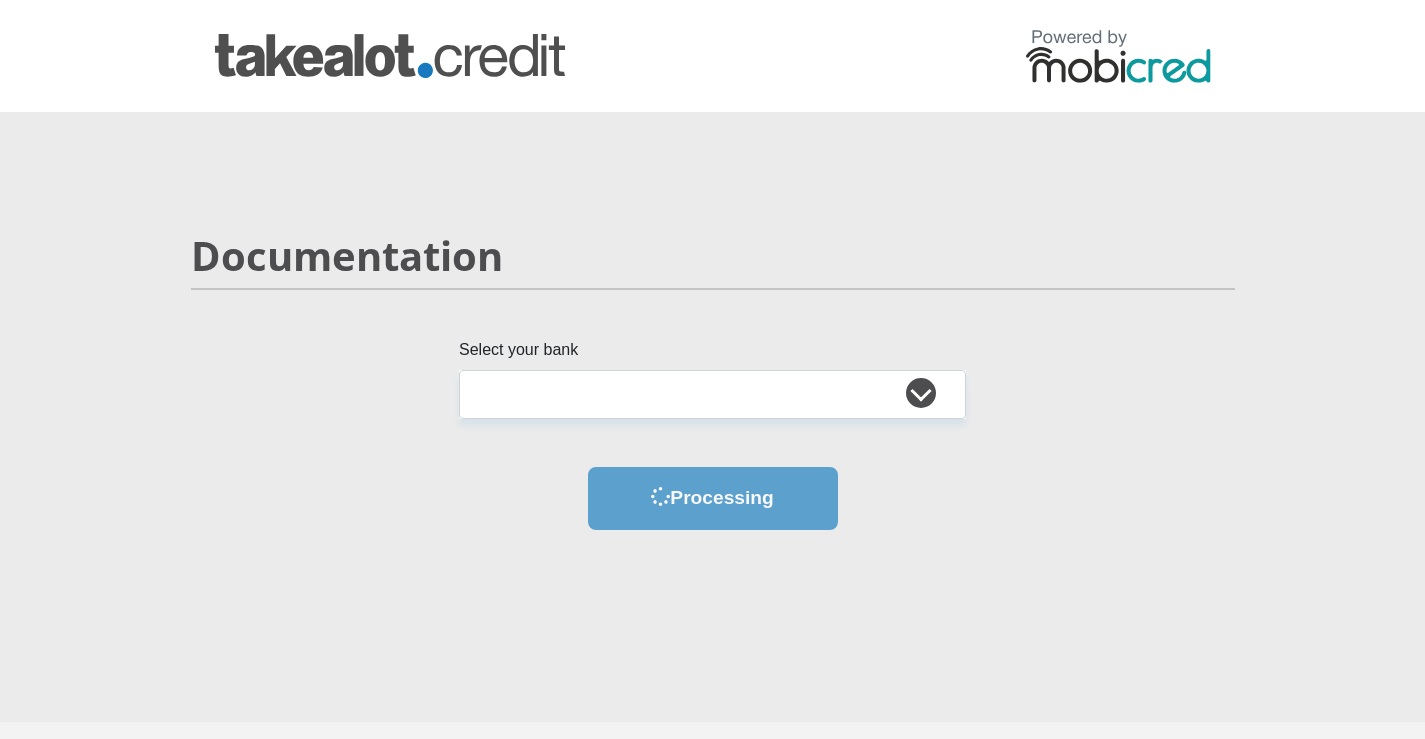 scroll, scrollTop: 0, scrollLeft: 0, axis: both 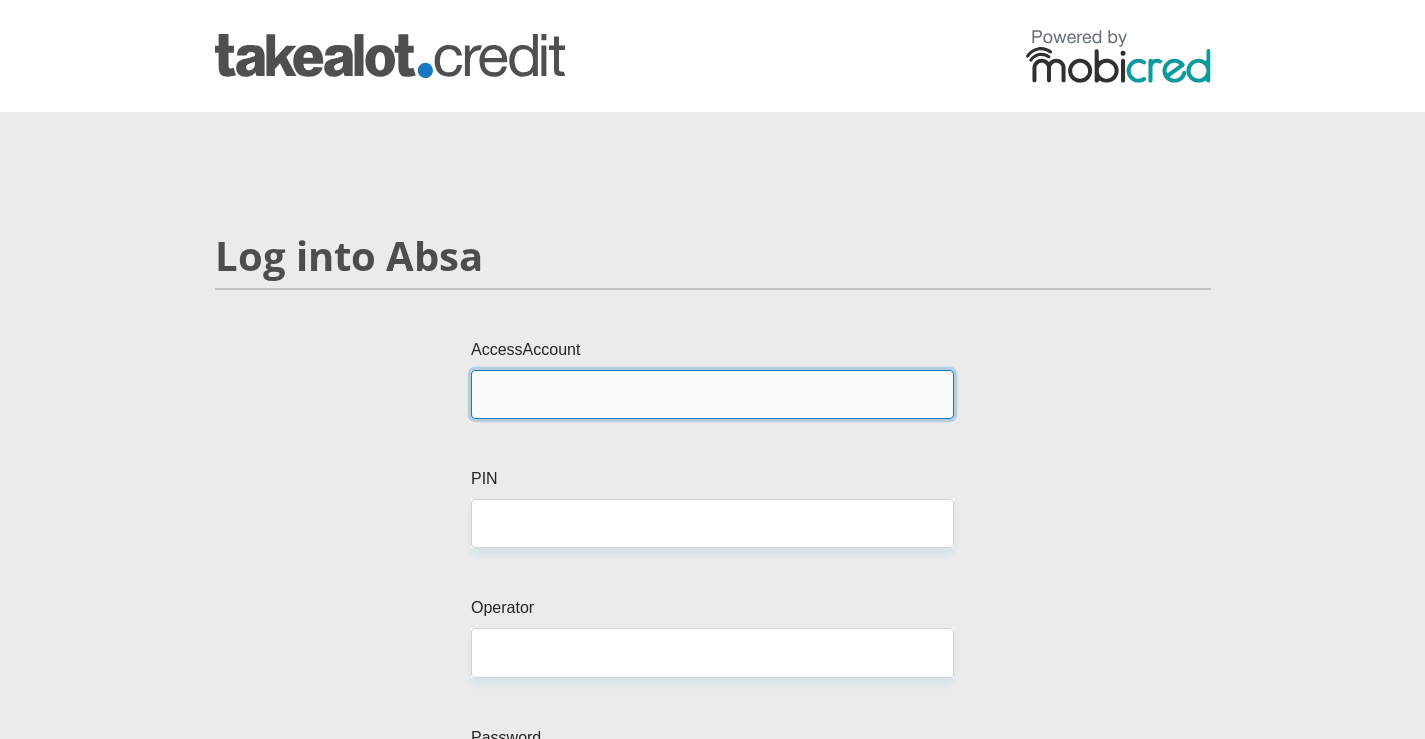 click on "AccessAccount" at bounding box center (712, 394) 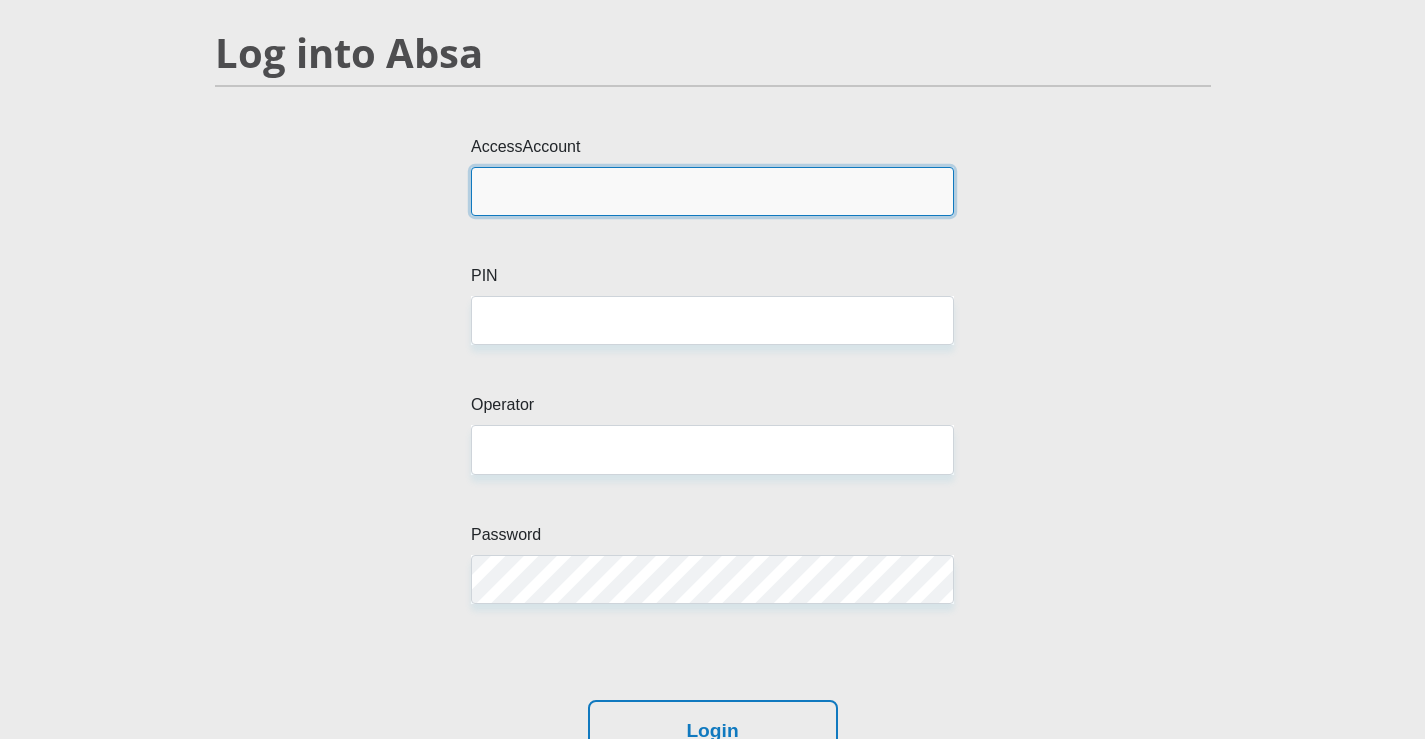 scroll, scrollTop: 0, scrollLeft: 0, axis: both 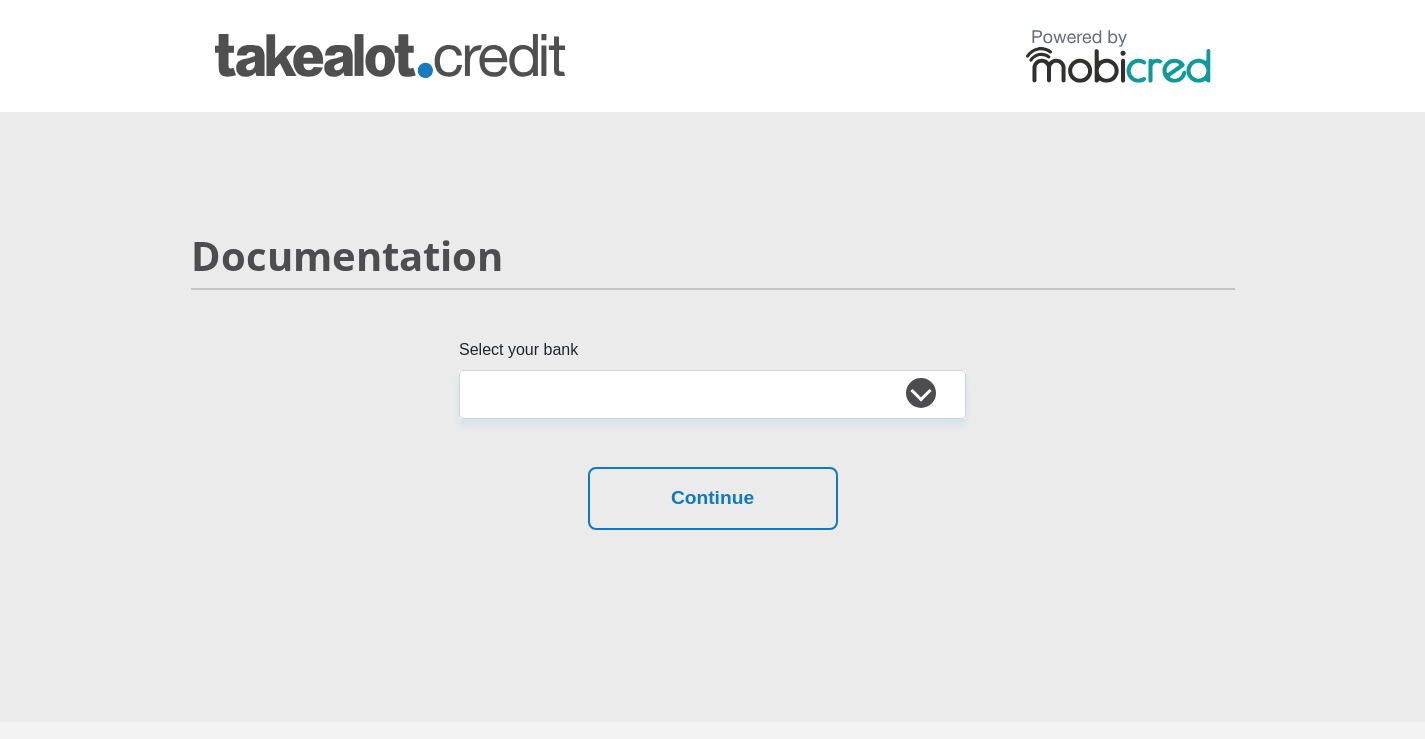 select on "{"id":"5","title":"Absa","institution":"Absa","alias":"absa","country":"ZA","branch_code":632005,"login_fields":[{"title":"AccessAccount","name":"field1","placeholder":"Access Account Number"},{"title":"PIN","name":"field2","placeholder":"PIN"},{"title":"Operator","name":"field3","placeholder":"User Number"},{"title":"Password","name":"field4","placeholder":"Password"}]}" 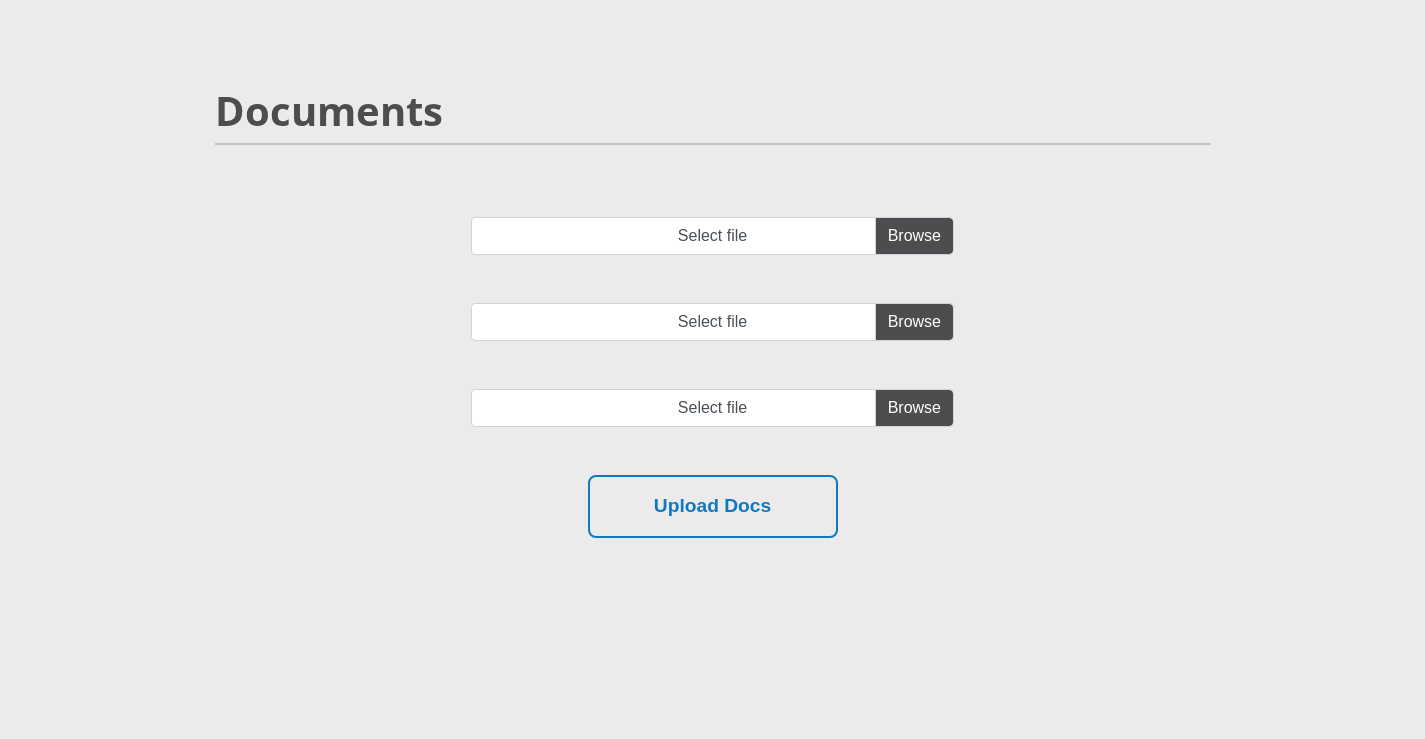scroll, scrollTop: 0, scrollLeft: 0, axis: both 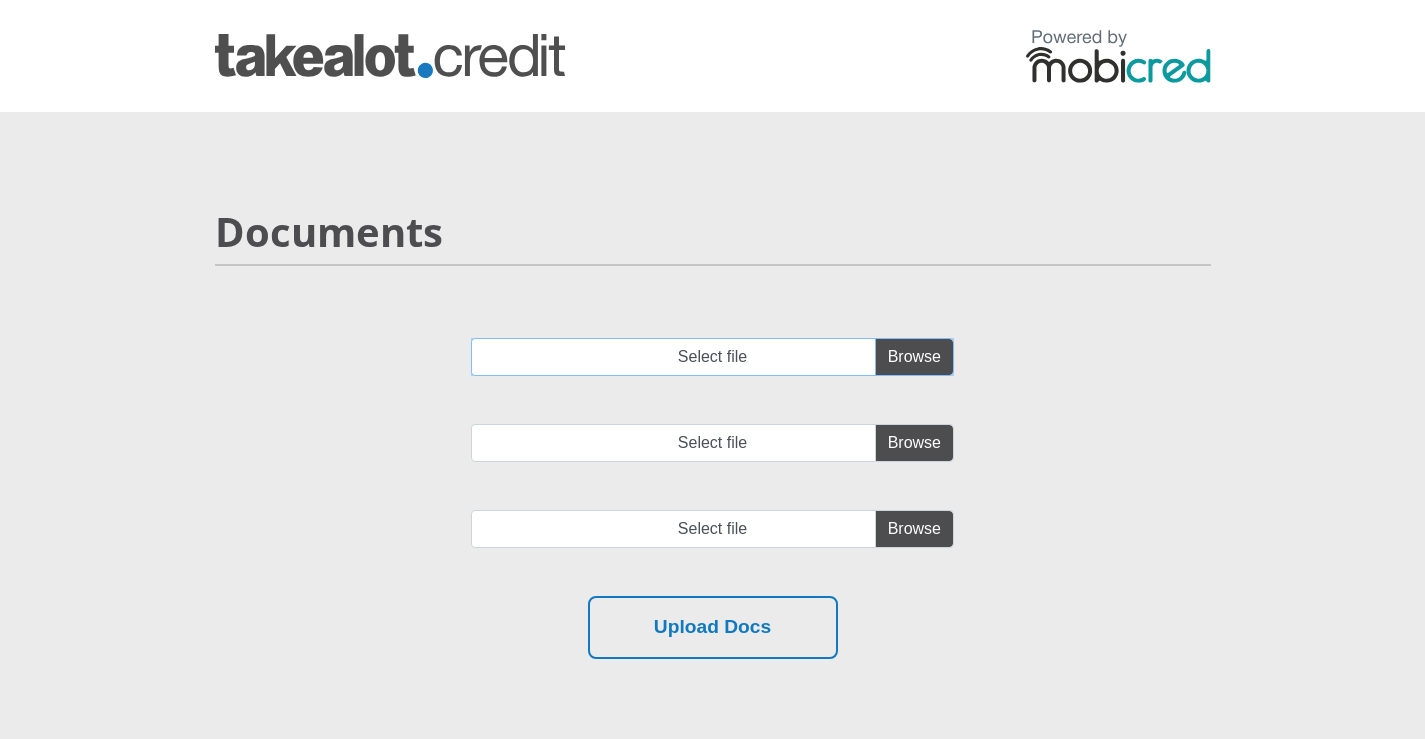 click on "Select file" at bounding box center [712, 357] 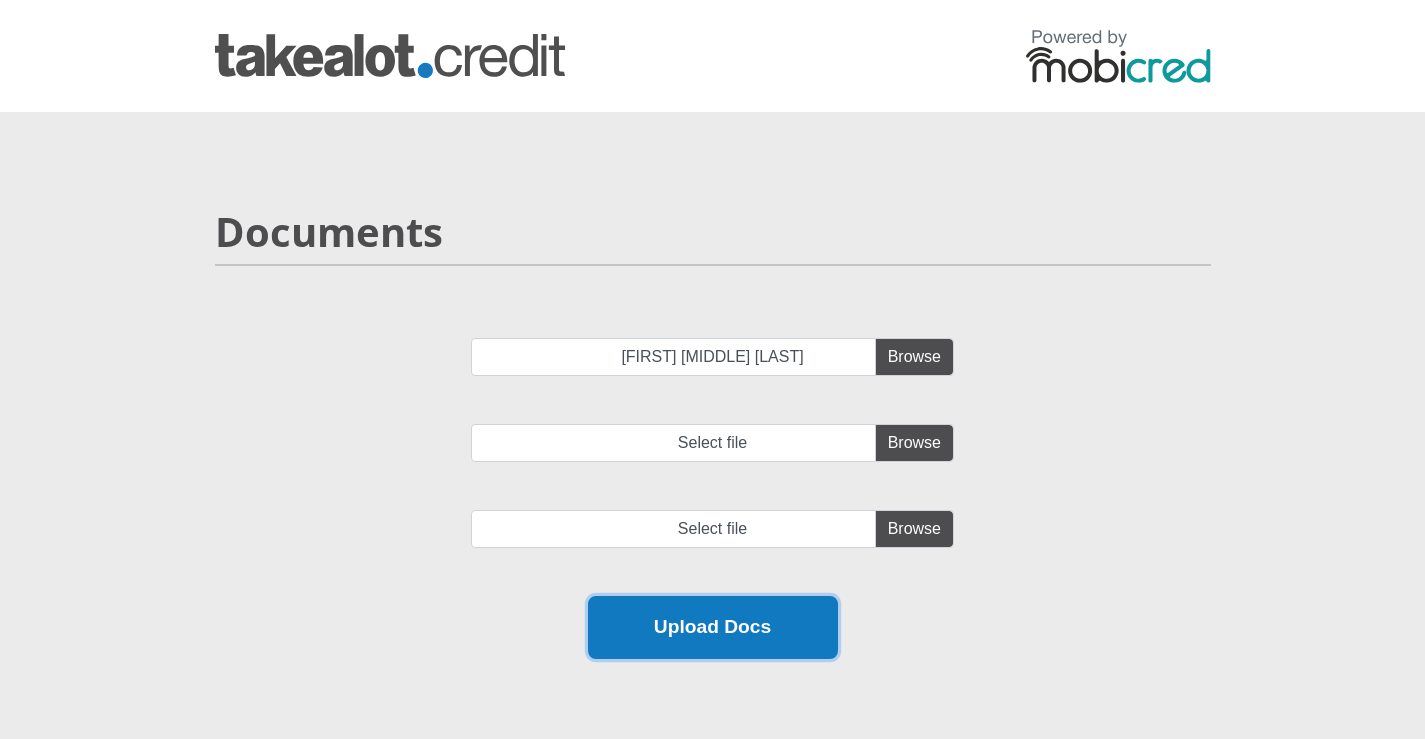 click on "Upload Docs" at bounding box center [713, 627] 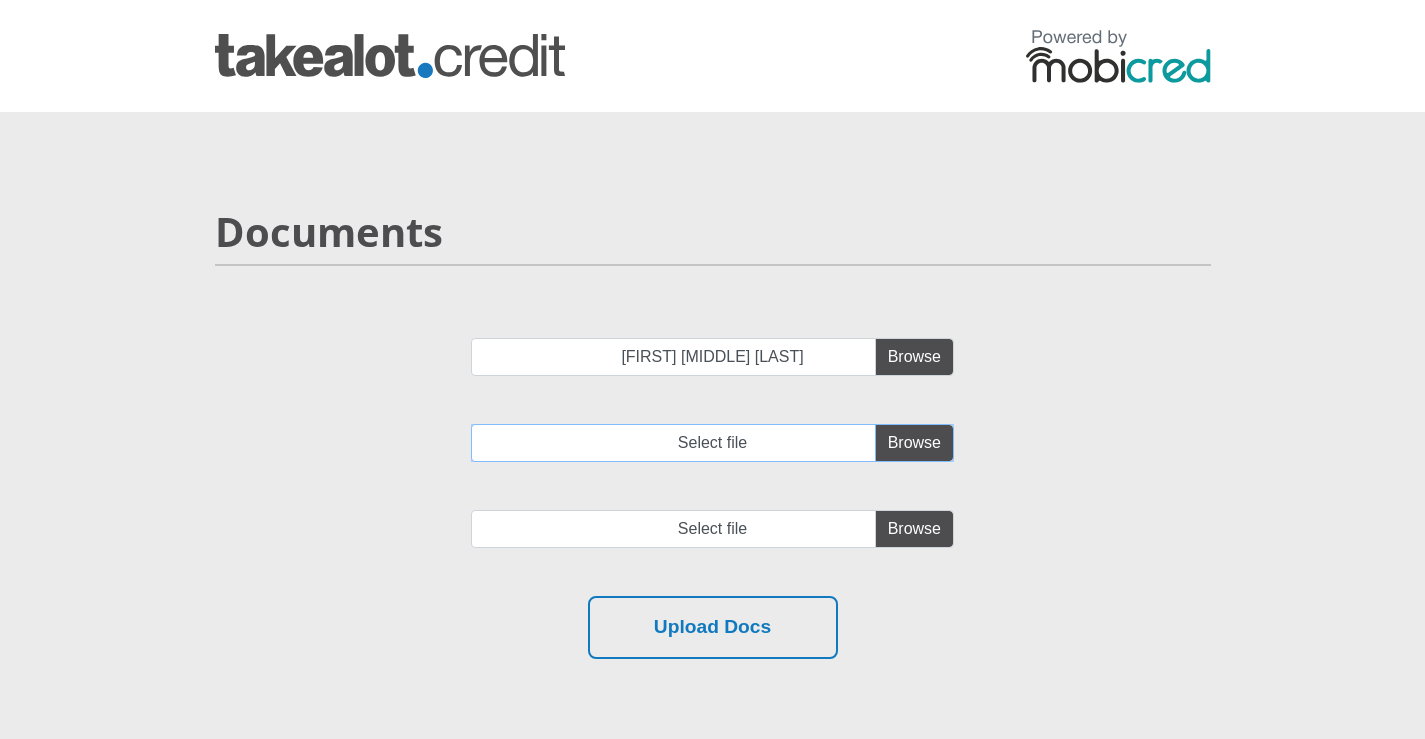 click on "Select file" at bounding box center [712, 443] 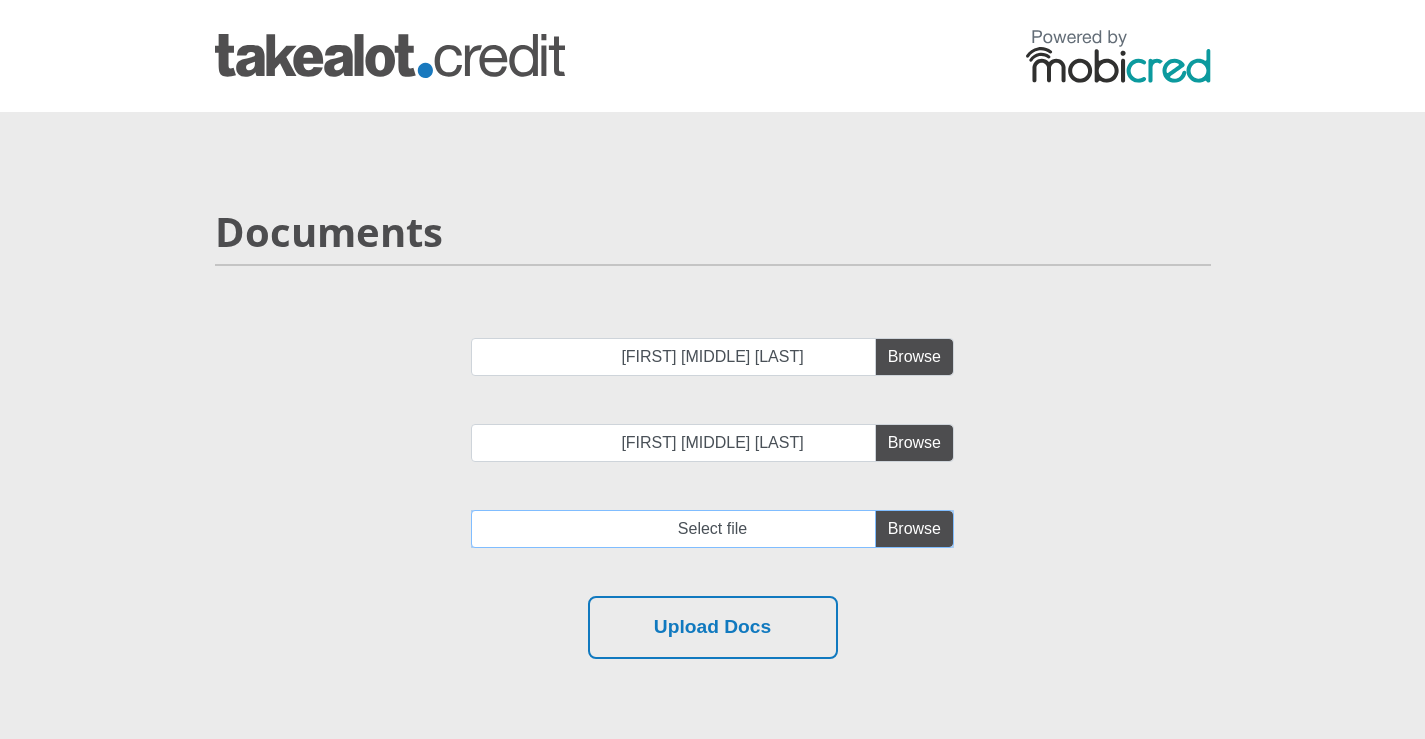 click at bounding box center [712, 529] 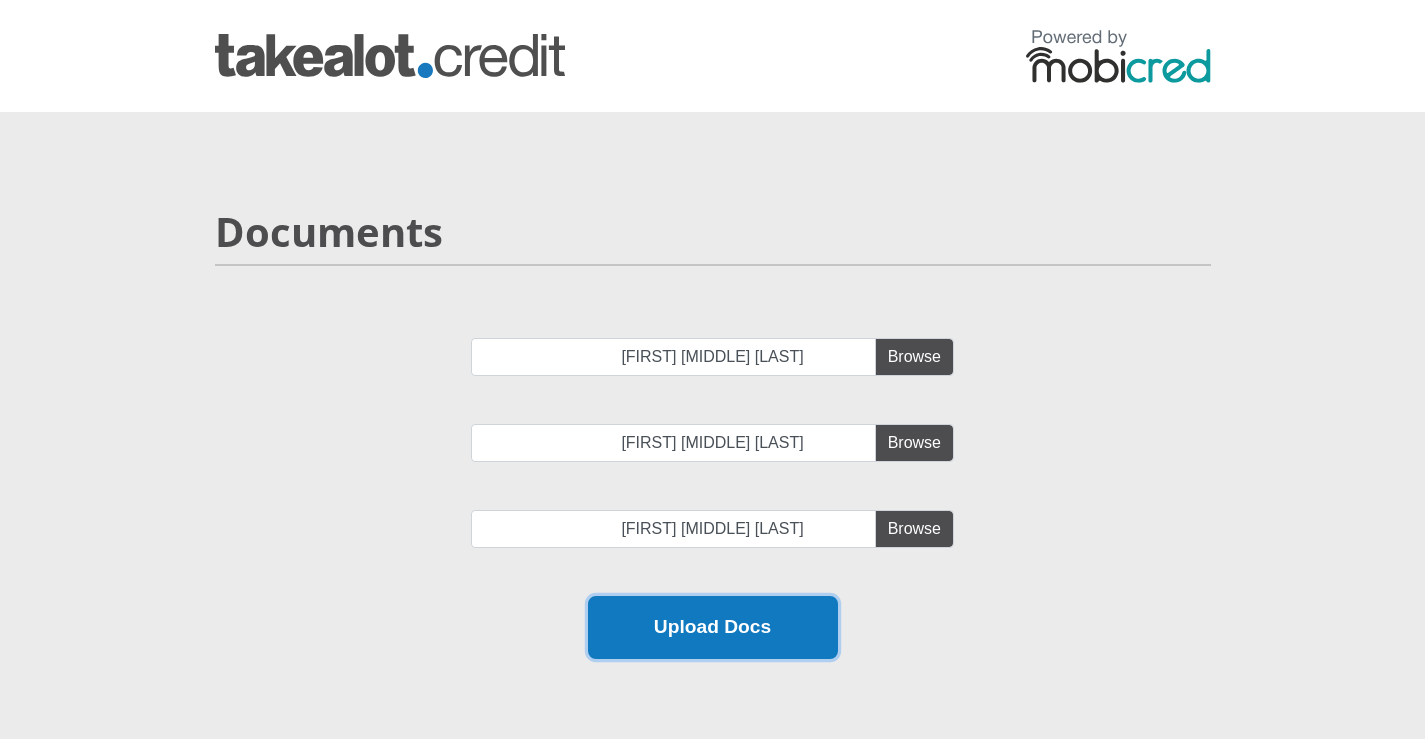 click on "Upload Docs" at bounding box center (713, 627) 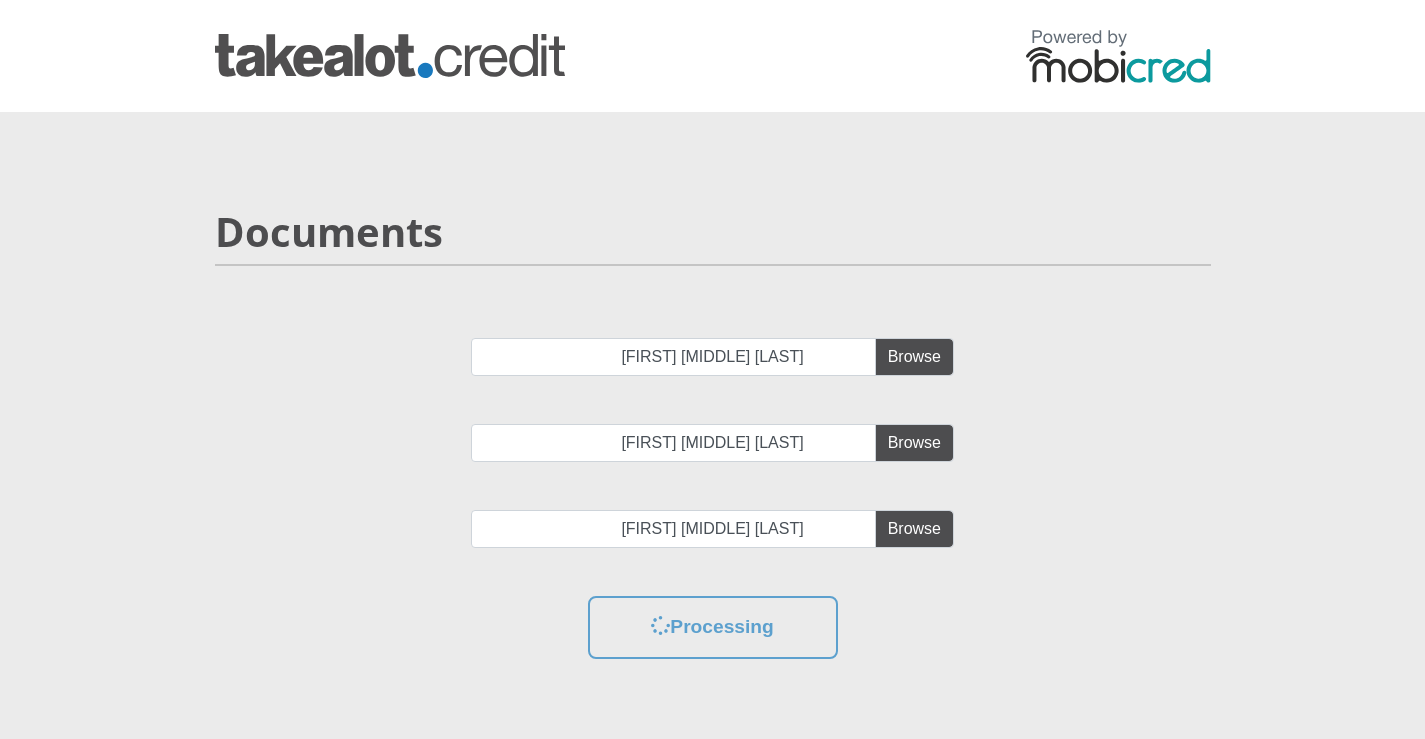 scroll, scrollTop: 0, scrollLeft: 0, axis: both 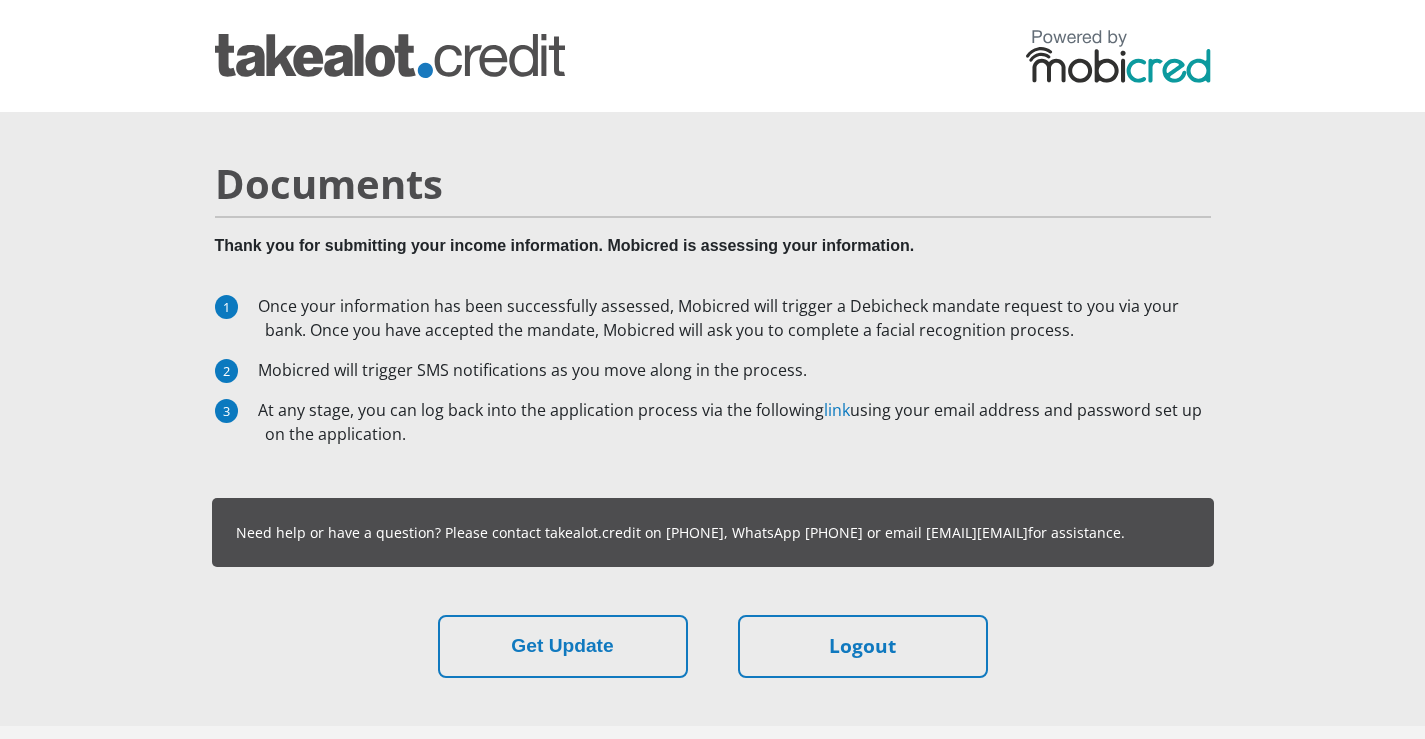 click on "At any stage, you can log back into the application process
via the following  link
using your [EMAIL] and password set up on the application." at bounding box center (738, 422) 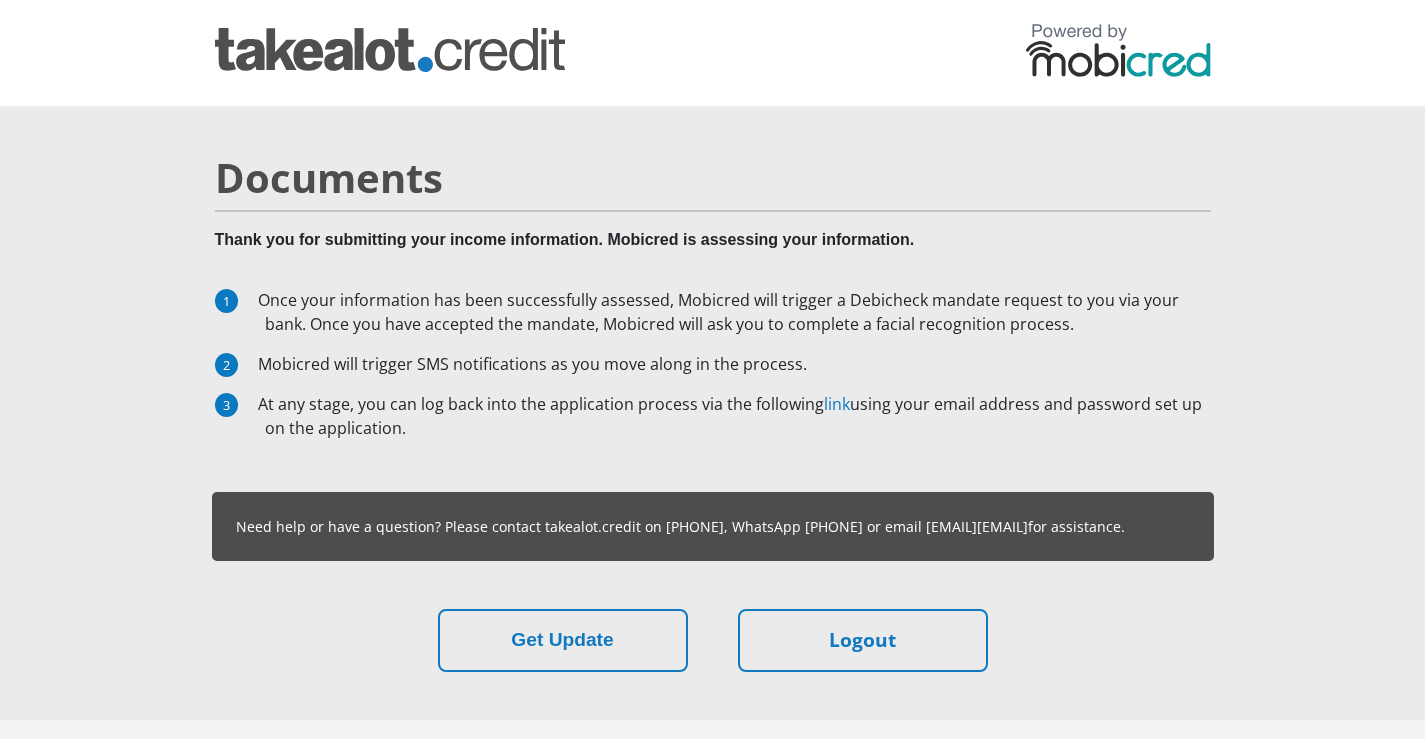 scroll, scrollTop: 0, scrollLeft: 0, axis: both 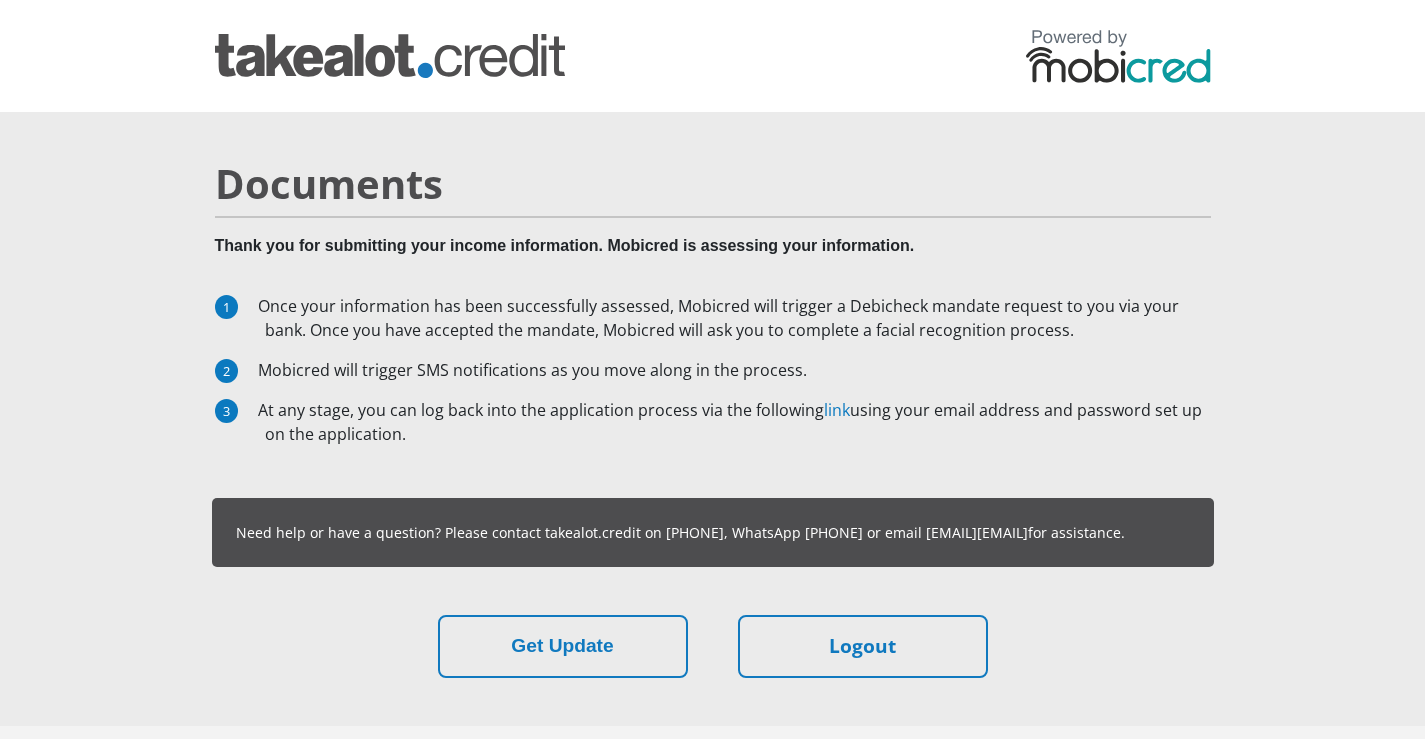 click on "Once your information has been successfully assessed,
Mobicred will trigger a Debicheck mandate request to you via your bank.
Once you have accepted the mandate,
Mobicred will ask you to complete a facial recognition process.
Mobicred will trigger SMS notifications as you move along in the process.
At any stage, you can log back into the application process
via the following  link
using your email address and password set up on the application." at bounding box center (713, 378) 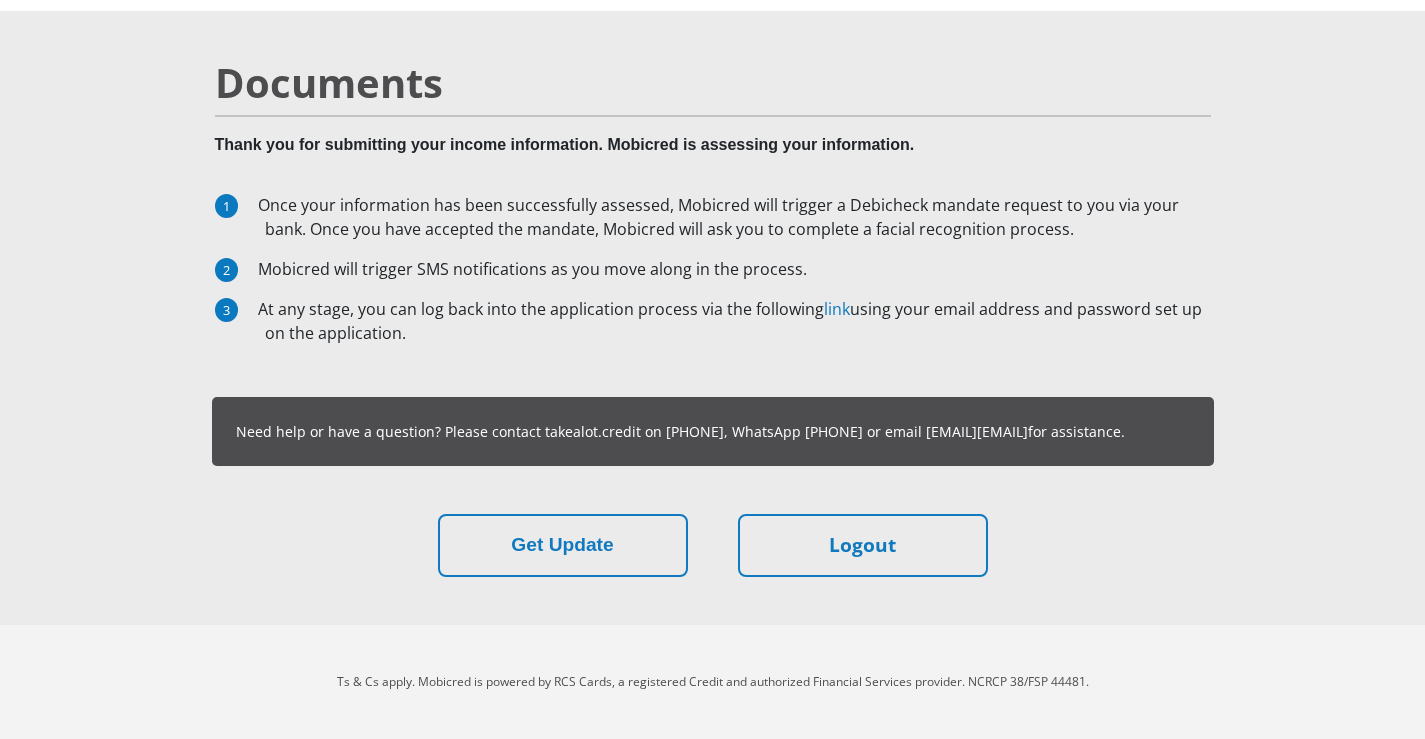 scroll, scrollTop: 122, scrollLeft: 0, axis: vertical 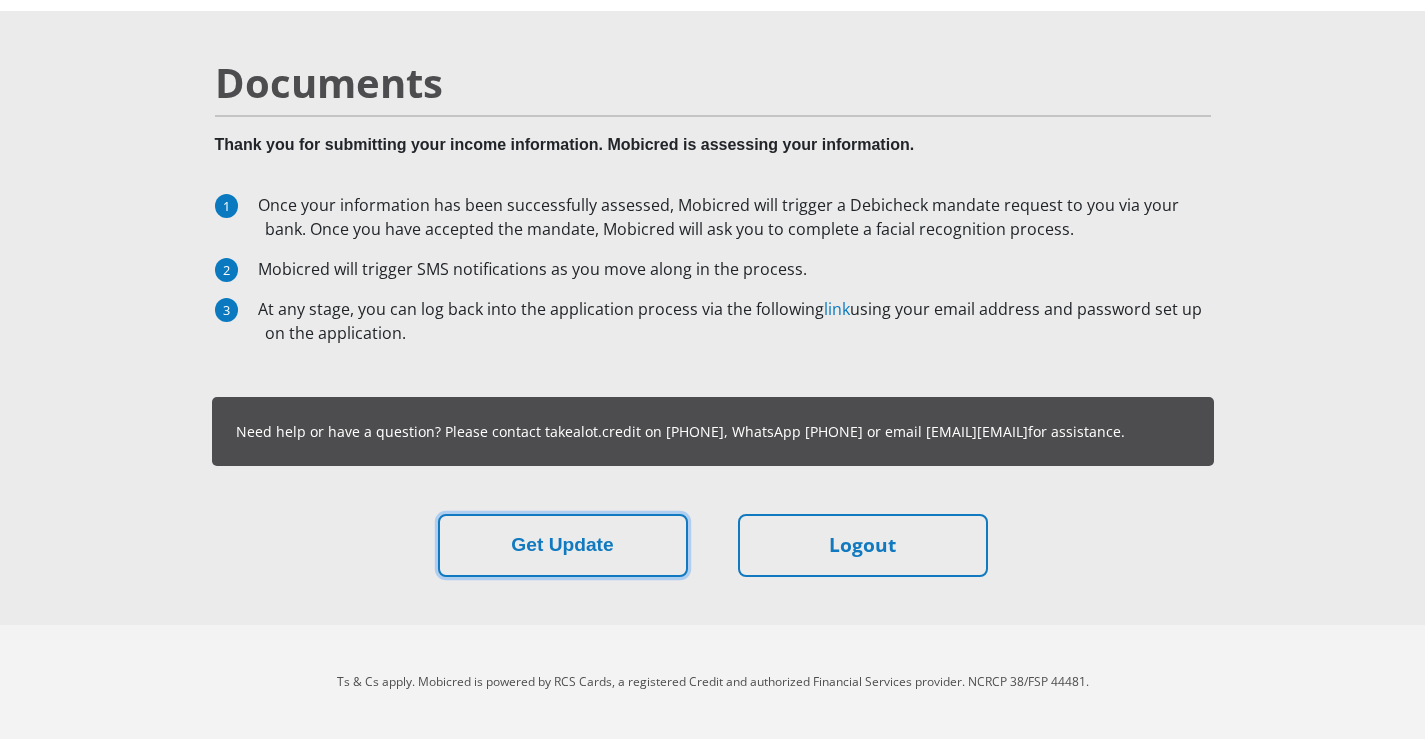 drag, startPoint x: 574, startPoint y: 550, endPoint x: 572, endPoint y: 579, distance: 29.068884 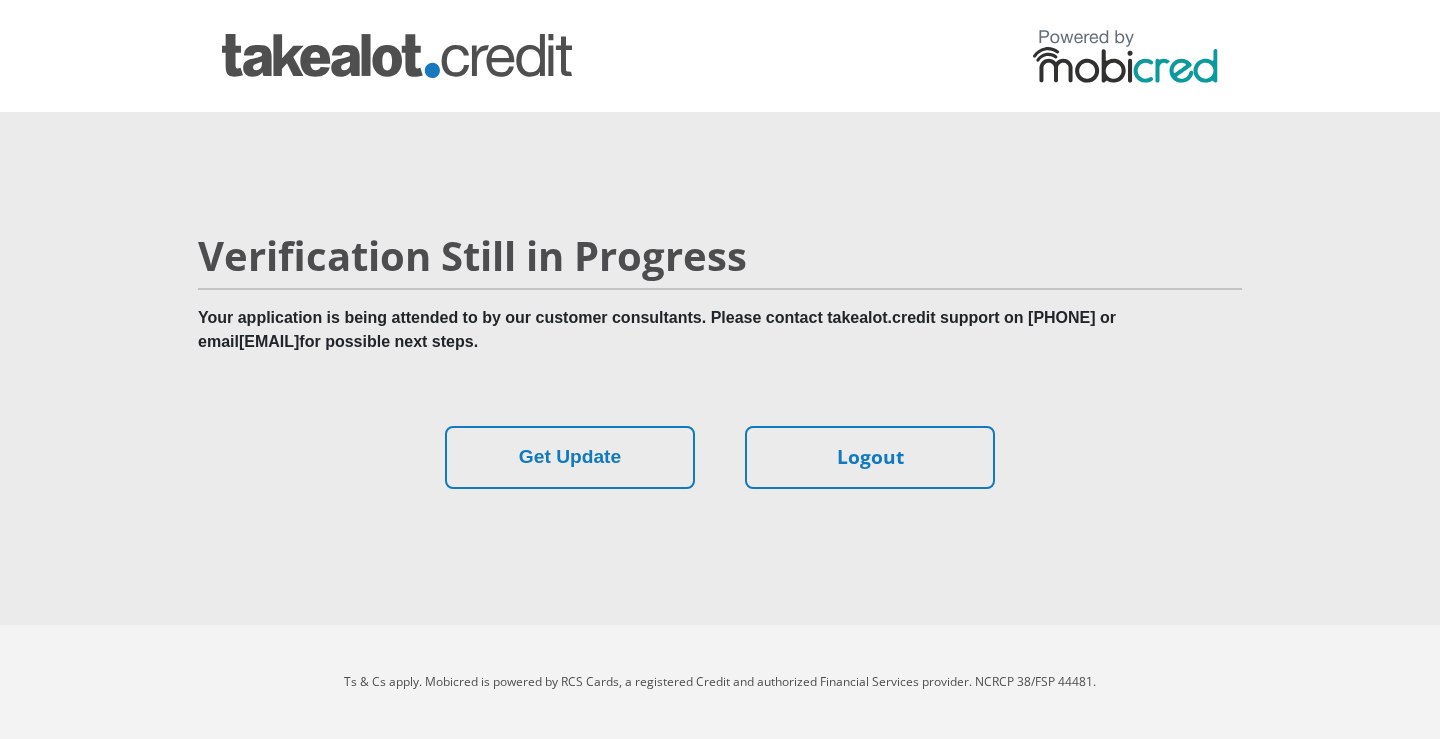 scroll, scrollTop: 0, scrollLeft: 0, axis: both 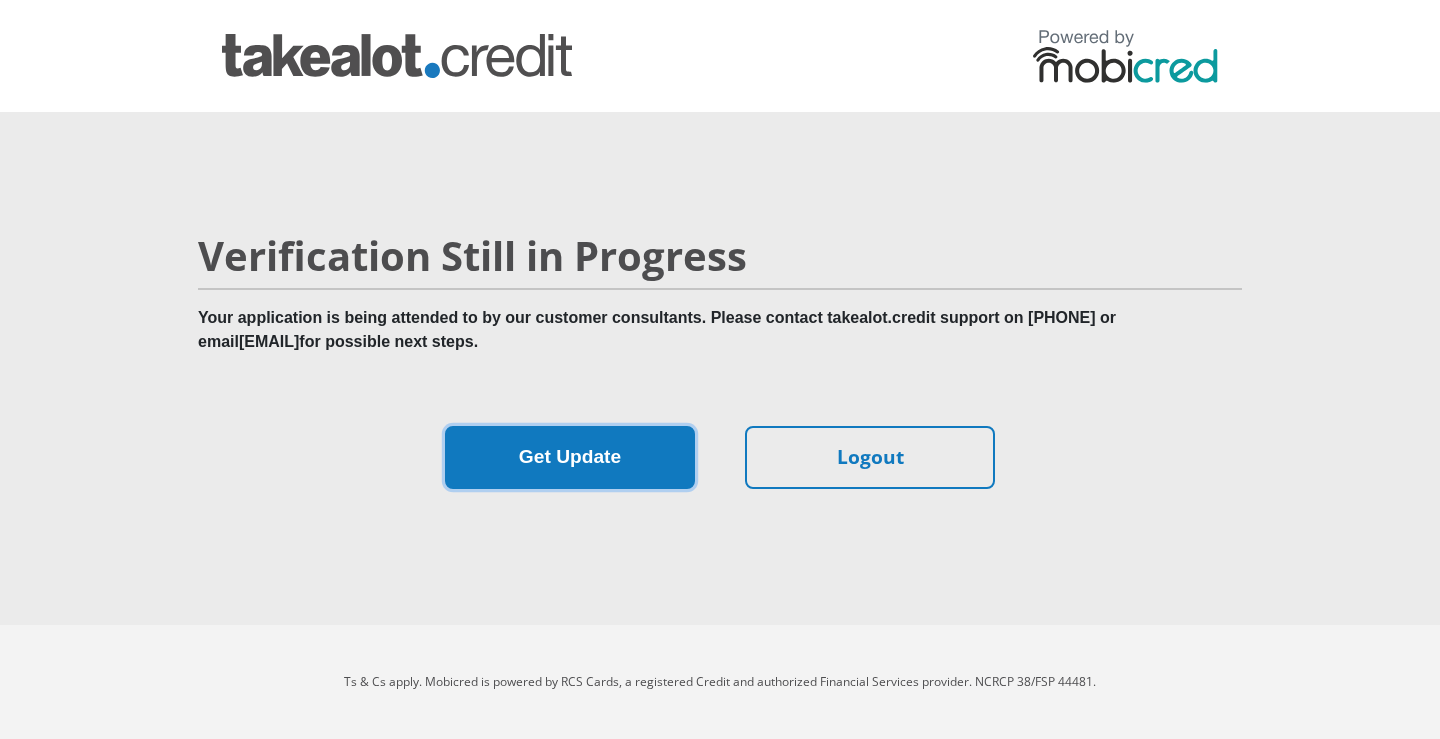 click on "Get Update" at bounding box center (570, 457) 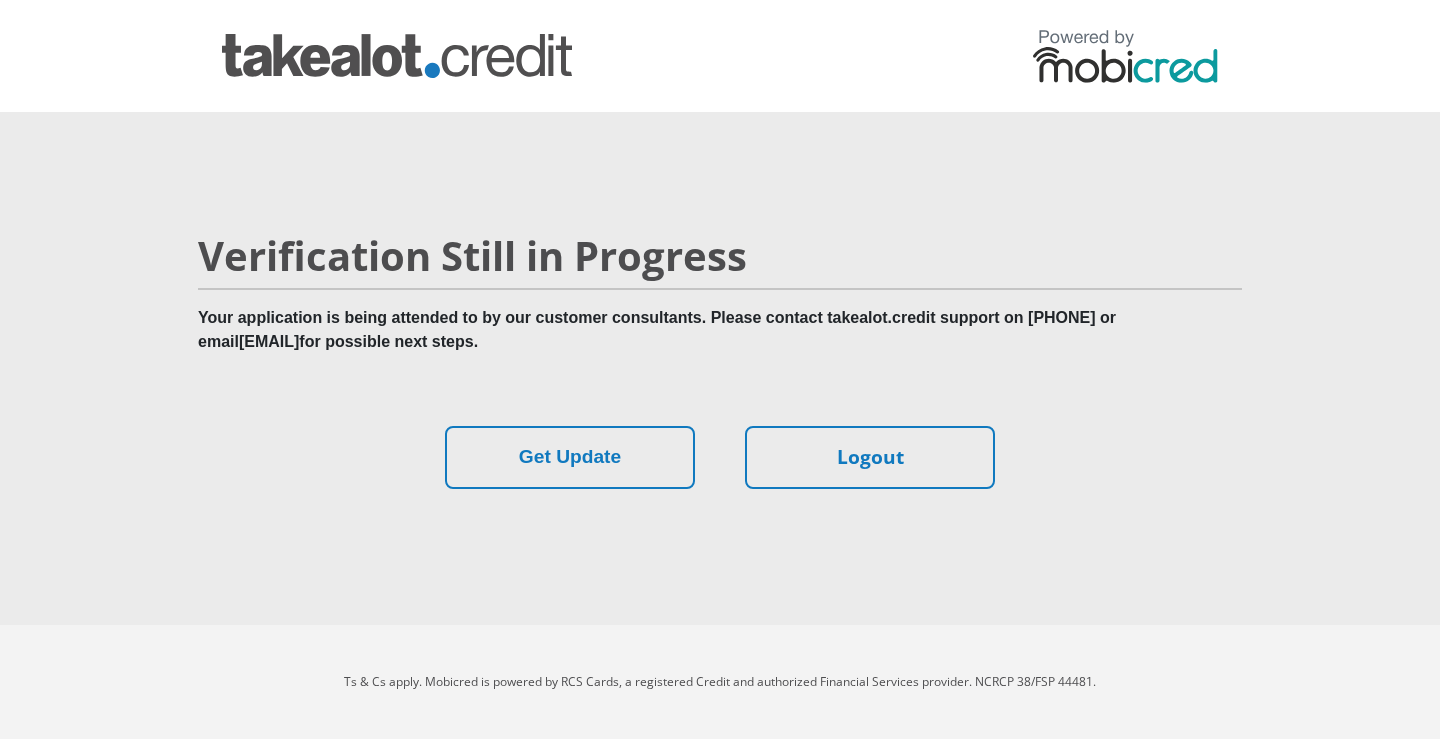 scroll, scrollTop: 0, scrollLeft: 0, axis: both 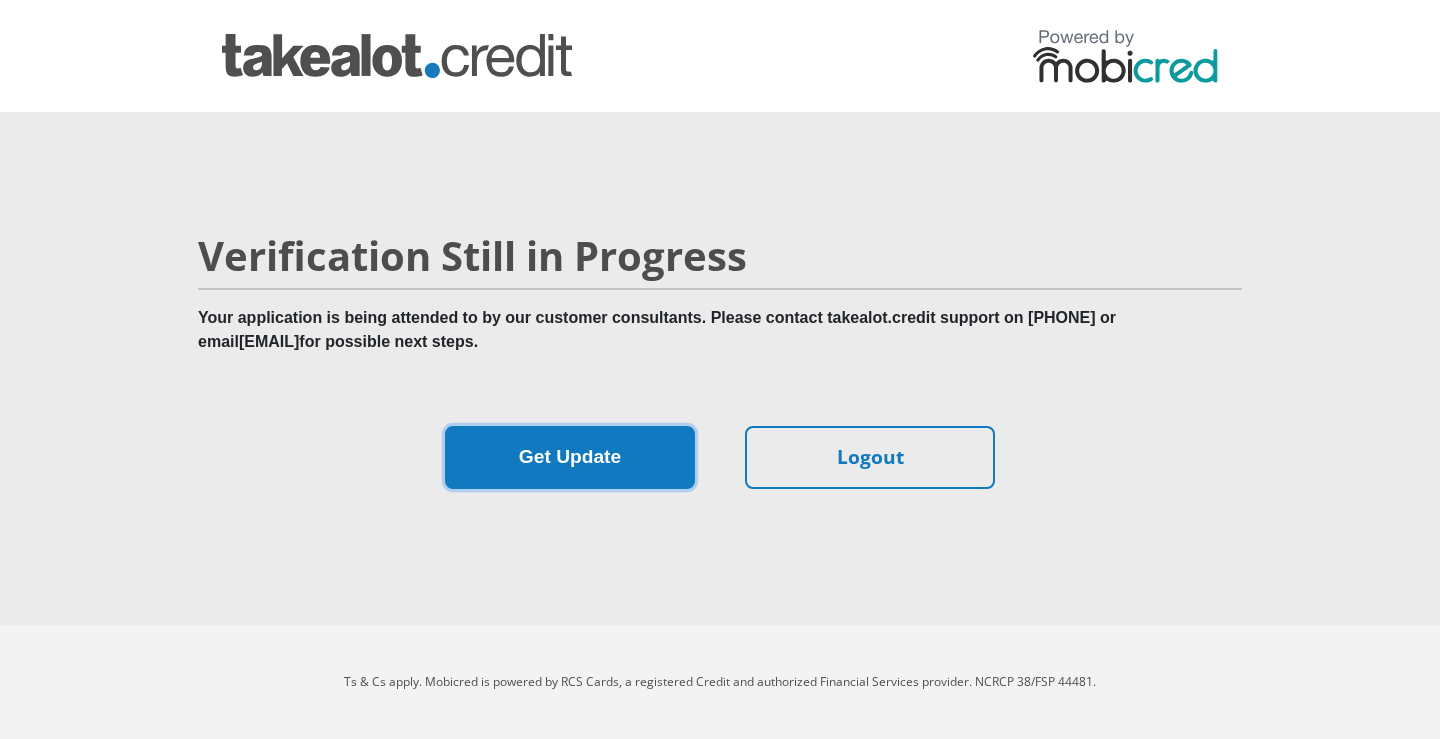 click on "Get Update" at bounding box center [570, 457] 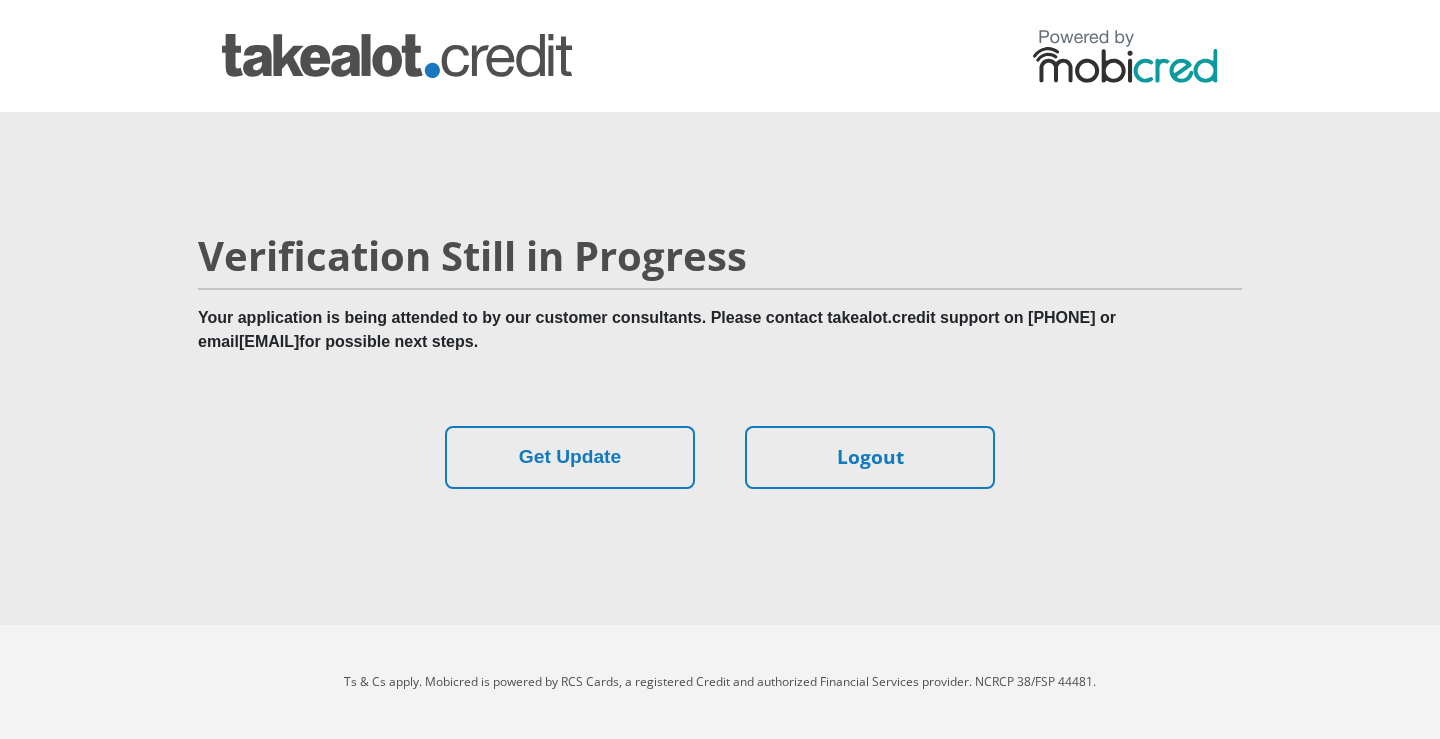 scroll, scrollTop: 0, scrollLeft: 0, axis: both 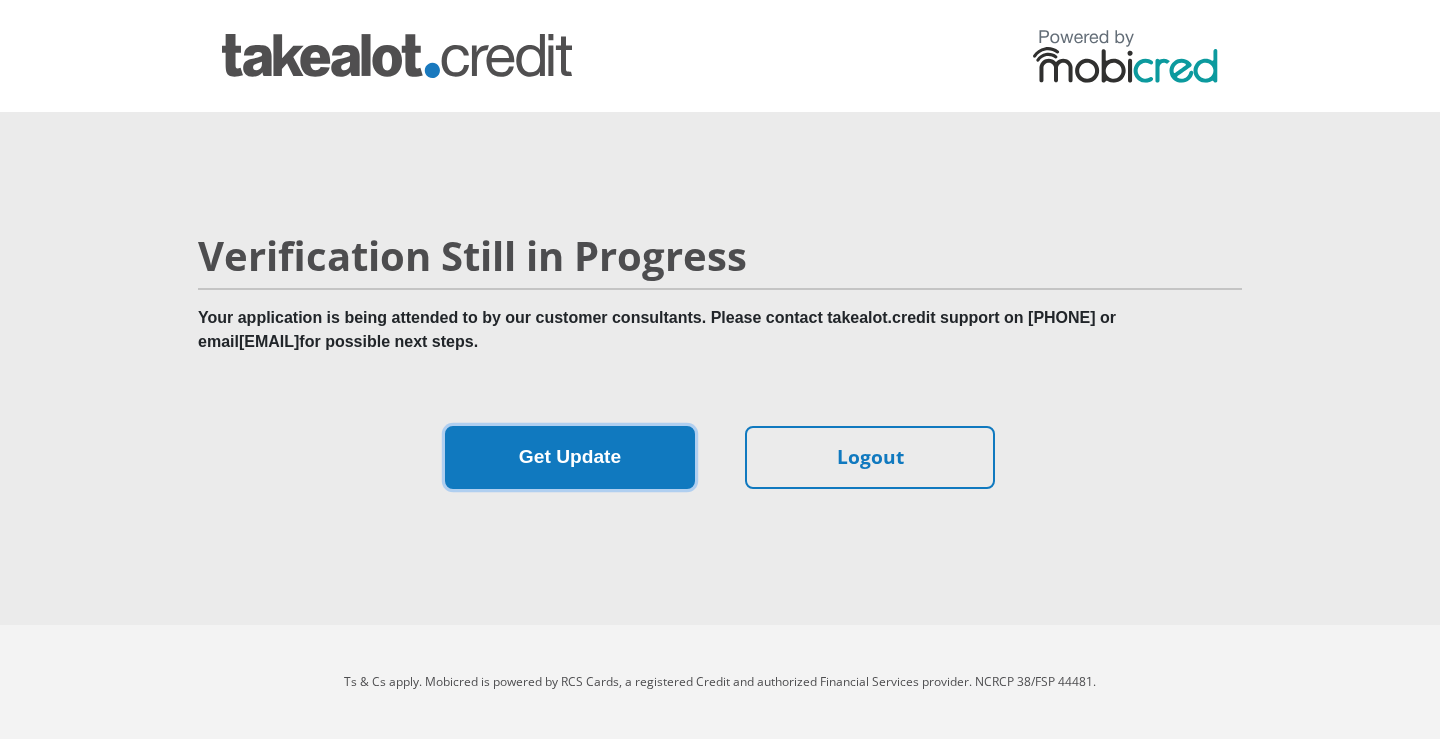 click on "Get Update" at bounding box center [570, 457] 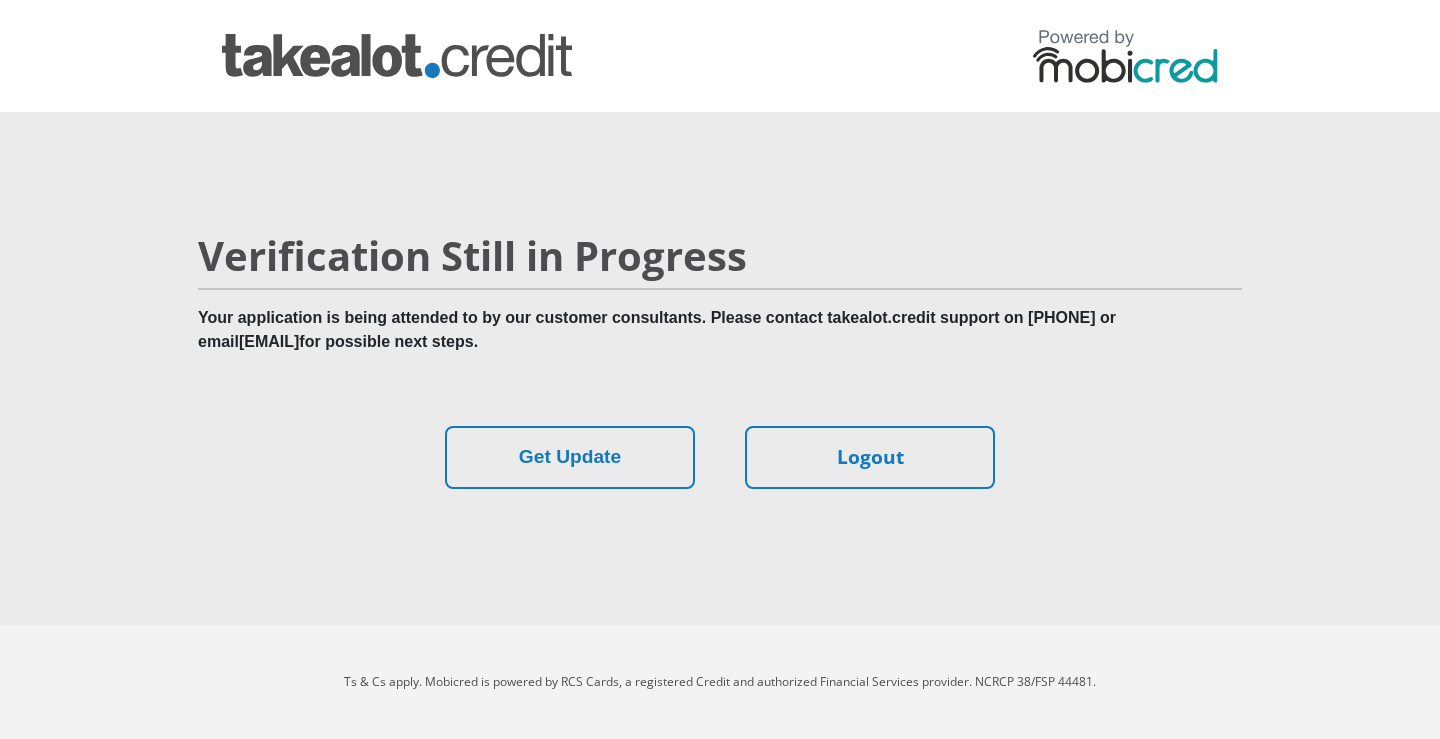 scroll, scrollTop: 0, scrollLeft: 0, axis: both 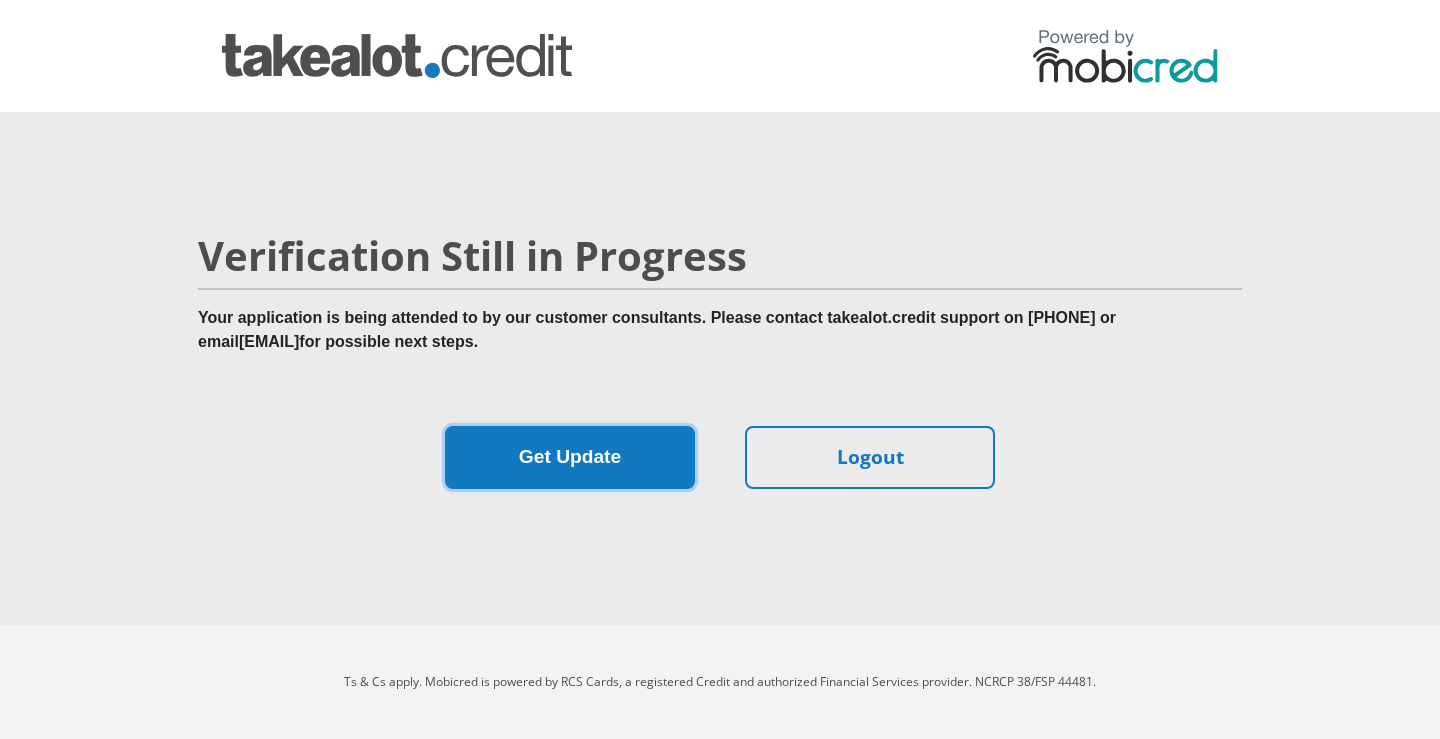click on "Get Update" at bounding box center (570, 457) 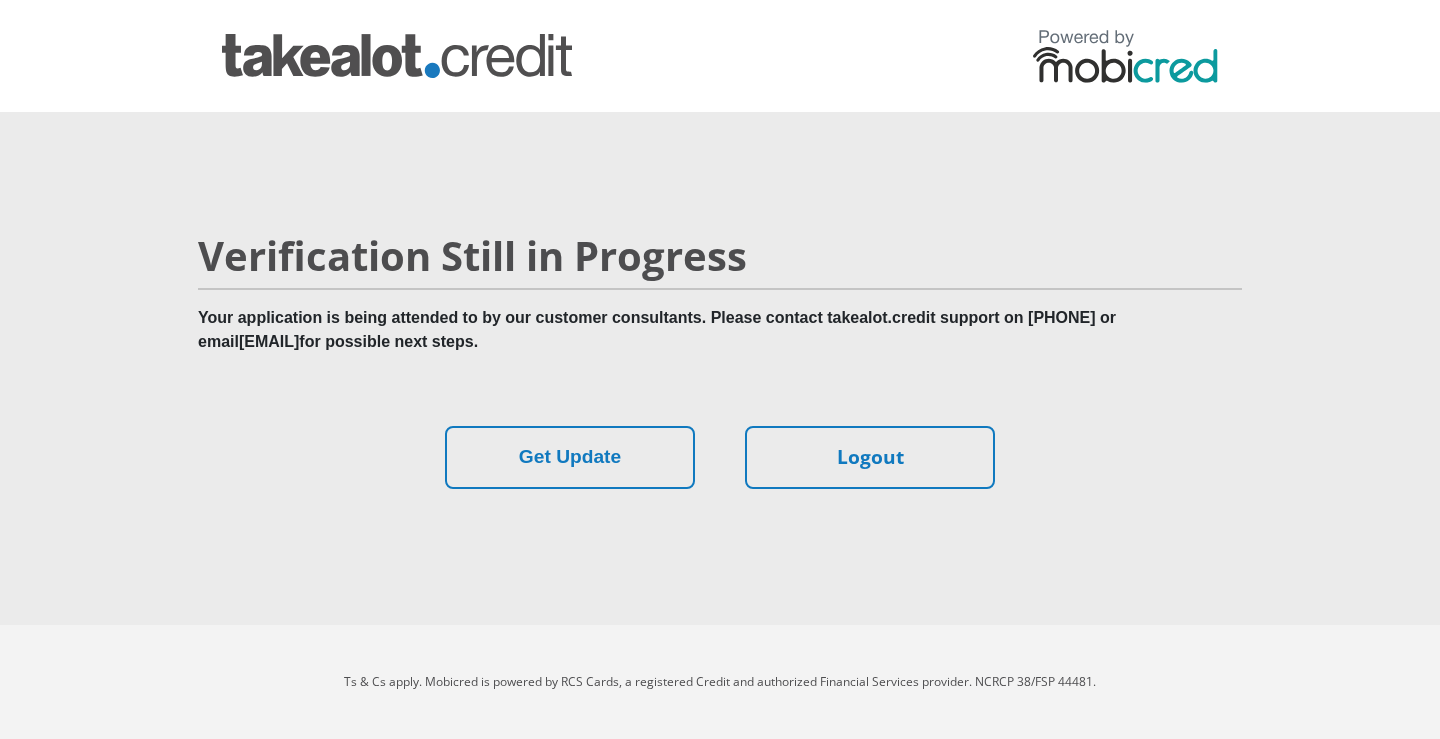 scroll, scrollTop: 0, scrollLeft: 0, axis: both 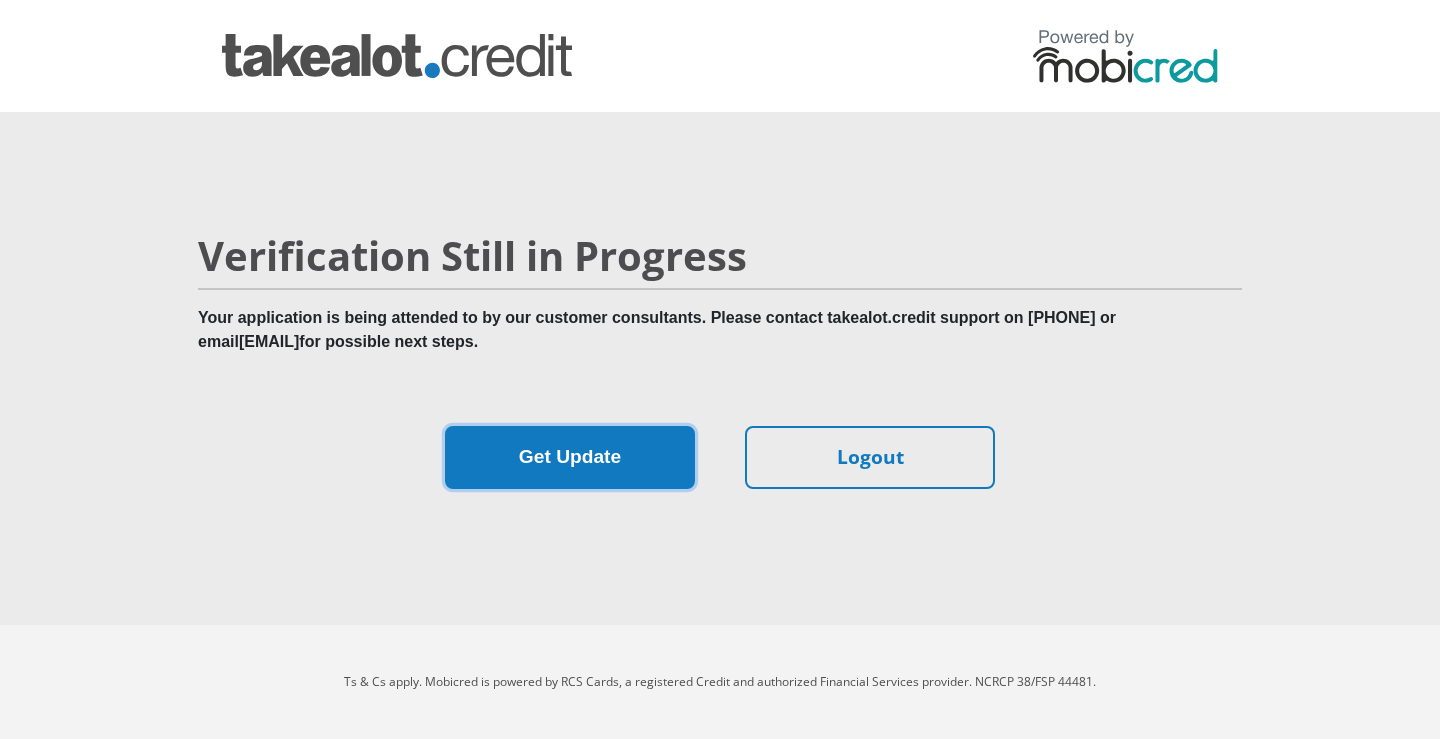 click on "Get Update" at bounding box center (570, 457) 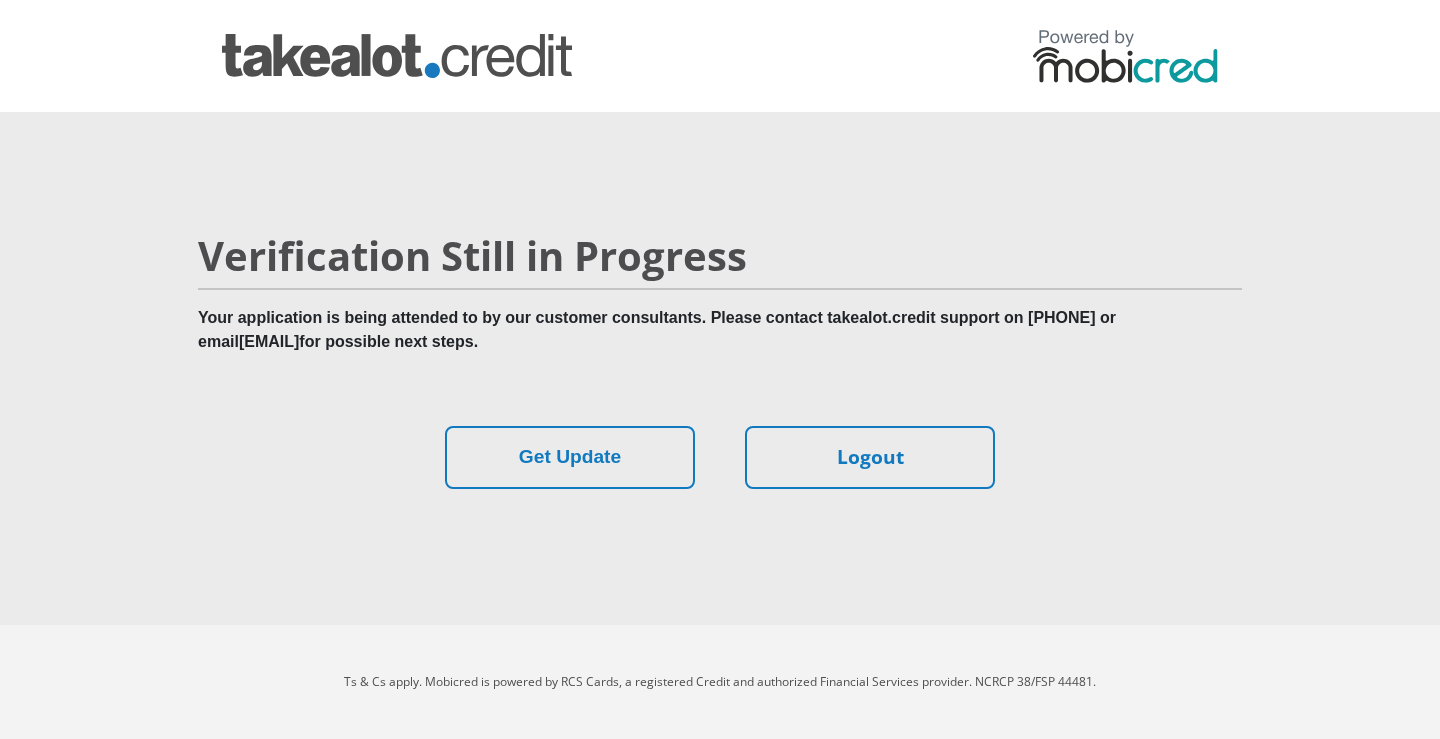 scroll, scrollTop: 0, scrollLeft: 0, axis: both 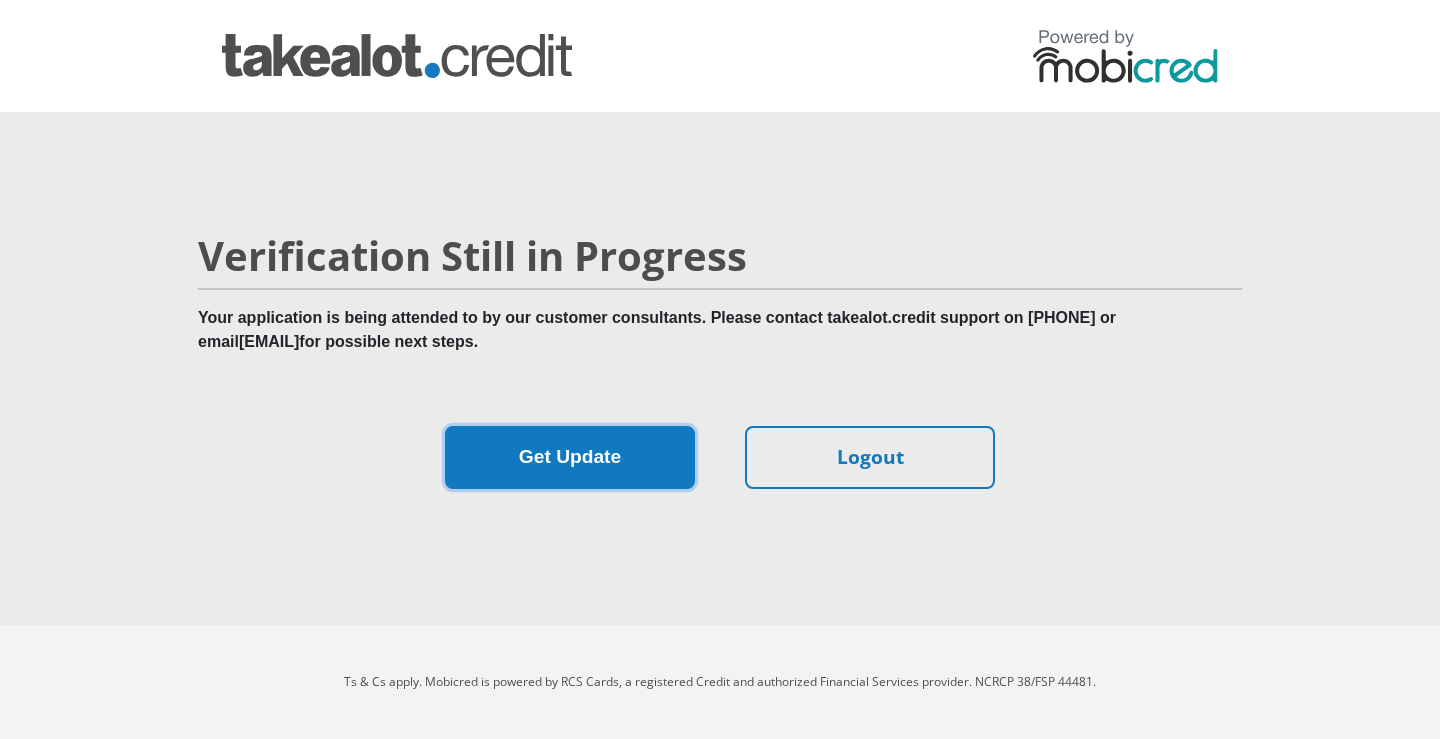 click on "Get Update" at bounding box center [570, 457] 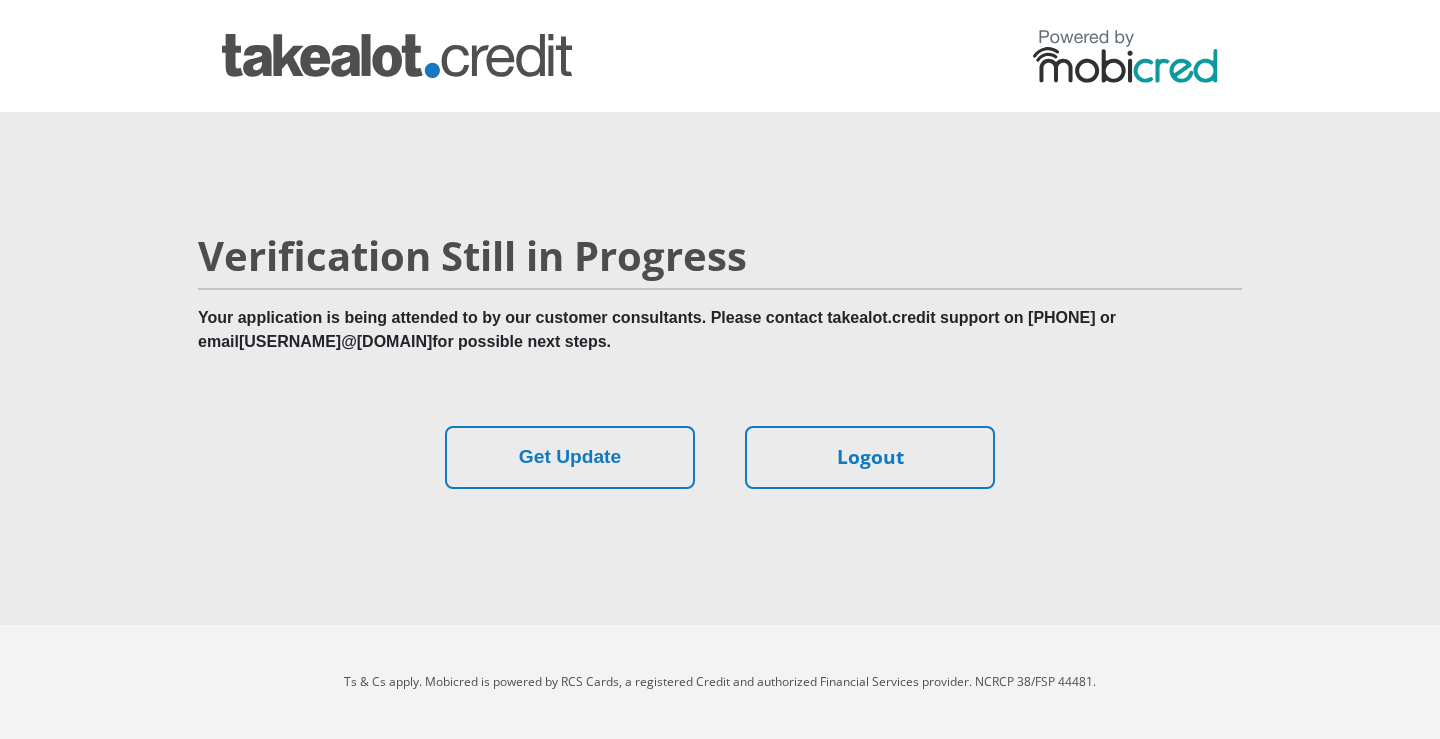 scroll, scrollTop: 0, scrollLeft: 0, axis: both 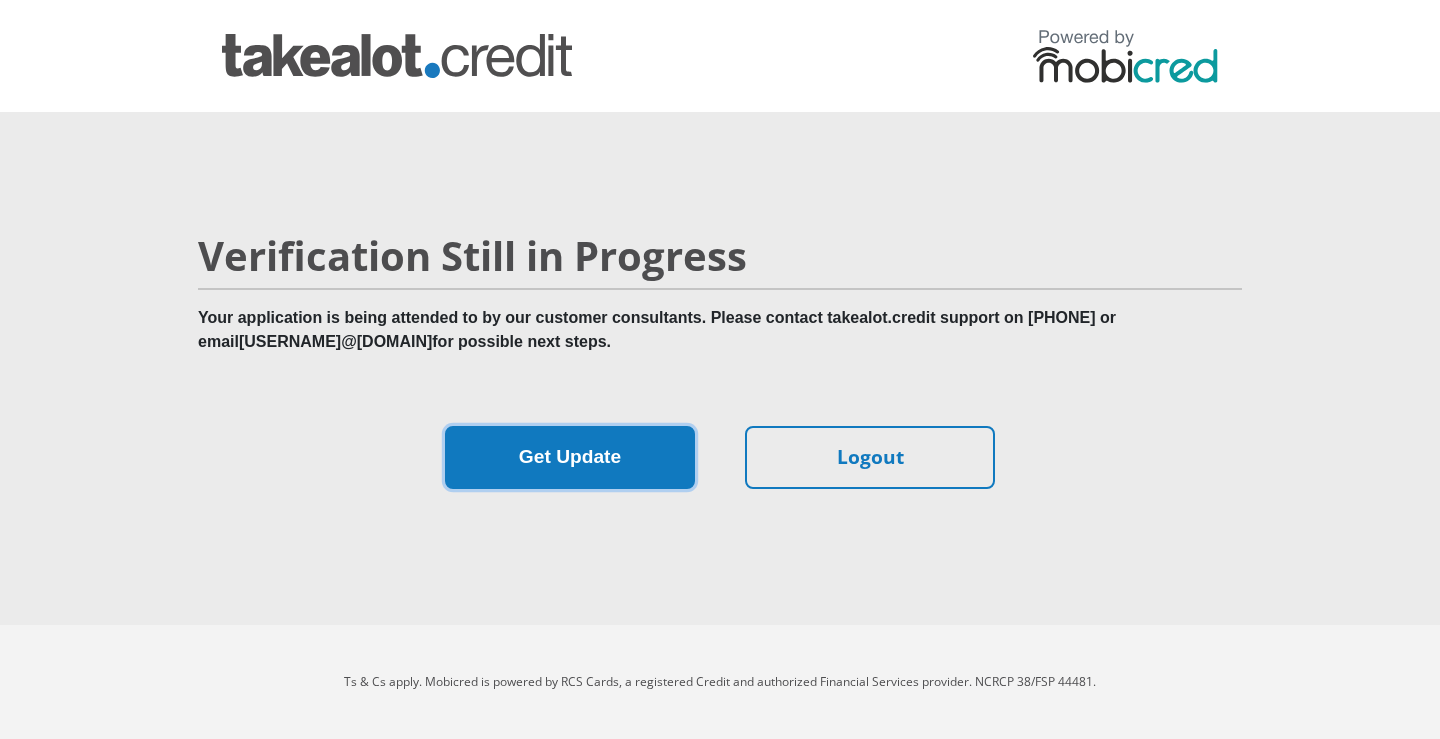 click on "Get Update" at bounding box center [570, 457] 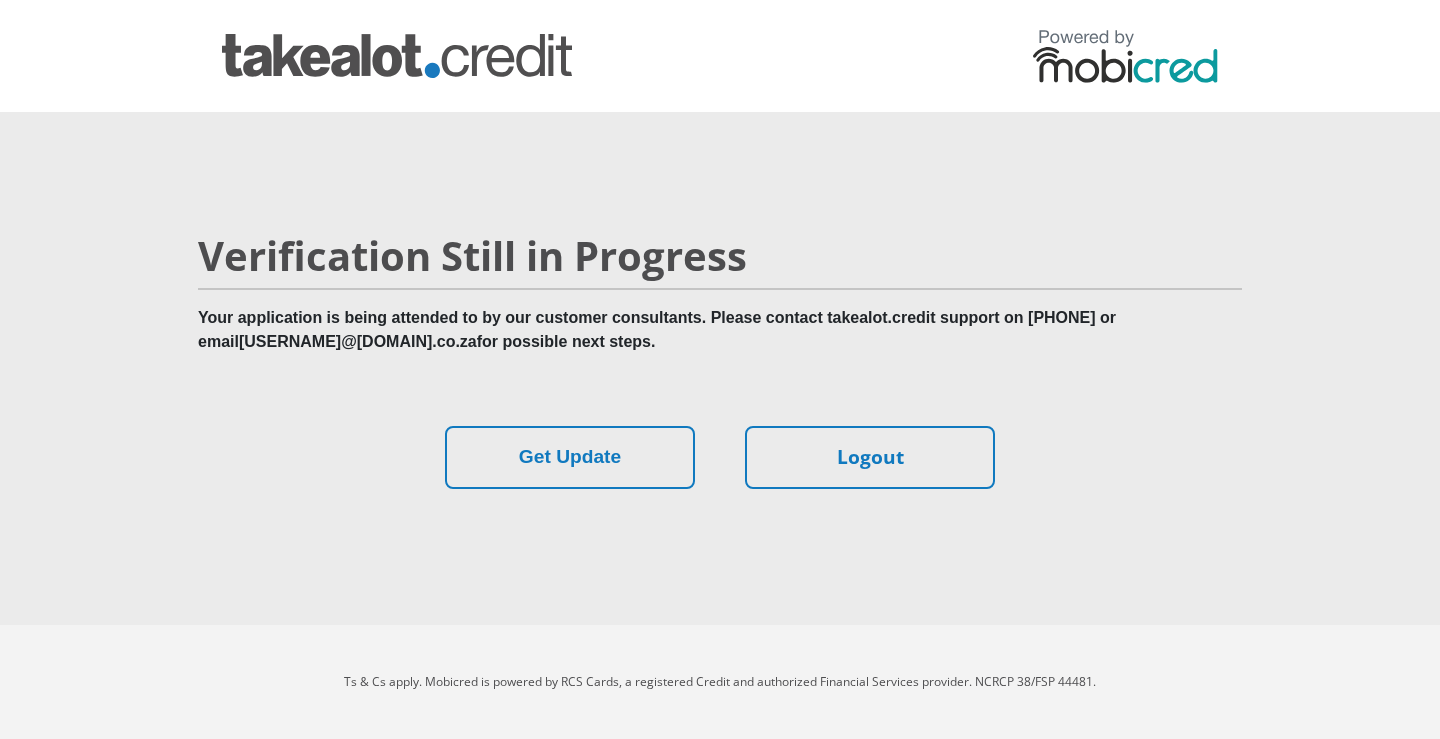 scroll, scrollTop: 0, scrollLeft: 0, axis: both 